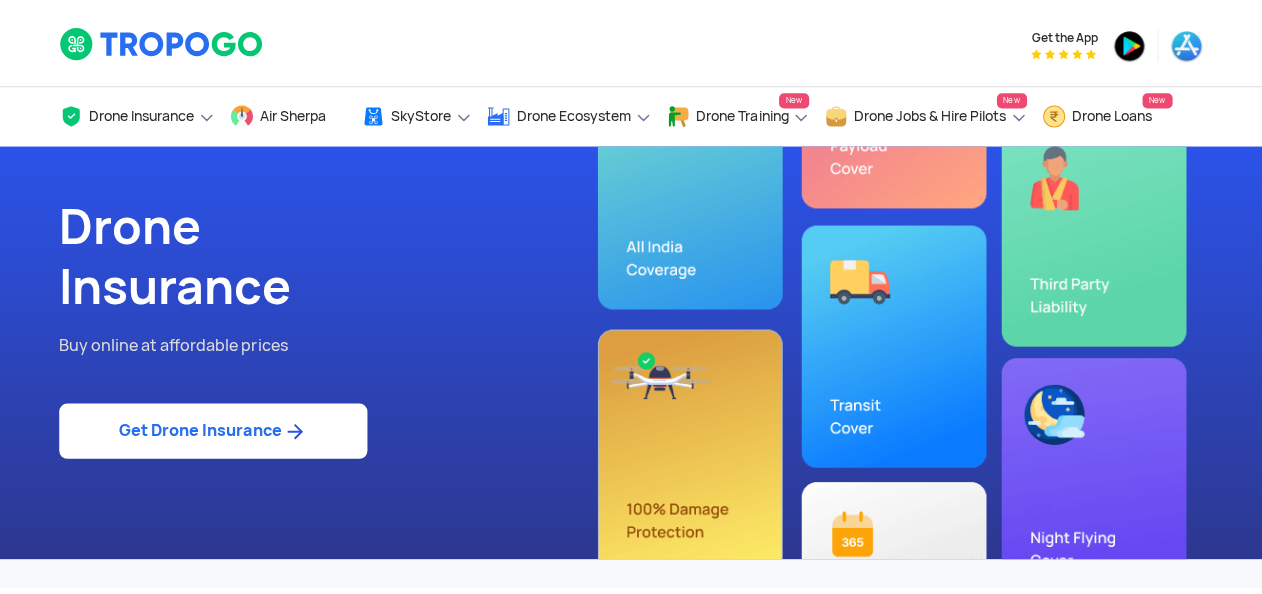 scroll, scrollTop: 0, scrollLeft: 0, axis: both 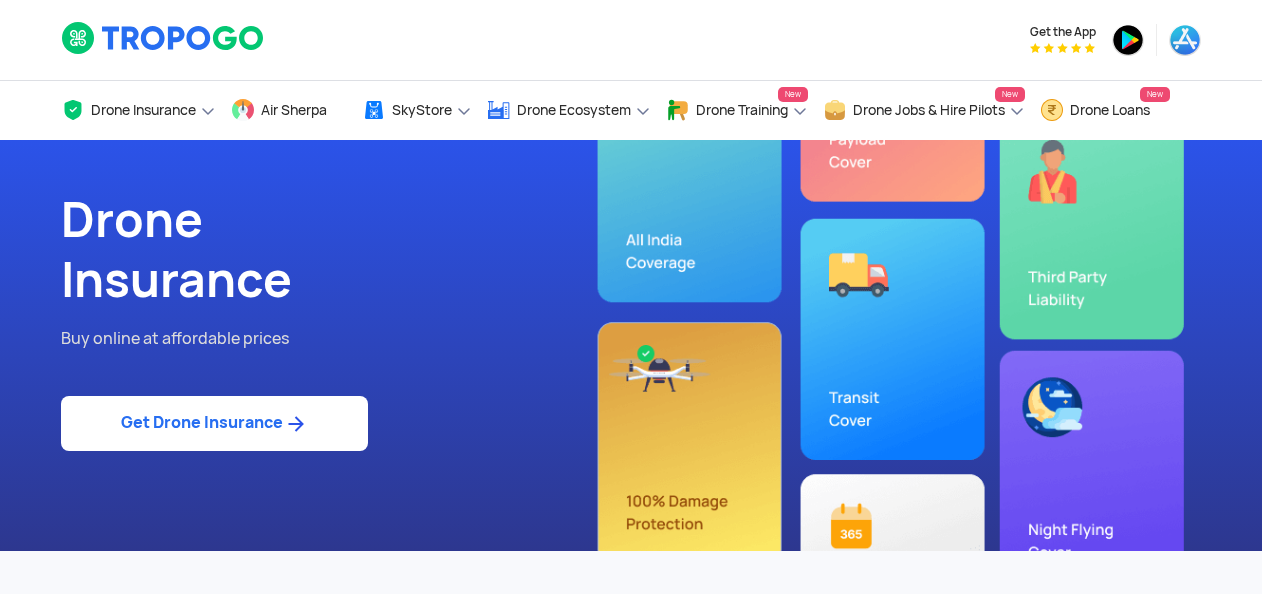 click on "Get Drone Insurance" 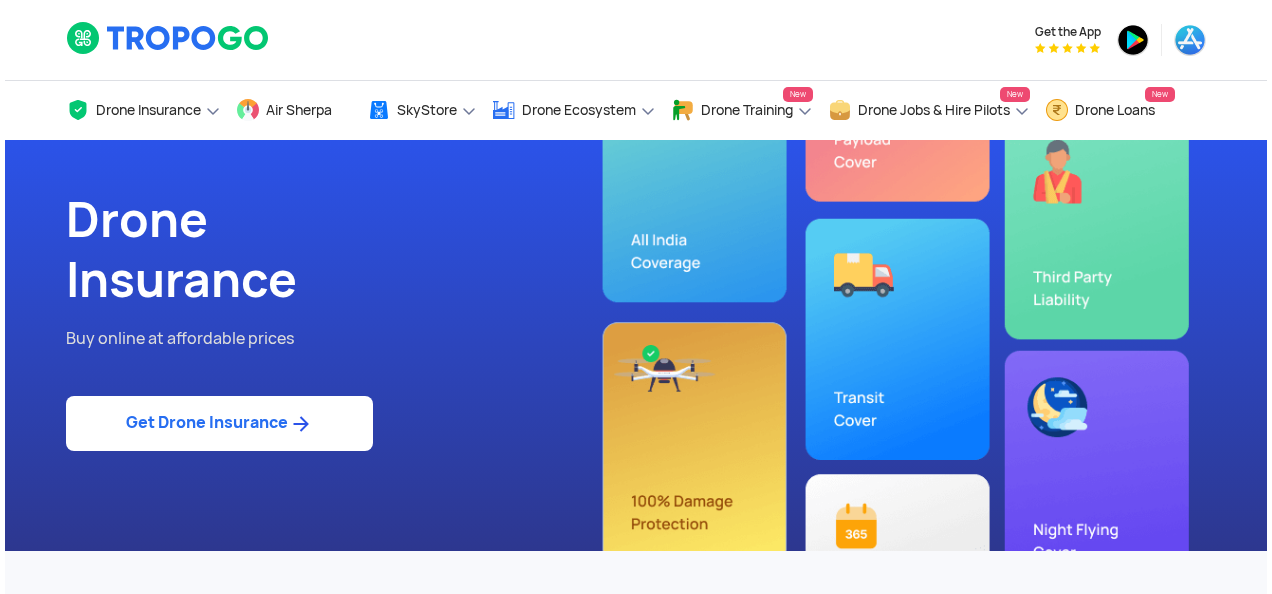 scroll, scrollTop: 0, scrollLeft: 0, axis: both 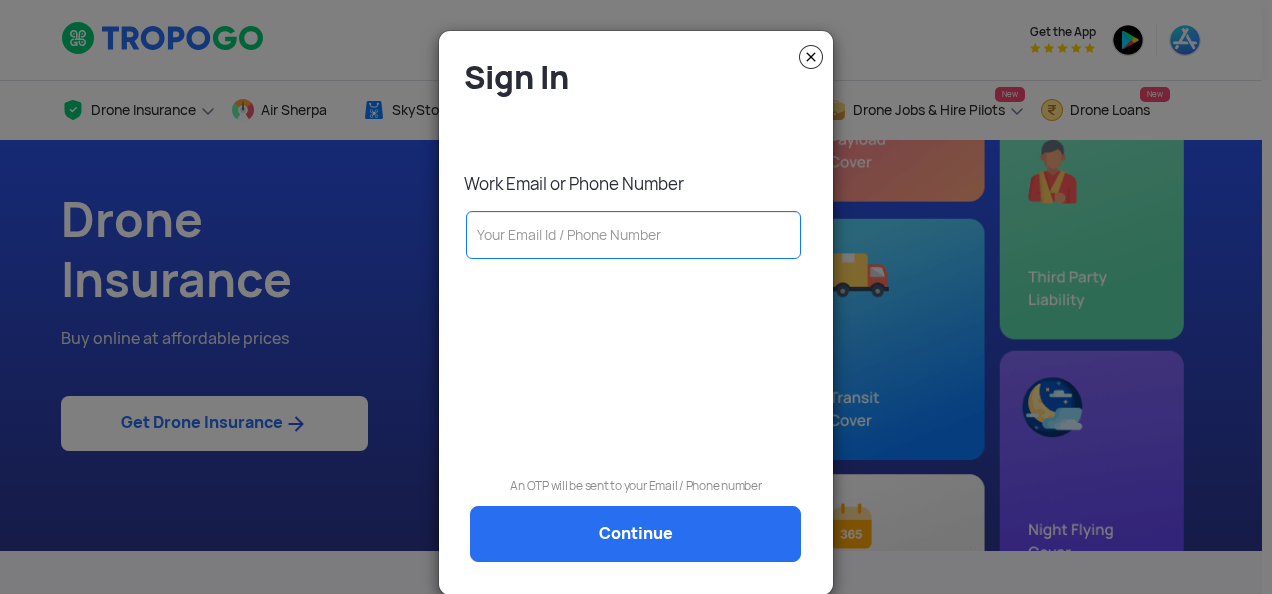 click 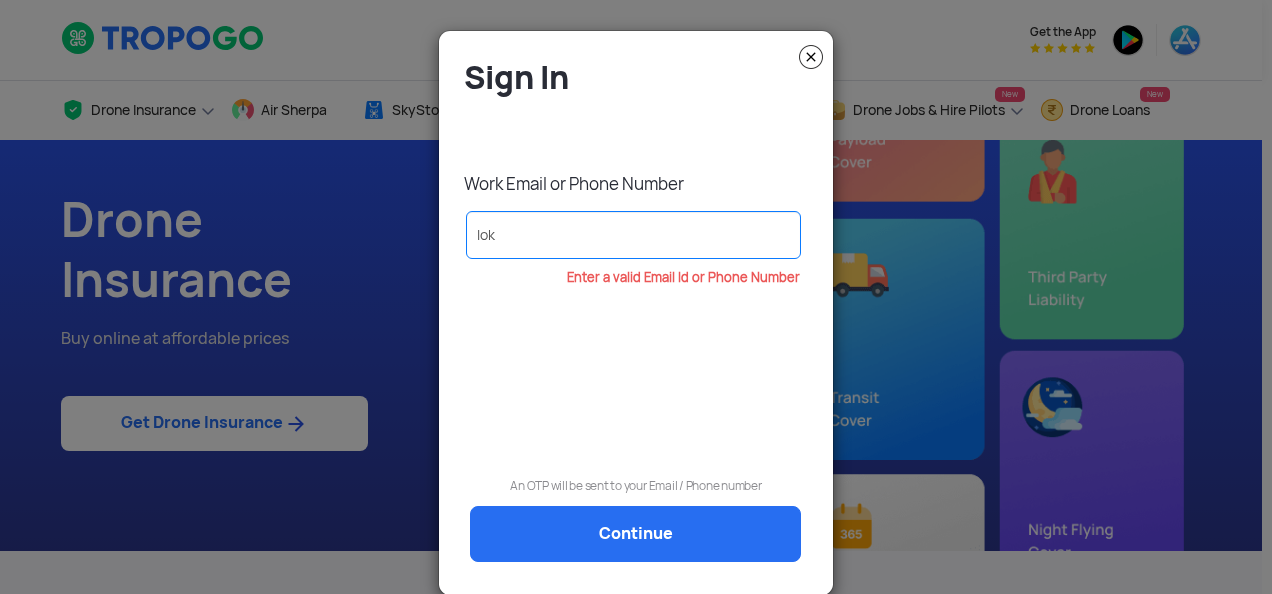 type on "[PERSON_NAME][EMAIL_ADDRESS][PERSON_NAME][DOMAIN_NAME]" 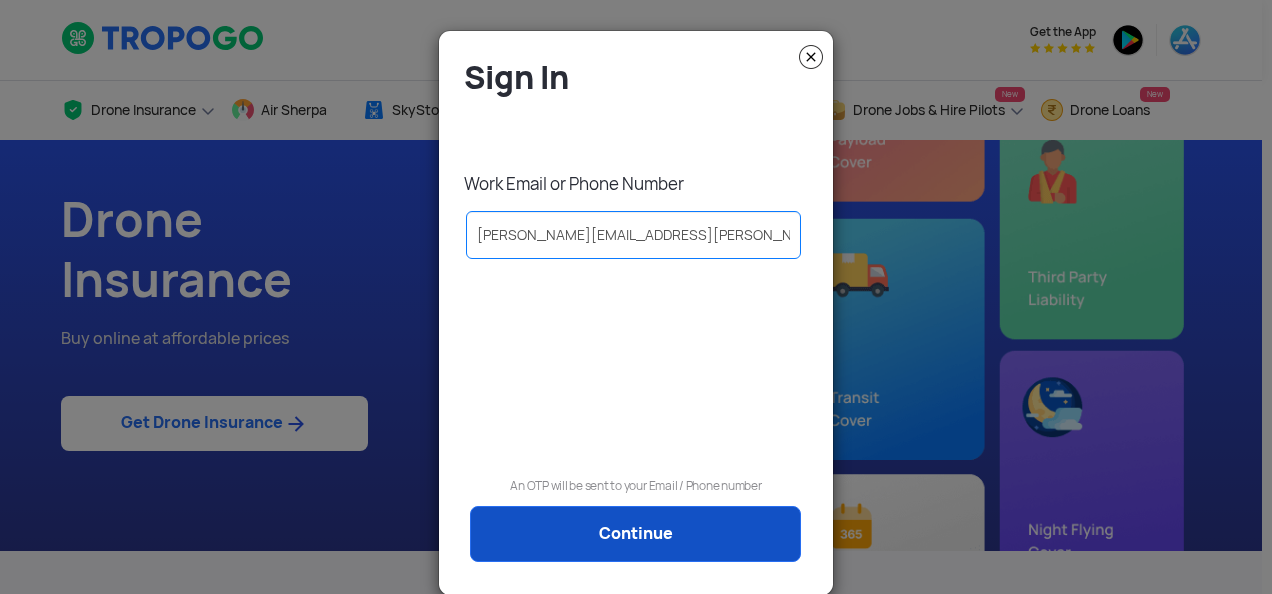 click on "Continue" 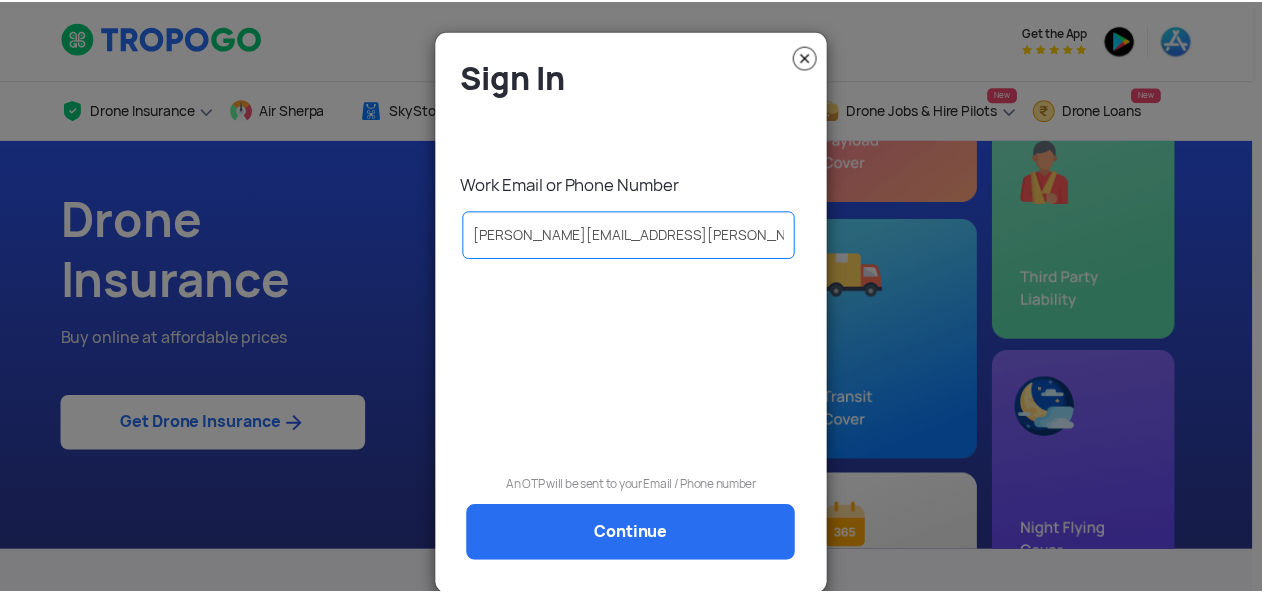 scroll, scrollTop: 0, scrollLeft: 0, axis: both 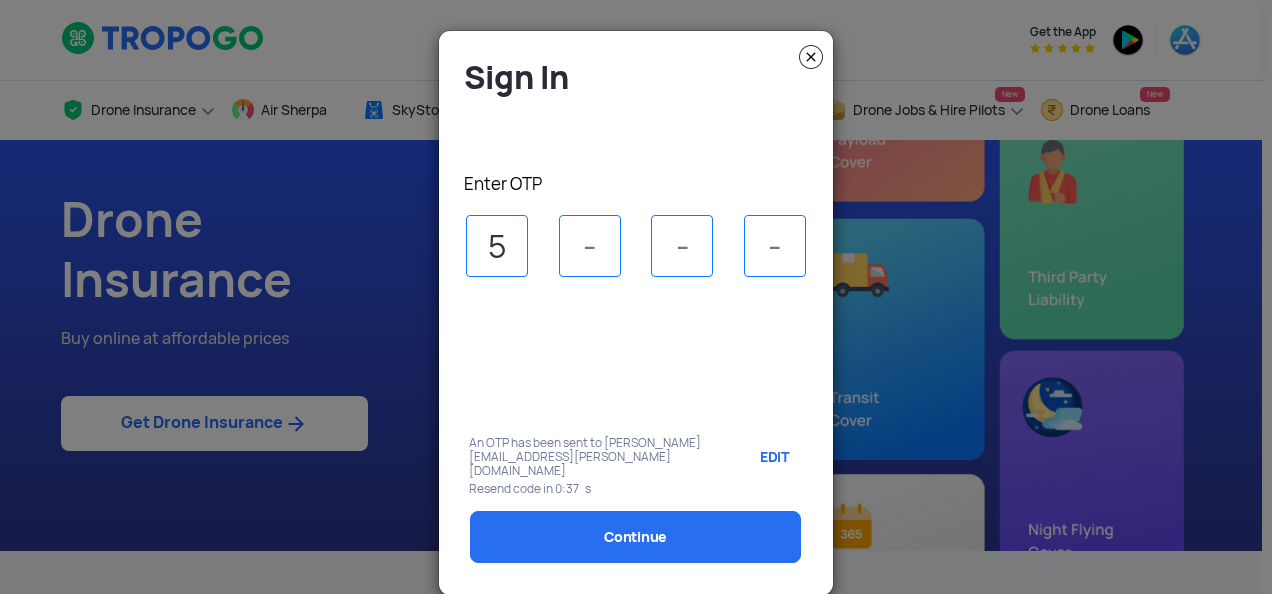 type on "5" 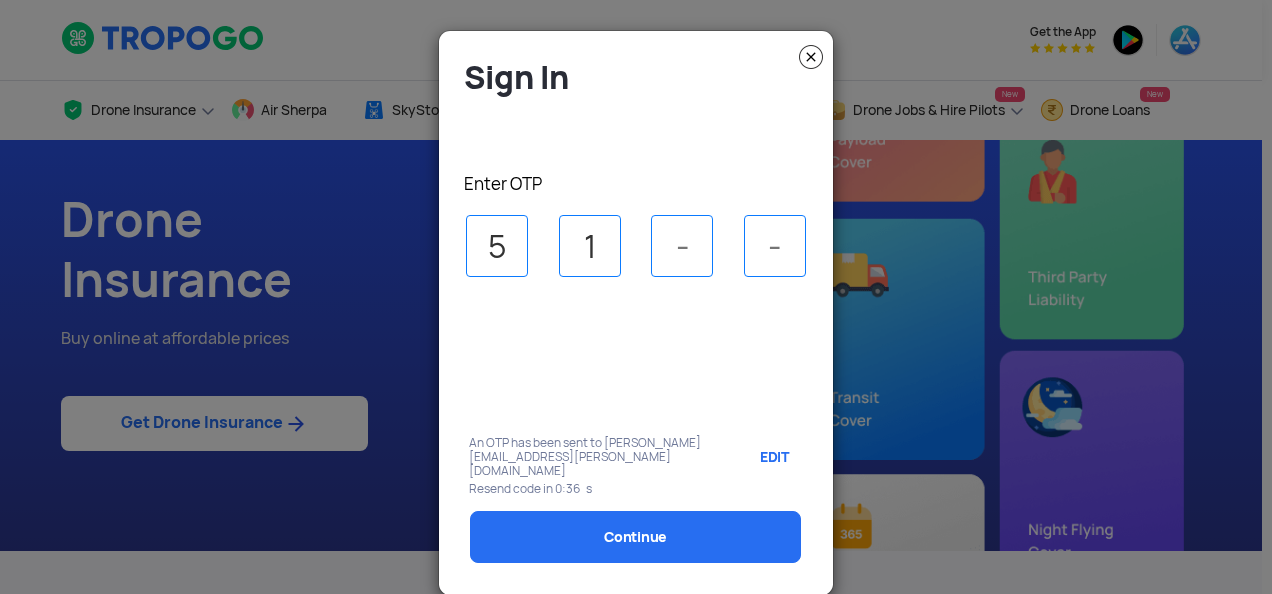 type on "1" 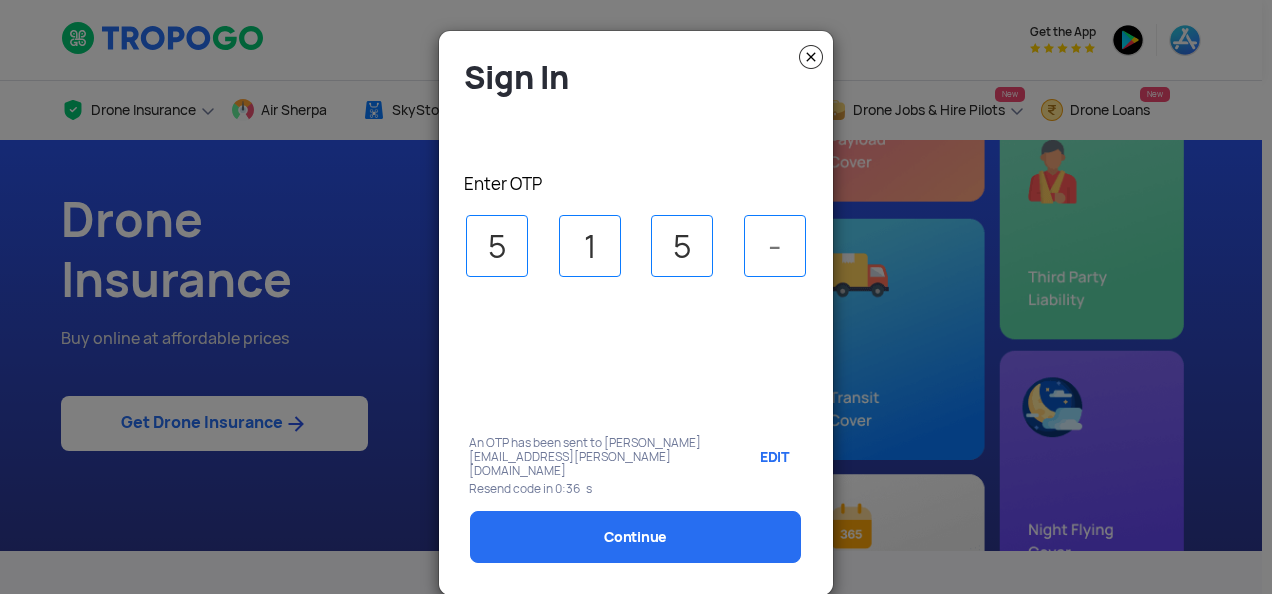 type on "5" 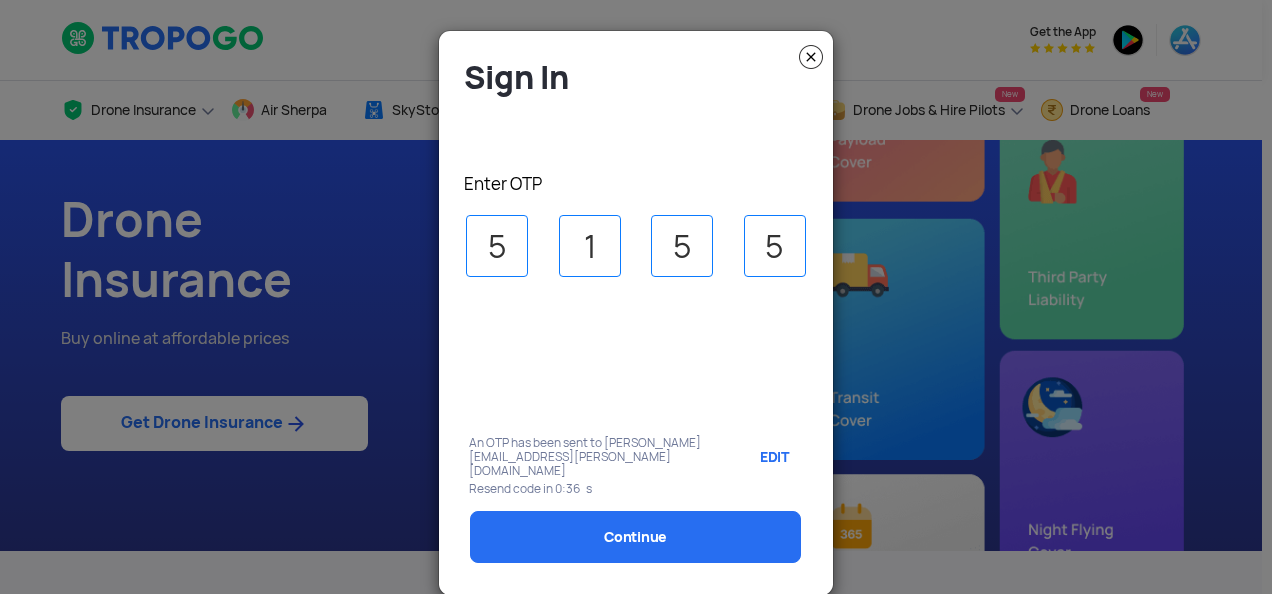 select on "1000000" 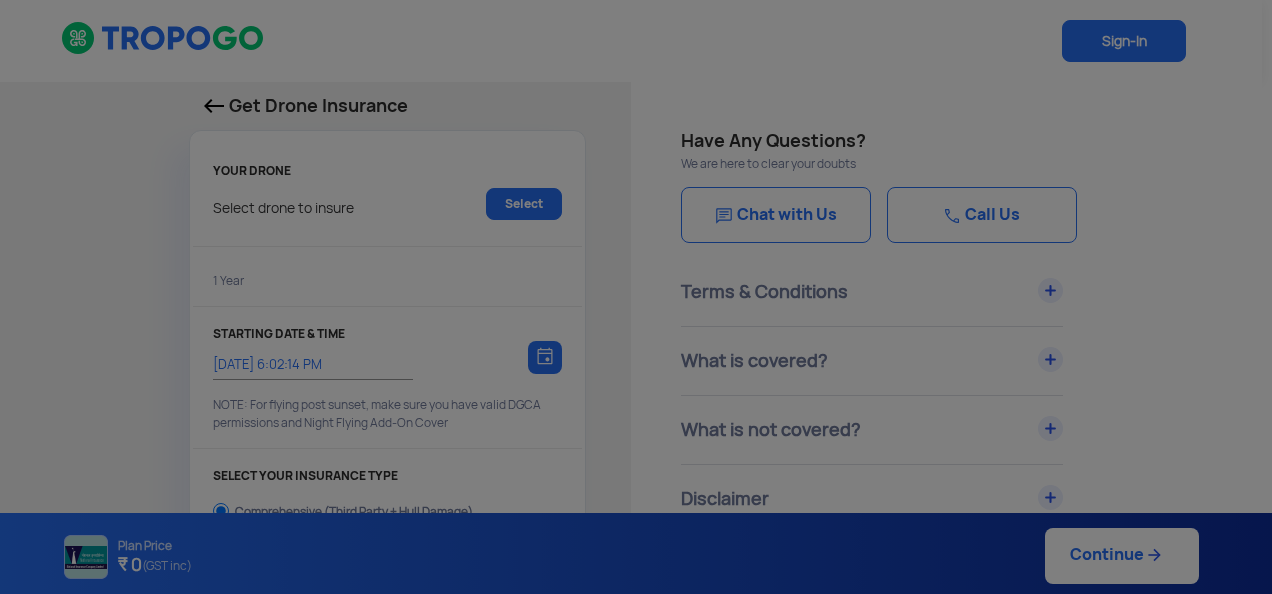 type on "30/7/2025, 6:12:00 PM" 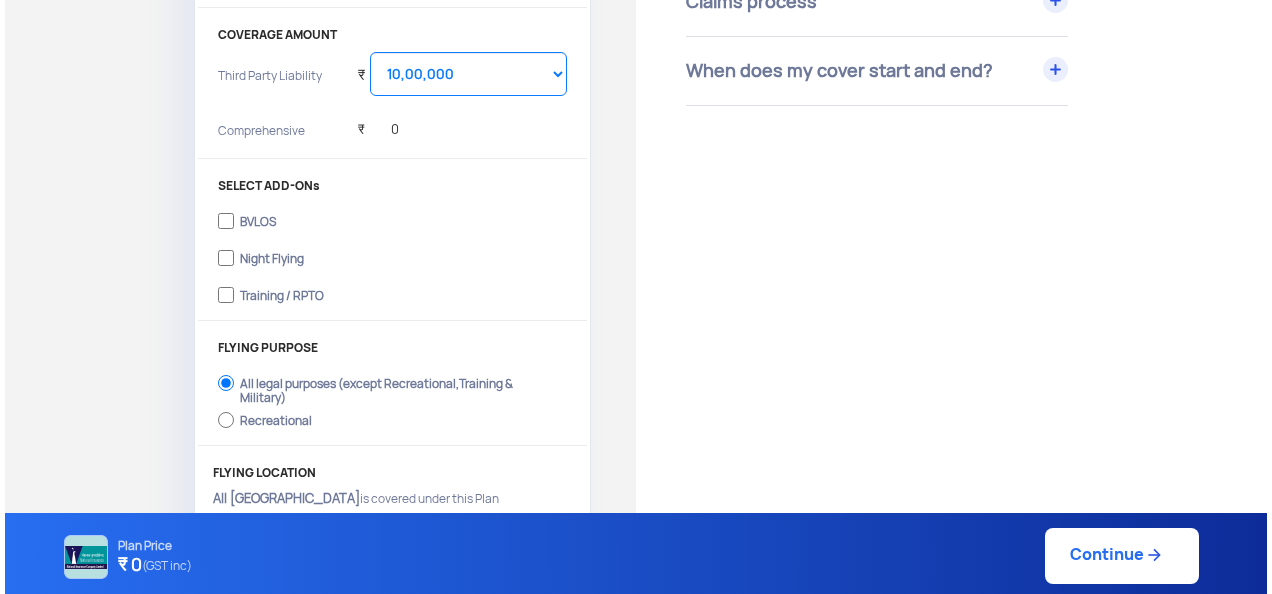 scroll, scrollTop: 0, scrollLeft: 0, axis: both 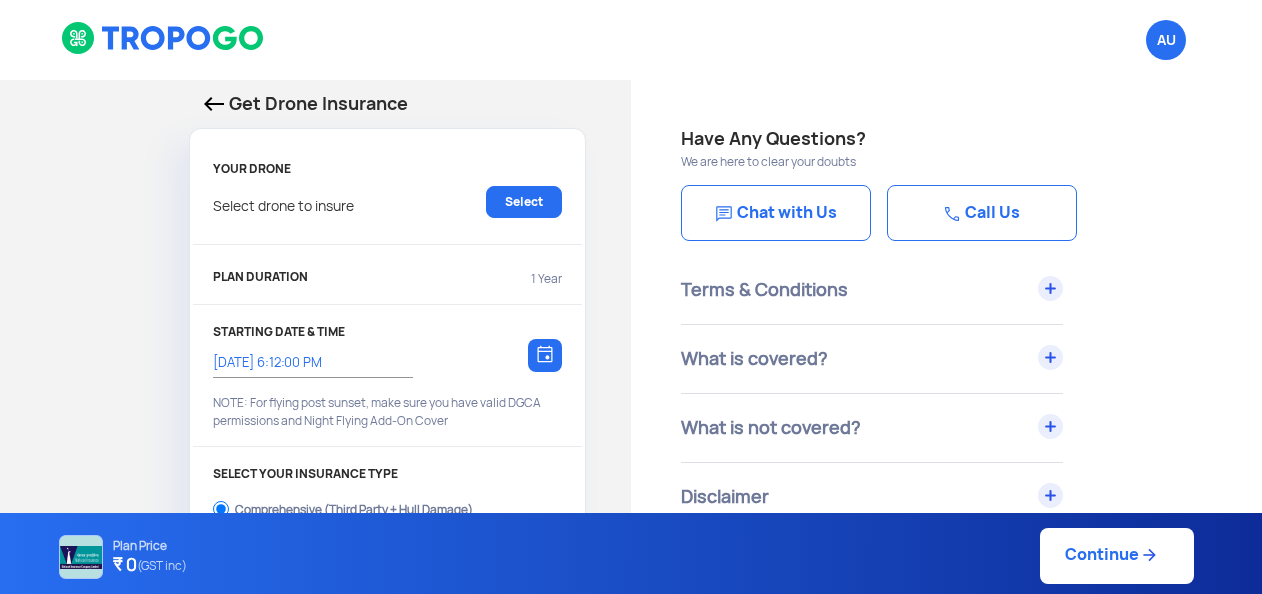 click on "Select drone to insure  Select" 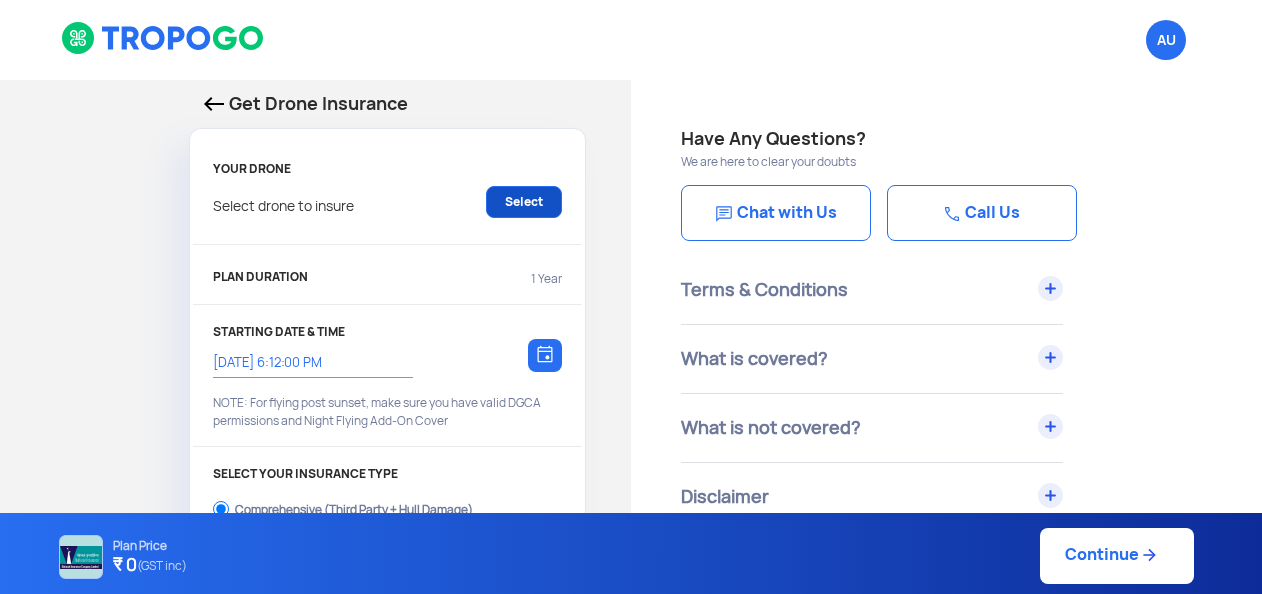 click on "Select" 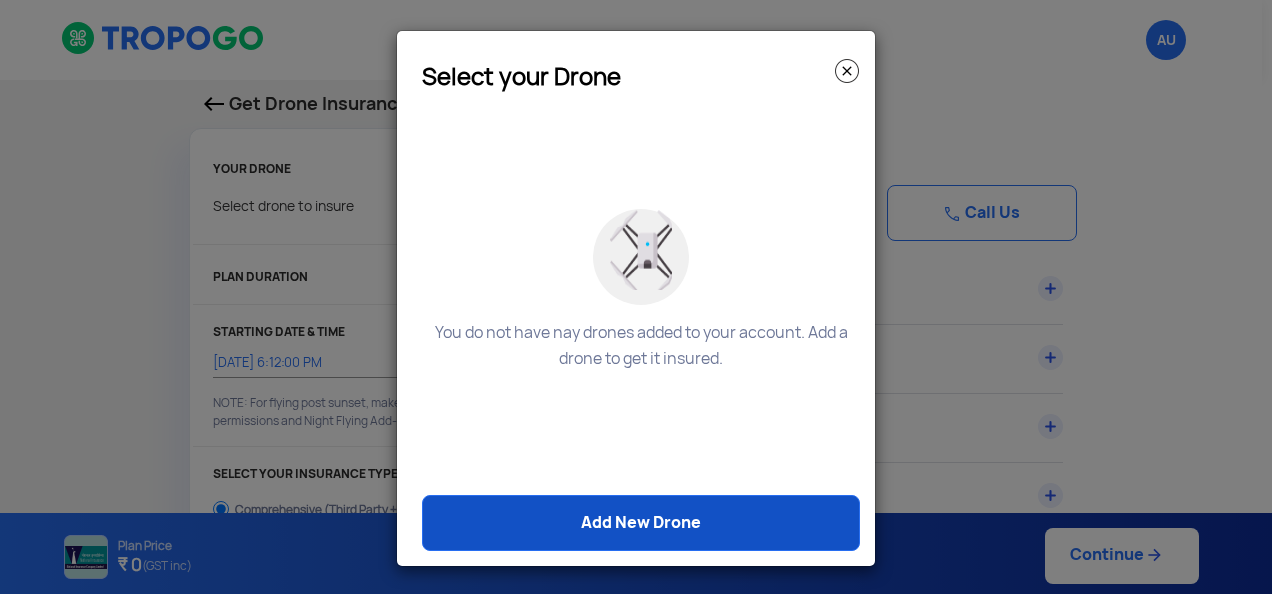 click on "Add New Drone" 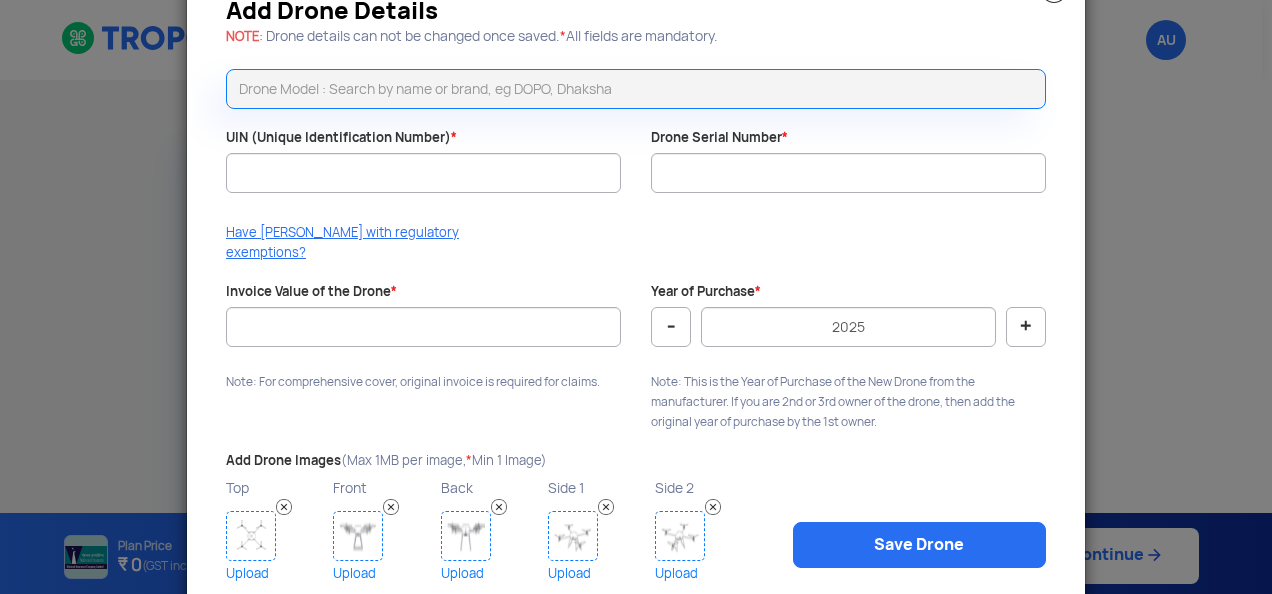 scroll, scrollTop: 119, scrollLeft: 0, axis: vertical 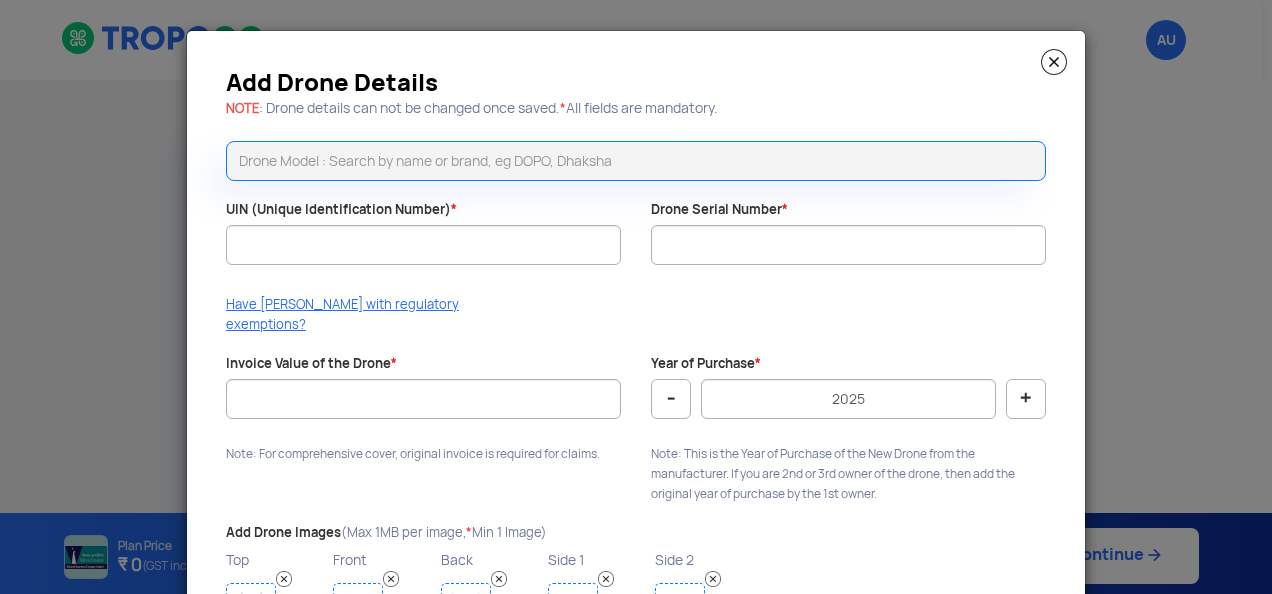 click on "Add Drone Details NOTE : Drone details can not be changed once saved.  *  All fields are mandatory.  UIN (Unique Identification Number)  * Drone Serial Number  *  Have DAN with regulatory exemptions?  Invoice Value of the Drone  *  Note: For comprehensive cover, original invoice is required for claims.  Year of Purchase  *  -  2025  +   Note: This is the Year of Purchase of the New Drone from the manufacturer. If you are 2nd or 3rd owner of the drone, then add the original year of purchase by the 1st owner.  Add Drone Images  (Max 1MB per image,  * Min 1 Image) Top Upload Front Upload Back Upload Side 1 Upload Side 2 Upload  Save Drone" 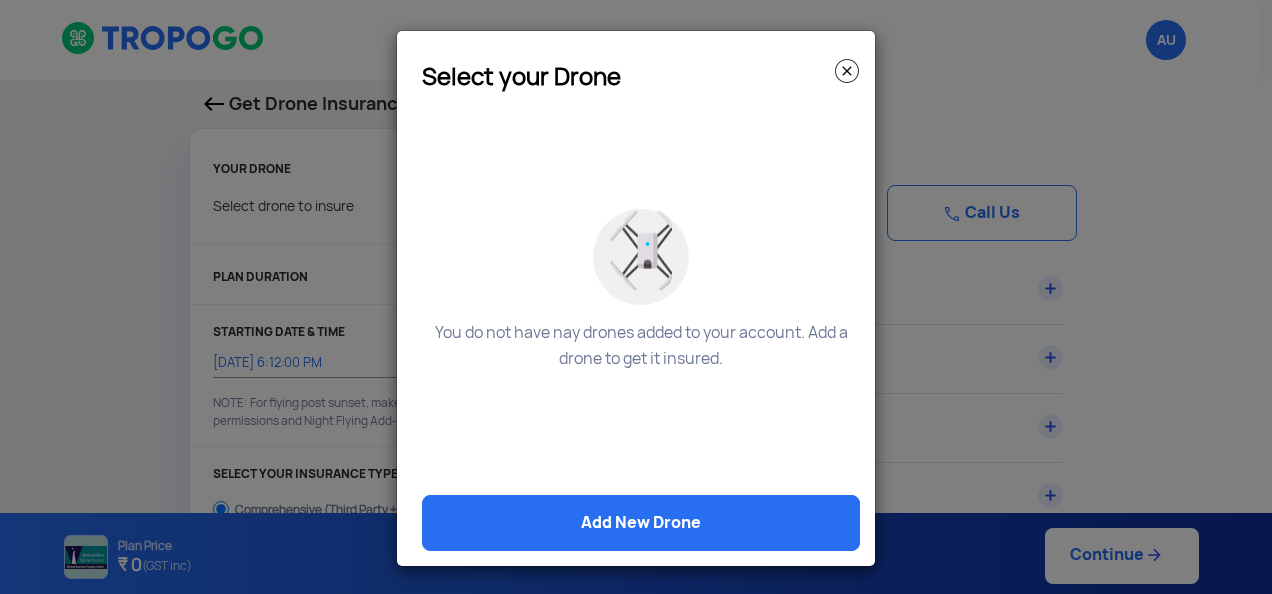 click 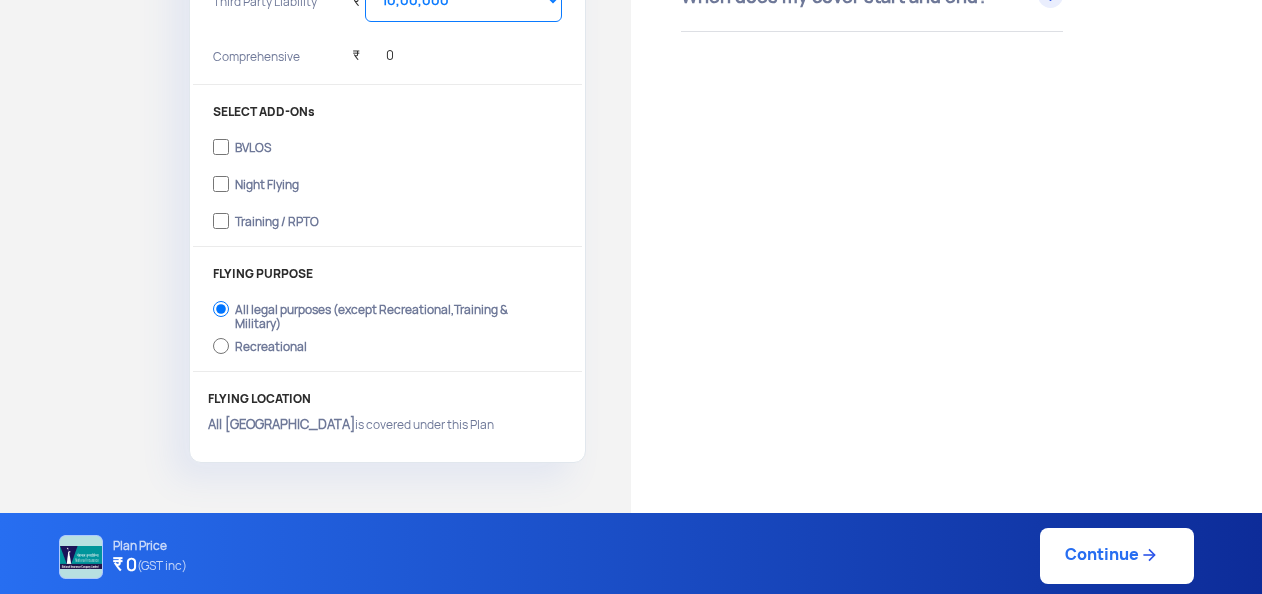 scroll, scrollTop: 539, scrollLeft: 0, axis: vertical 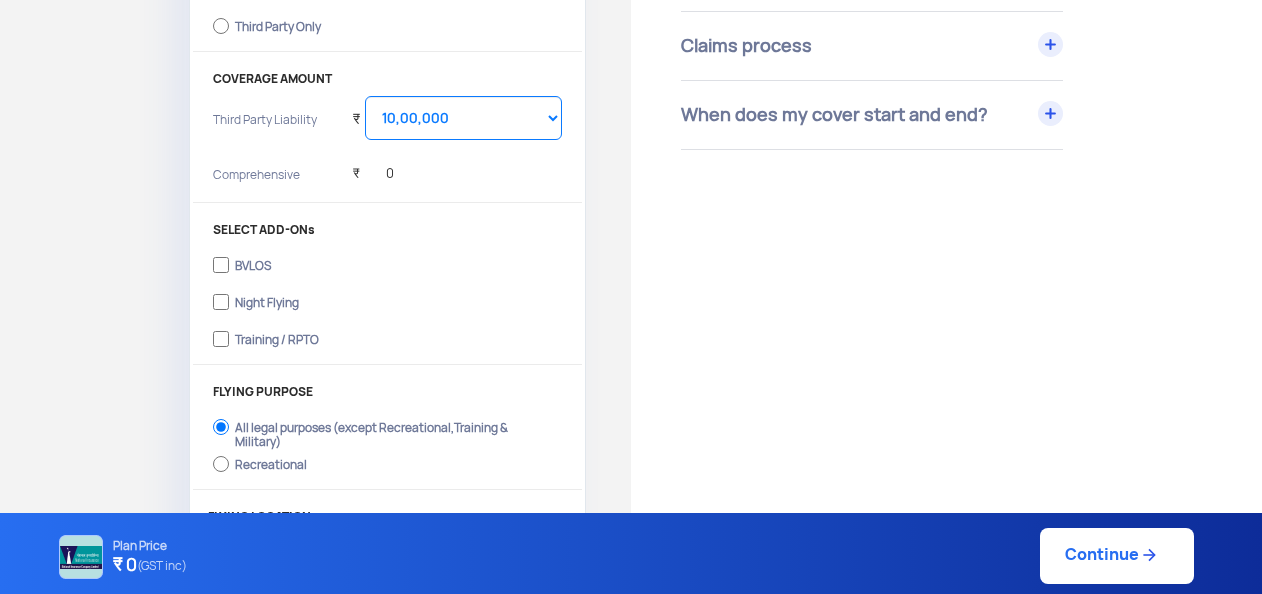 click on "SELECT ADD-ONs BVLOS Night Flying Training / RPTO" 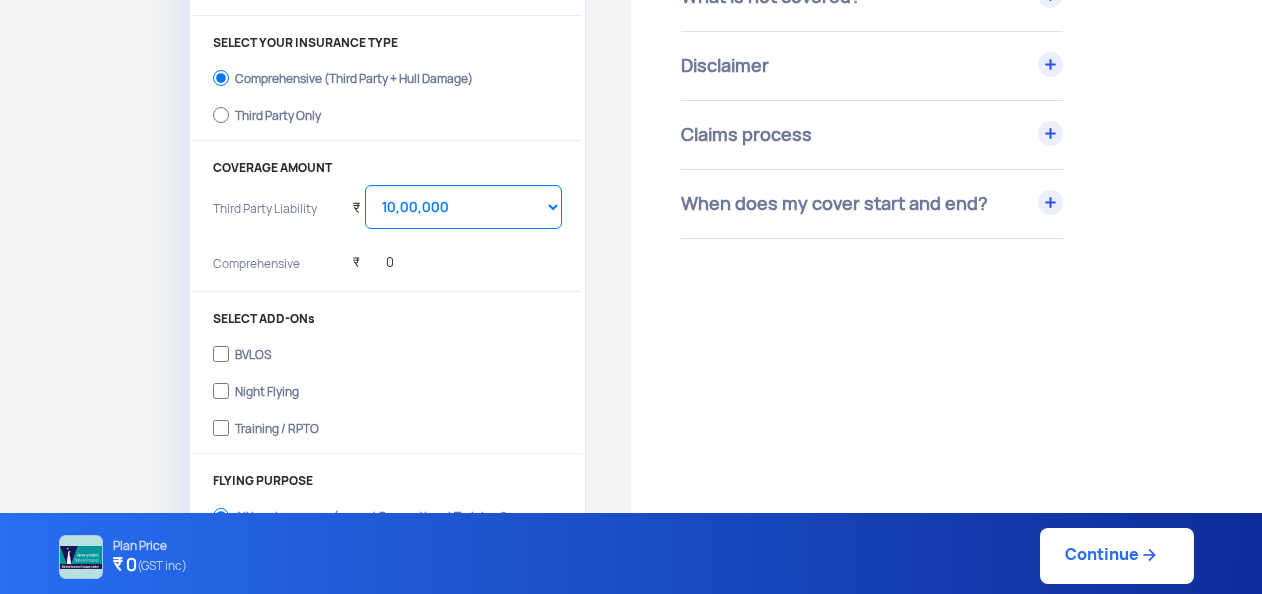 scroll, scrollTop: 400, scrollLeft: 0, axis: vertical 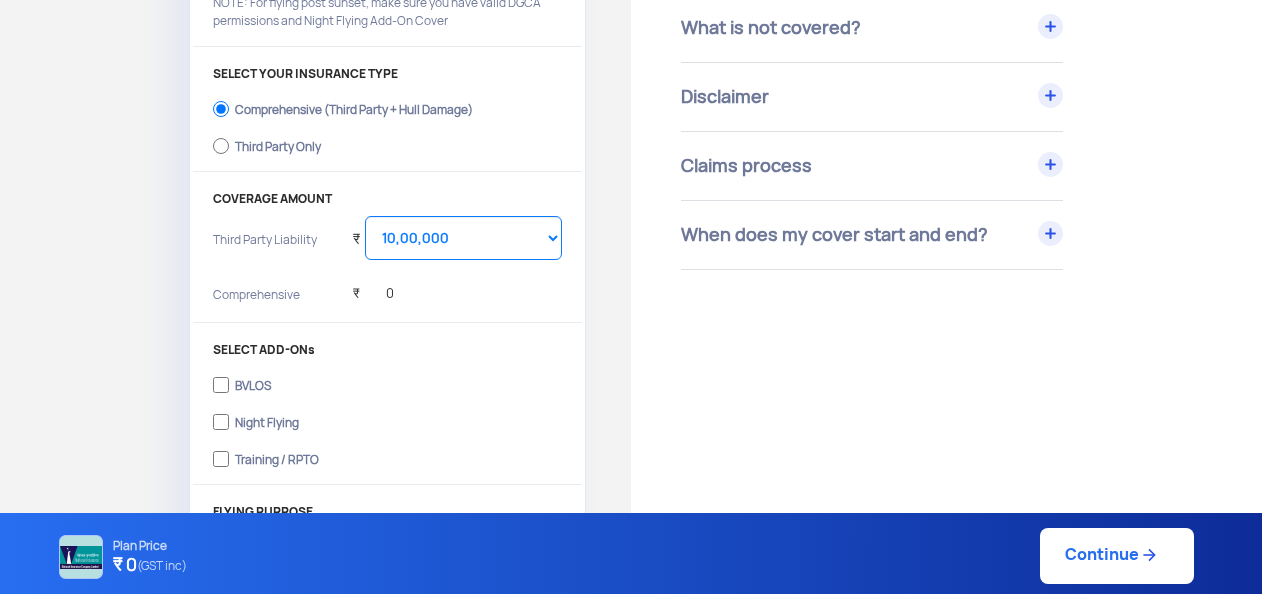 click on "When does my cover start and end?" at bounding box center (872, 235) 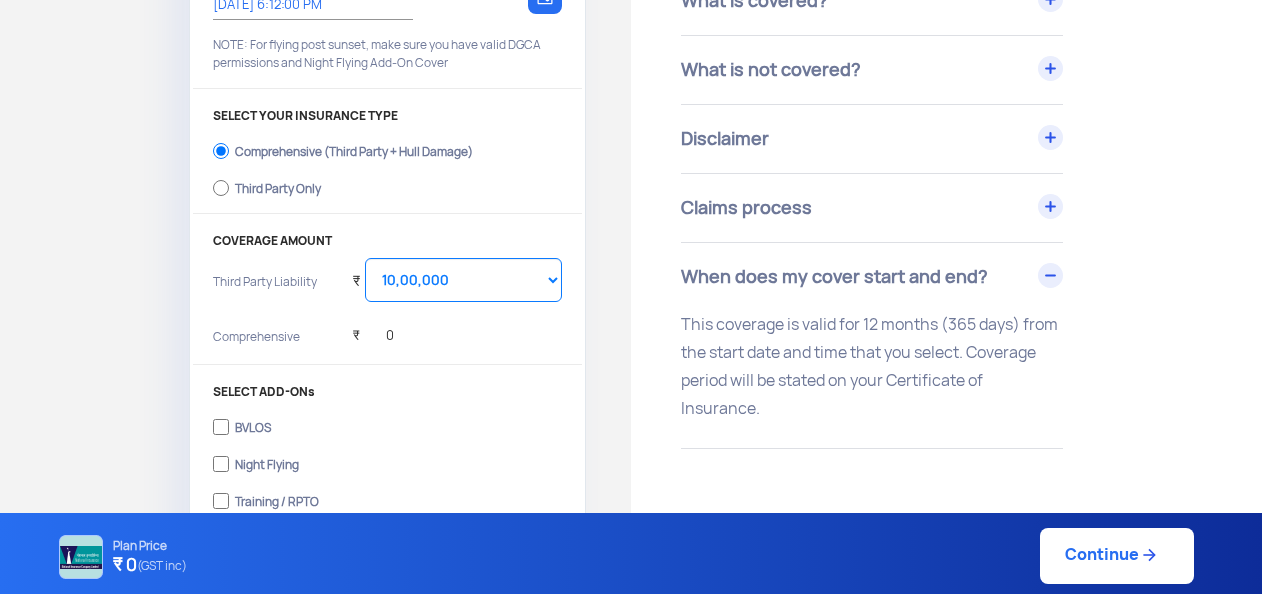 scroll, scrollTop: 320, scrollLeft: 0, axis: vertical 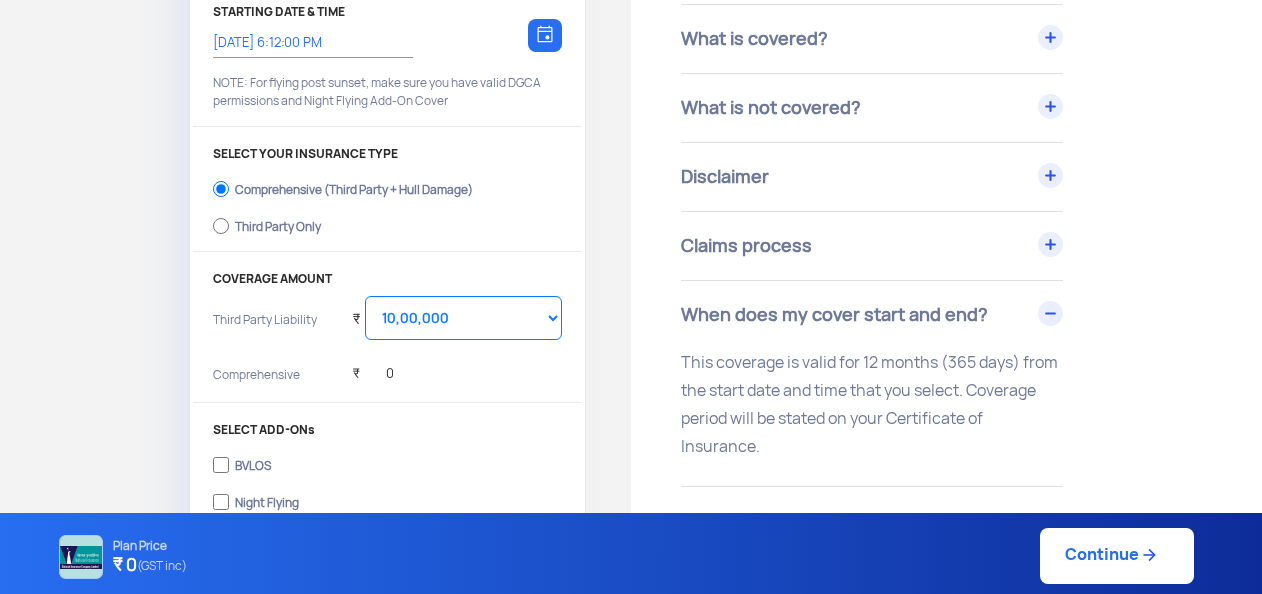 click on "What is not covered?" at bounding box center (872, 108) 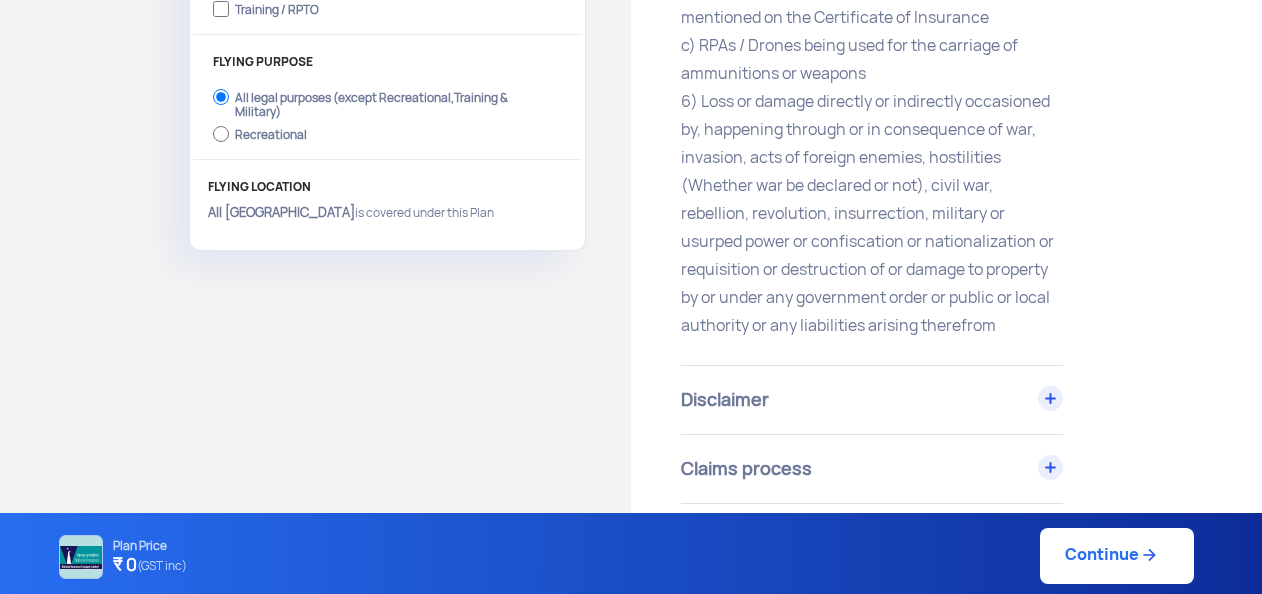 scroll, scrollTop: 852, scrollLeft: 0, axis: vertical 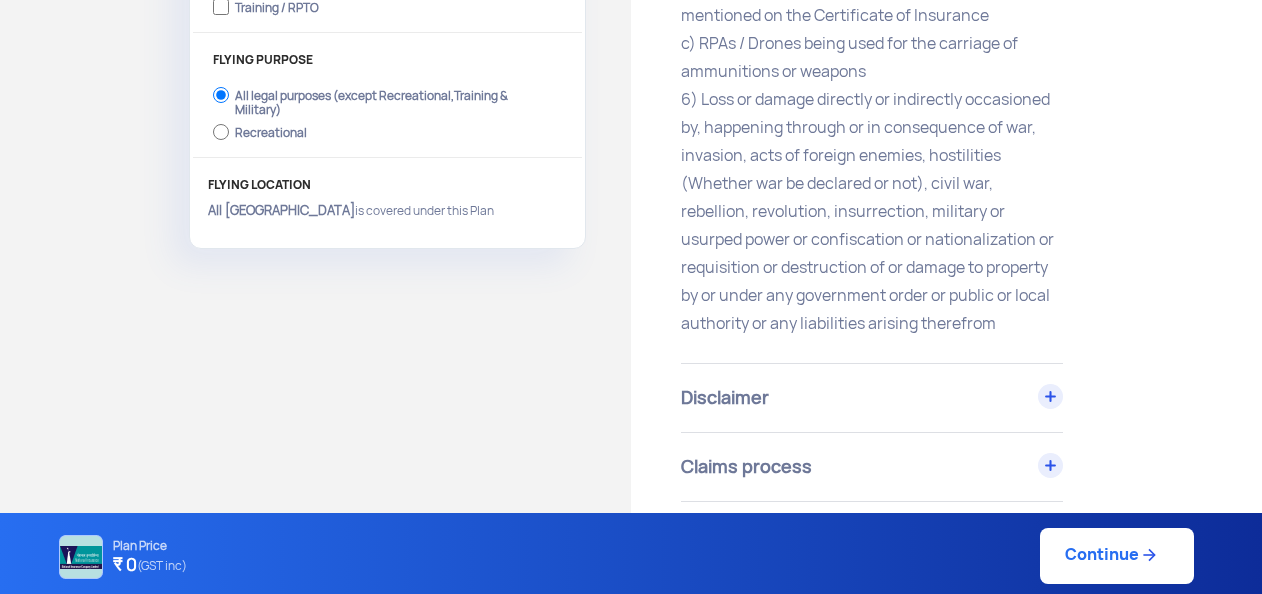 click on "1) Drones that are used for recreational purposes   2) Drones that are used for training purposes if Training/RPTO not opted as Add-On   3) Drones that are used for military purposes   4) Liability directly or indirectly caused by or contributed to by or arising from the use of operation of any computer, computer system, computer software program, malicious code, computer virus or process, or any other electronic system   5) Any claim in the event of or due to or arising out of:   a) Violation of privacy of an individual or entity   b) RPAs being used for purposes other than mentioned on the Certificate of Insurance   c) RPAs / Drones being used for the carriage of ammunitions or weapons" 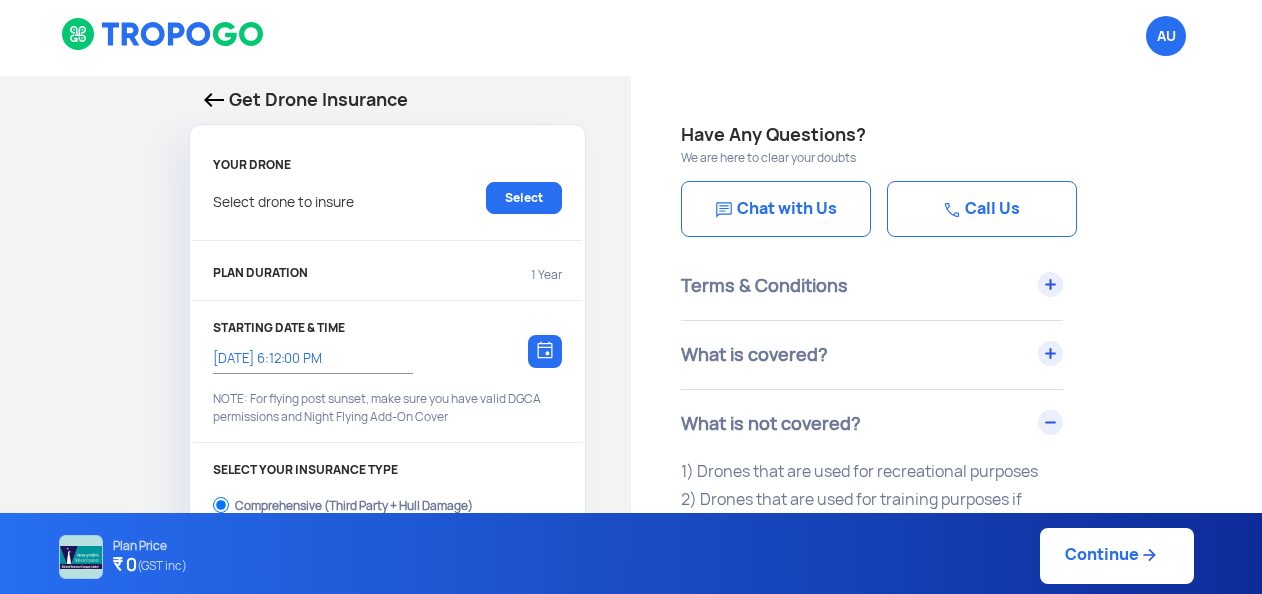 scroll, scrollTop: 0, scrollLeft: 0, axis: both 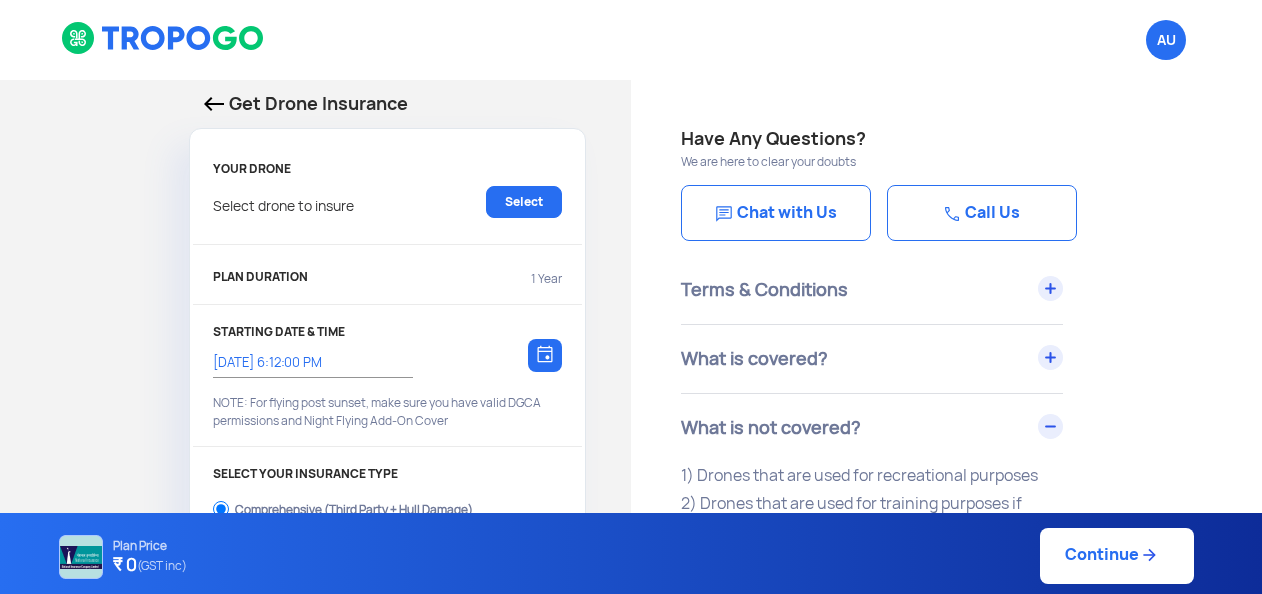 click on "Get Drone Insurance  YOUR DRONE Select drone to insure  Select   PLAN DURATION  1 Year STARTING DATE & TIME 30/7/2025, 6:12:00 PM Choose a date  NOTE: For flying post sunset, make sure you have valid DGCA permissions and Night Flying Add-On Cover  SELECT YOUR INSURANCE TYPE Comprehensive (Third Party + Hull Damage) Third Party Only COVERAGE AMOUNT Third Party Liability ₹  Select Amount   10,00,000   15,00,000   20,00,000   25,00,000   30,00,000   35,00,000   40,00,000   45,00,000   50,00,000  Comprehensive  ₹         0  SELECT ADD-ONs BVLOS Night Flying Training / RPTO FLYING PURPOSE  All legal purposes (except Recreational,Training & Military)  Recreational FLYING LOCATION All India  is covered under this Plan" 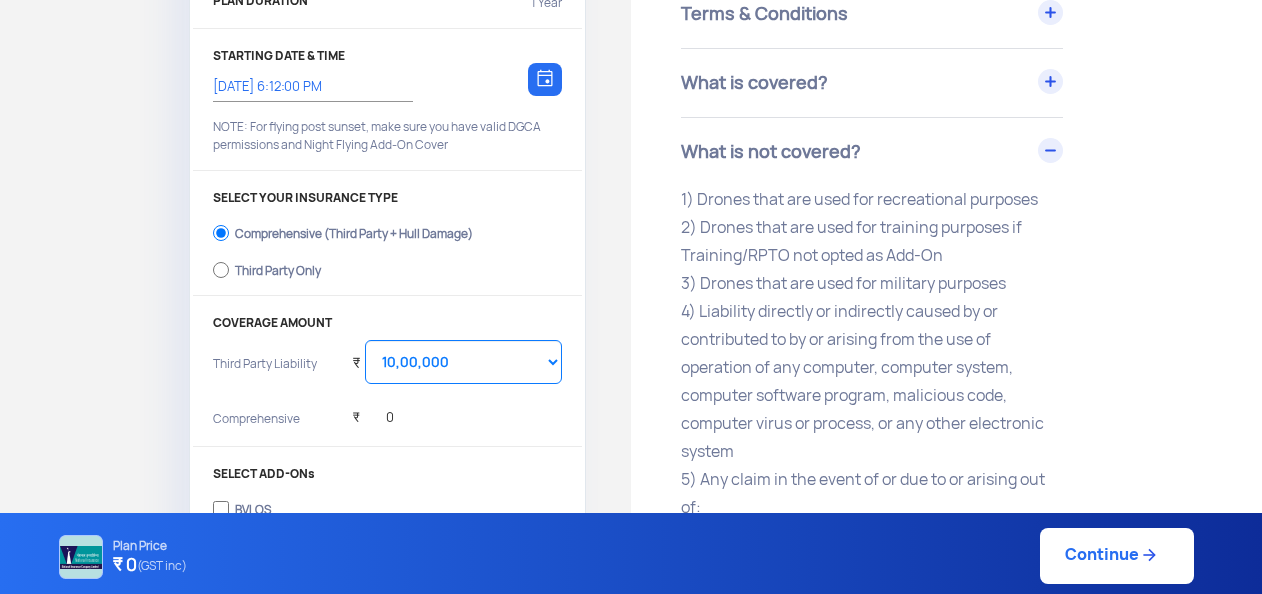 scroll, scrollTop: 280, scrollLeft: 0, axis: vertical 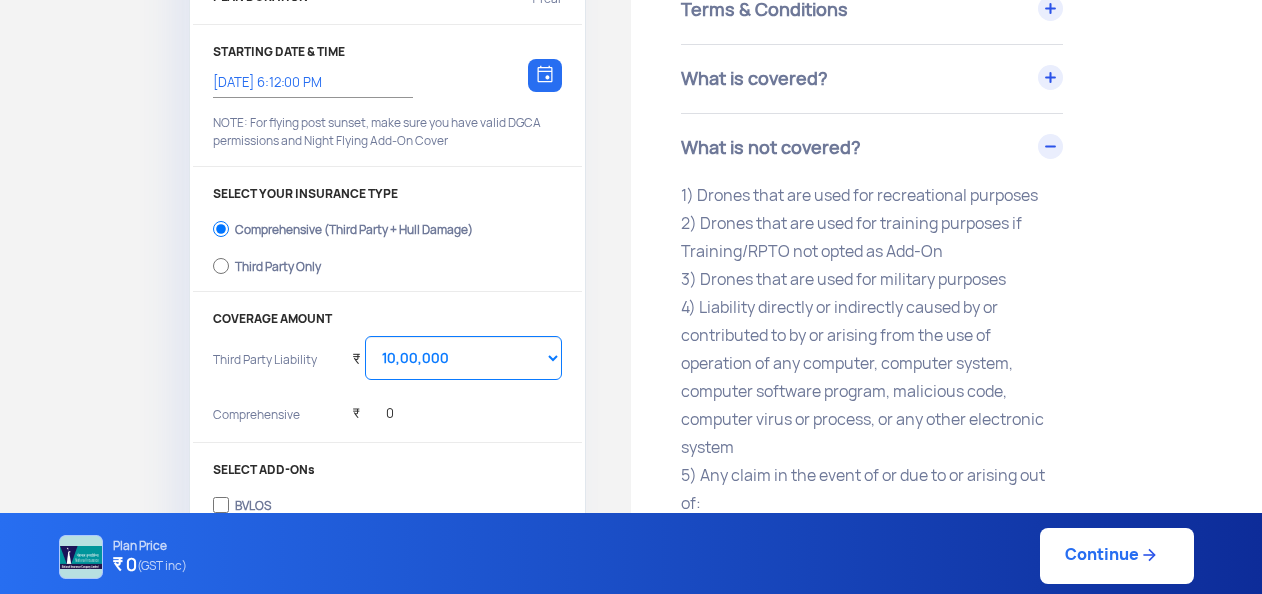 click on "Get Drone Insurance  YOUR DRONE Select drone to insure  Select   PLAN DURATION  1 Year STARTING DATE & TIME 30/7/2025, 6:12:00 PM Choose a date  NOTE: For flying post sunset, make sure you have valid DGCA permissions and Night Flying Add-On Cover  SELECT YOUR INSURANCE TYPE Comprehensive (Third Party + Hull Damage) Third Party Only COVERAGE AMOUNT Third Party Liability ₹  Select Amount   10,00,000   15,00,000   20,00,000   25,00,000   30,00,000   35,00,000   40,00,000   45,00,000   50,00,000  Comprehensive  ₹         0  SELECT ADD-ONs BVLOS Night Flying Training / RPTO FLYING PURPOSE  All legal purposes (except Recreational,Training & Military)  Recreational FLYING LOCATION All India  is covered under this Plan" 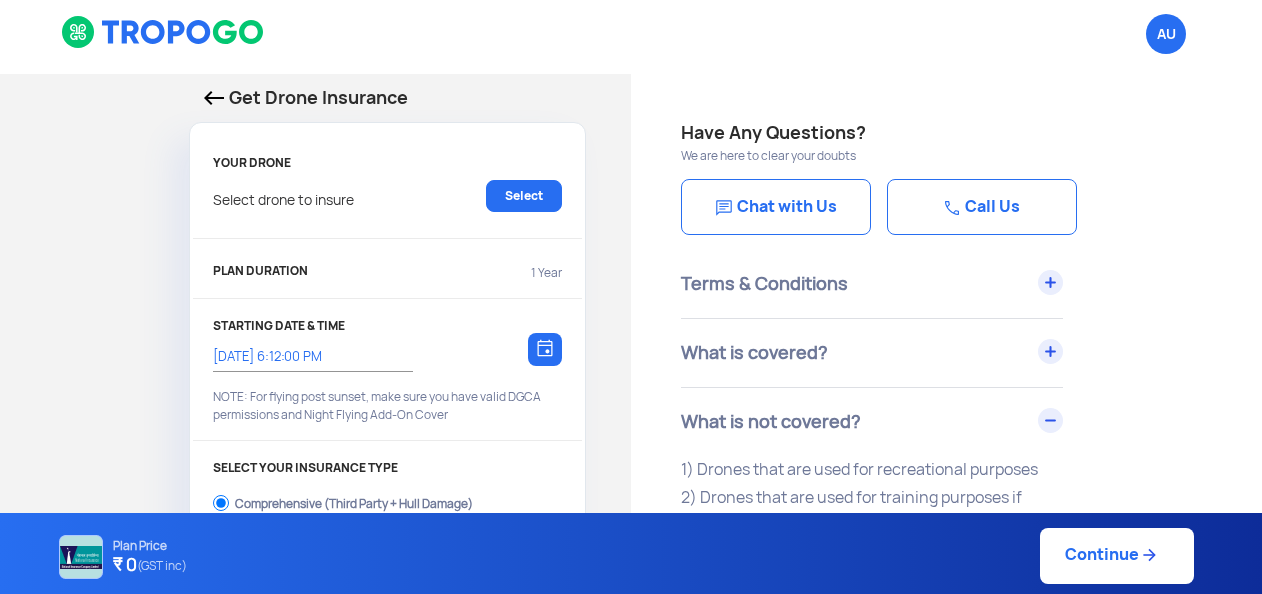 scroll, scrollTop: 0, scrollLeft: 0, axis: both 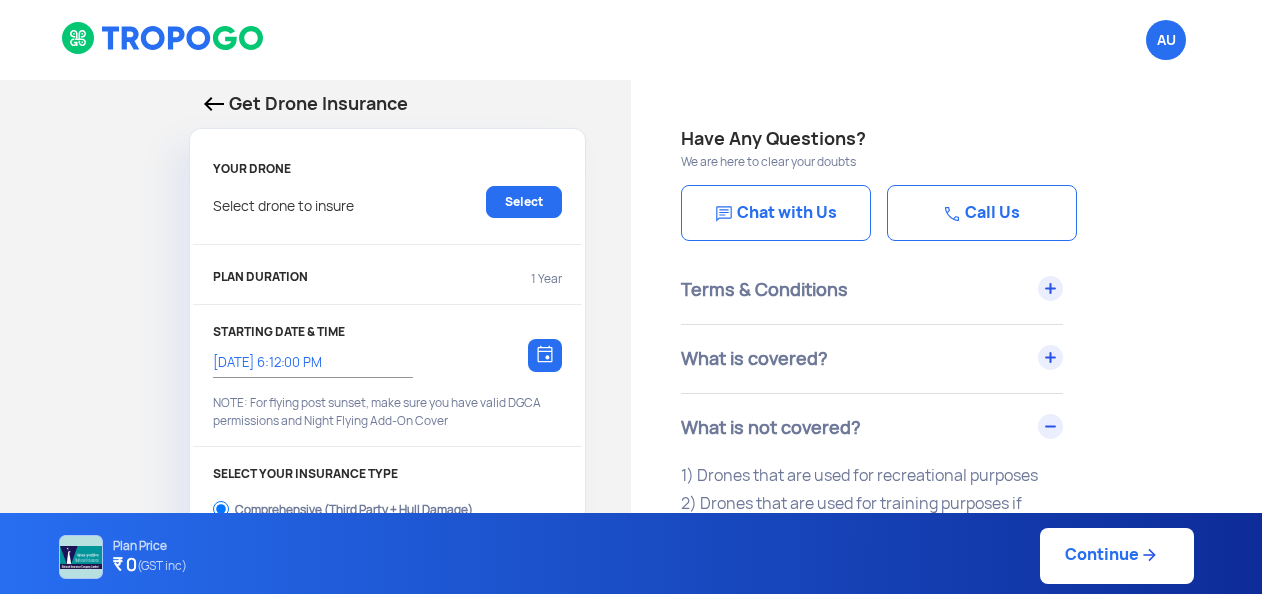 drag, startPoint x: 1259, startPoint y: 215, endPoint x: 1271, endPoint y: 215, distance: 12 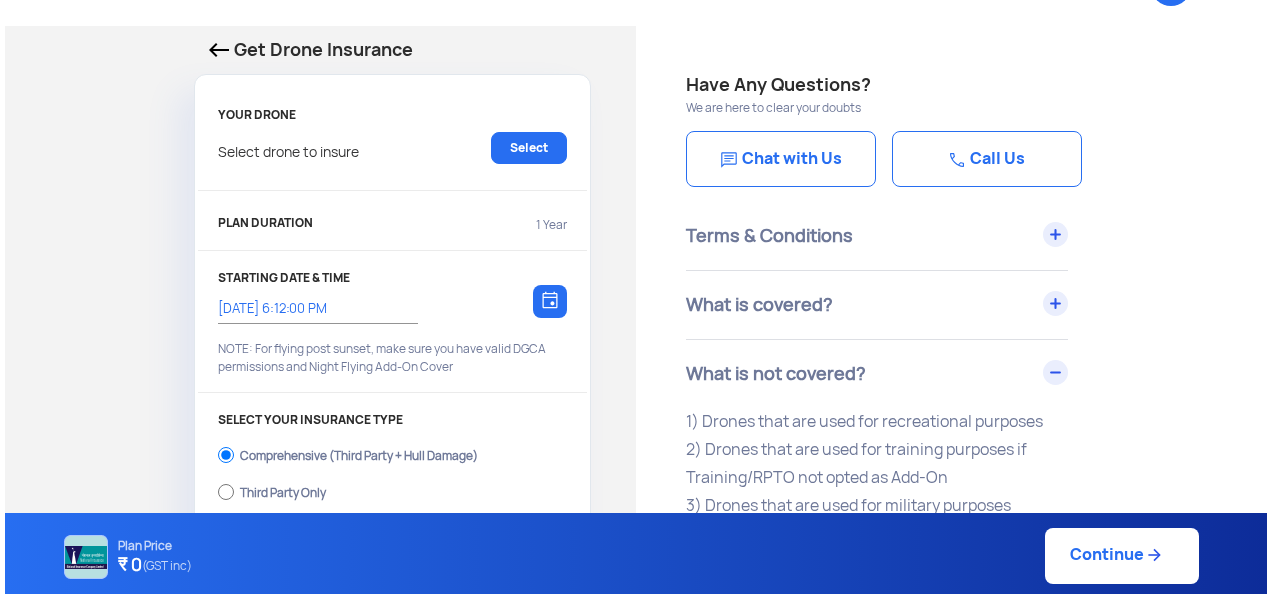 scroll, scrollTop: 48, scrollLeft: 0, axis: vertical 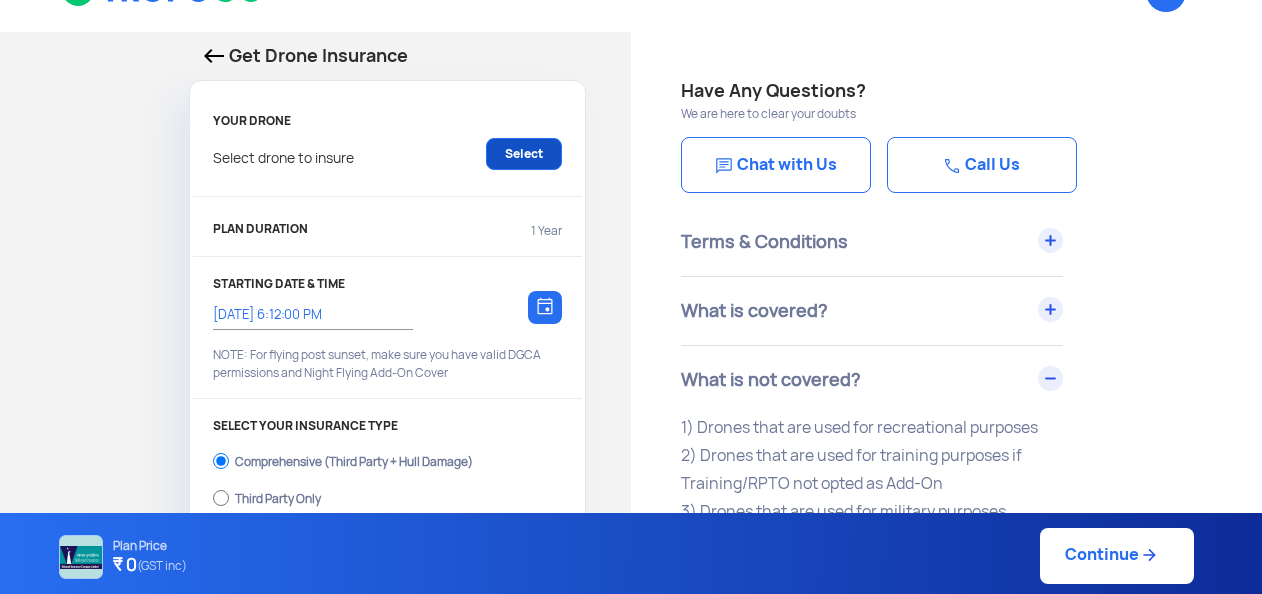 click on "Select" 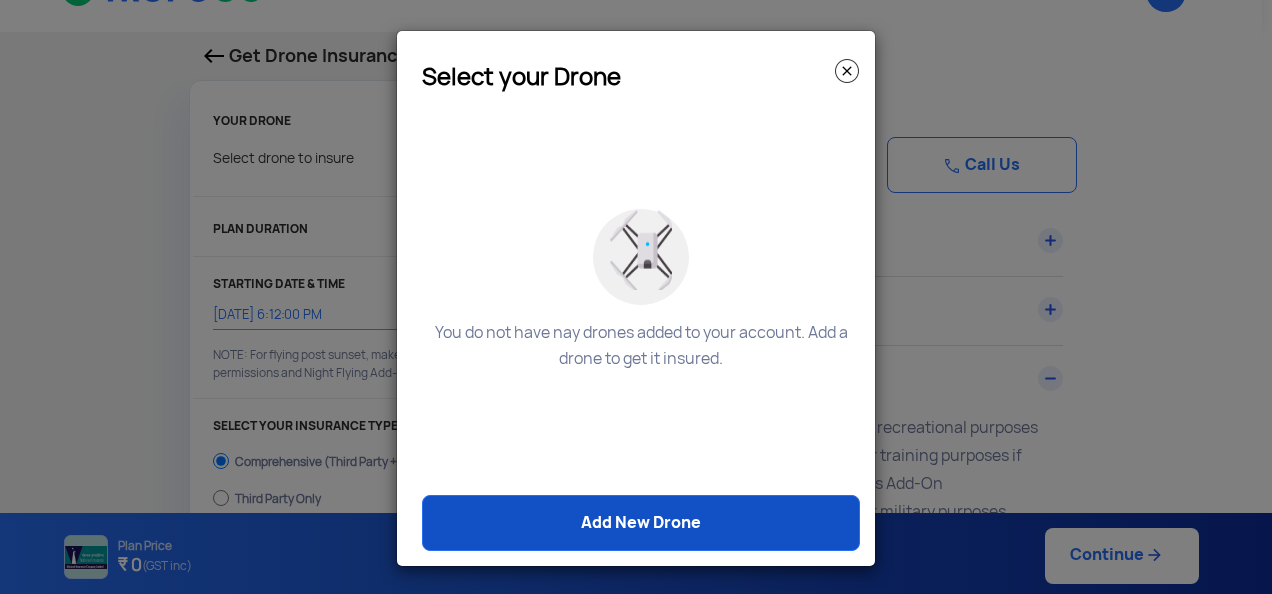 click on "Add New Drone" 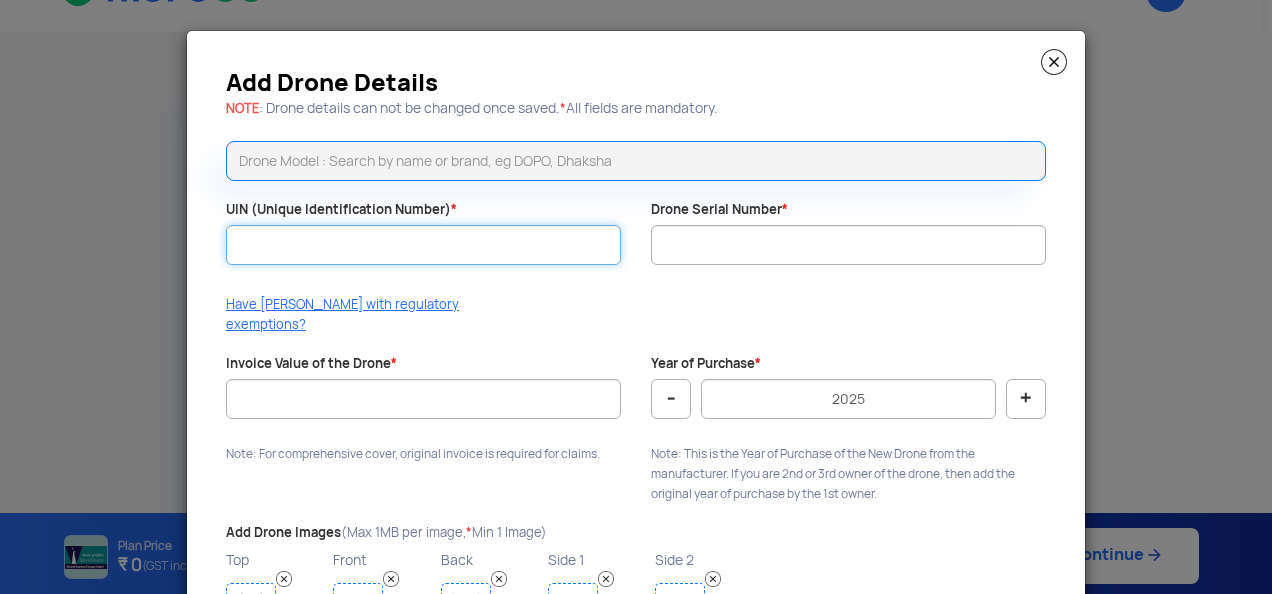 click on "UIN (Unique Identification Number)  *" at bounding box center [423, 245] 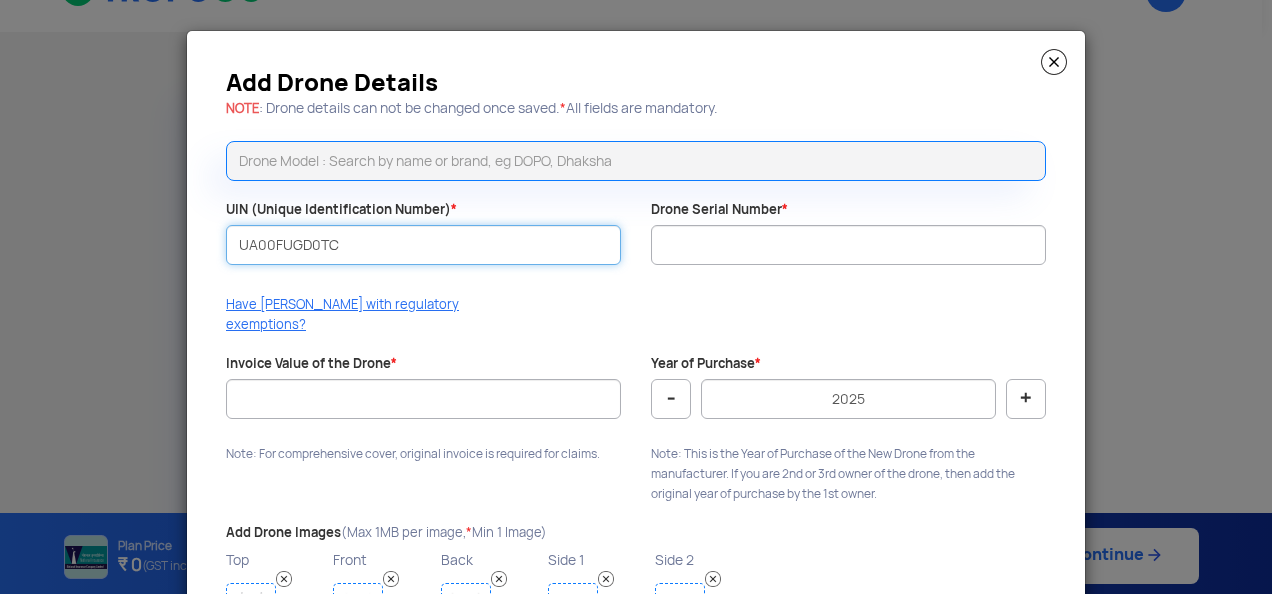 type on "UA00FUGD0TC" 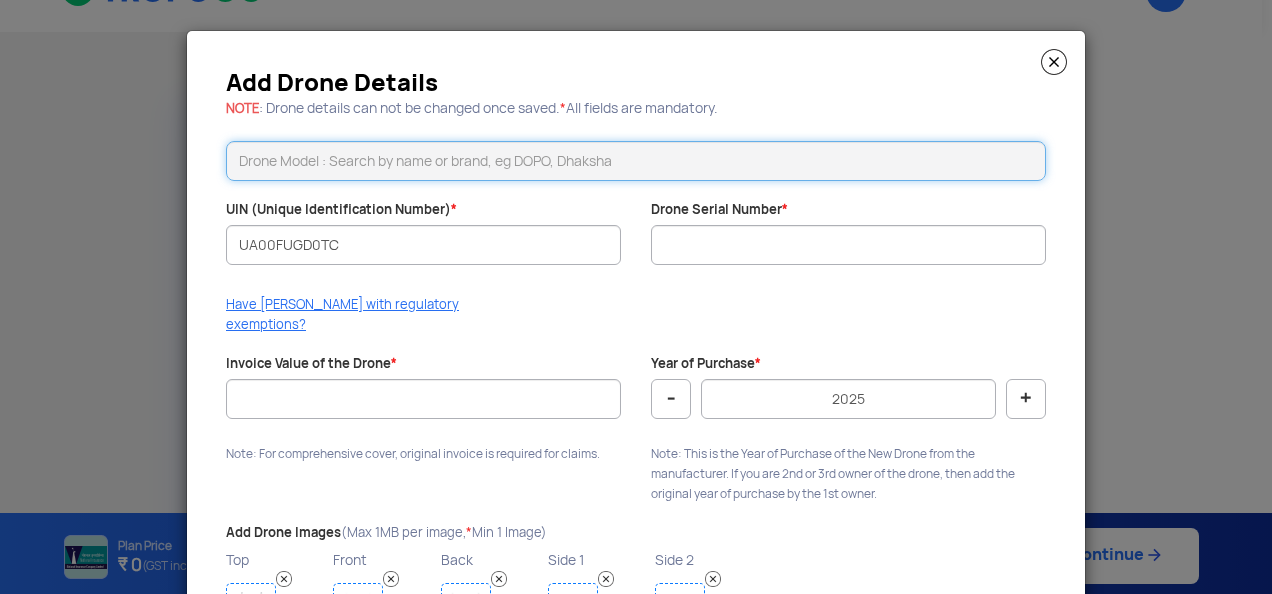 click at bounding box center [636, 161] 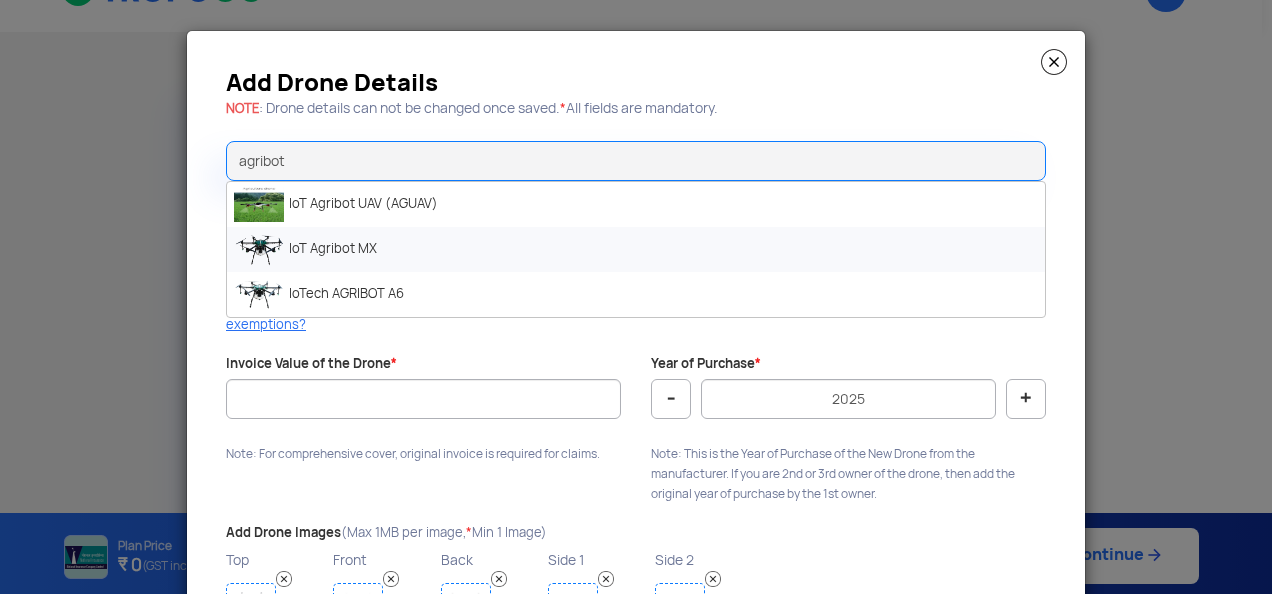 click on "IoT Agribot MX" 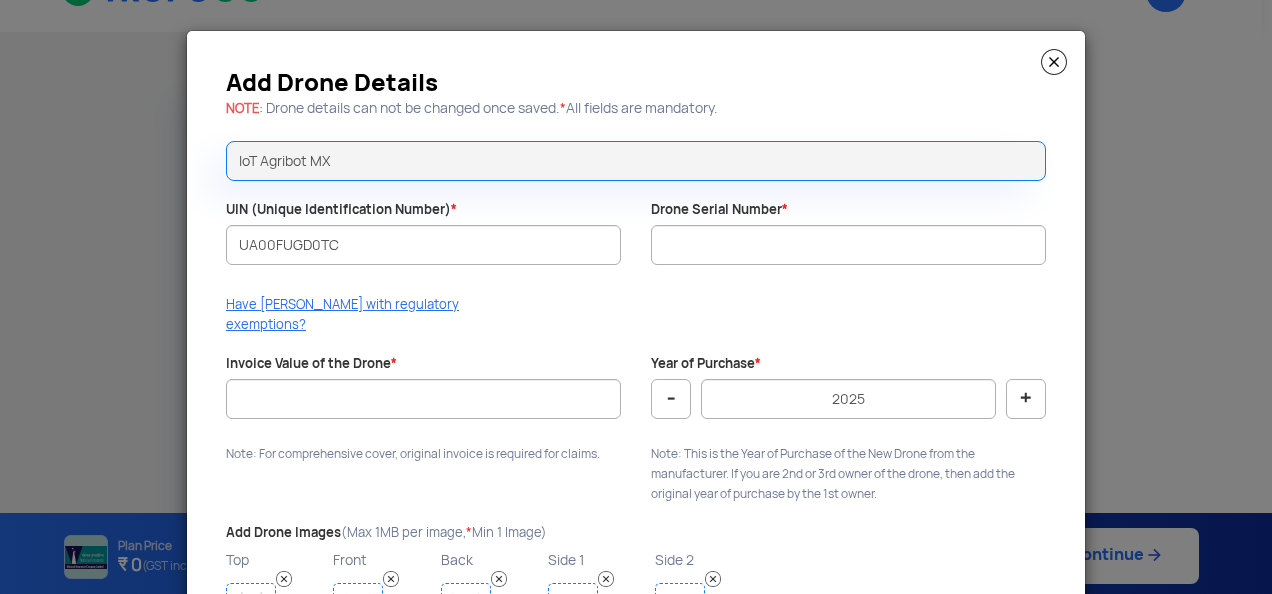 click 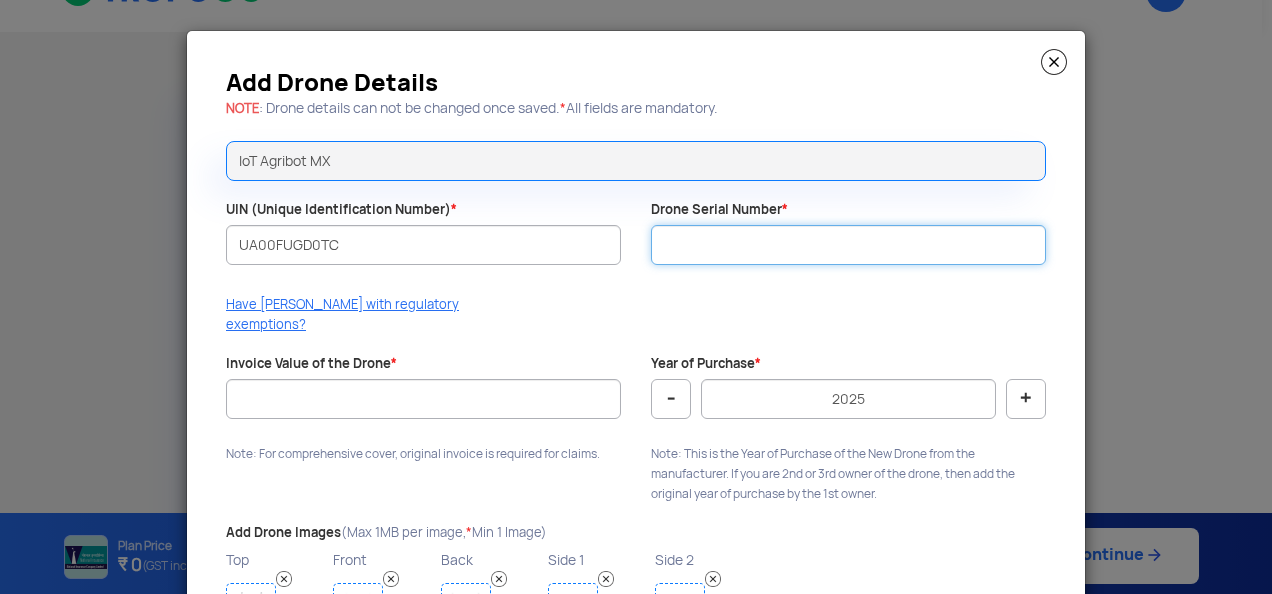 click on "Drone Serial Number  *" at bounding box center [848, 245] 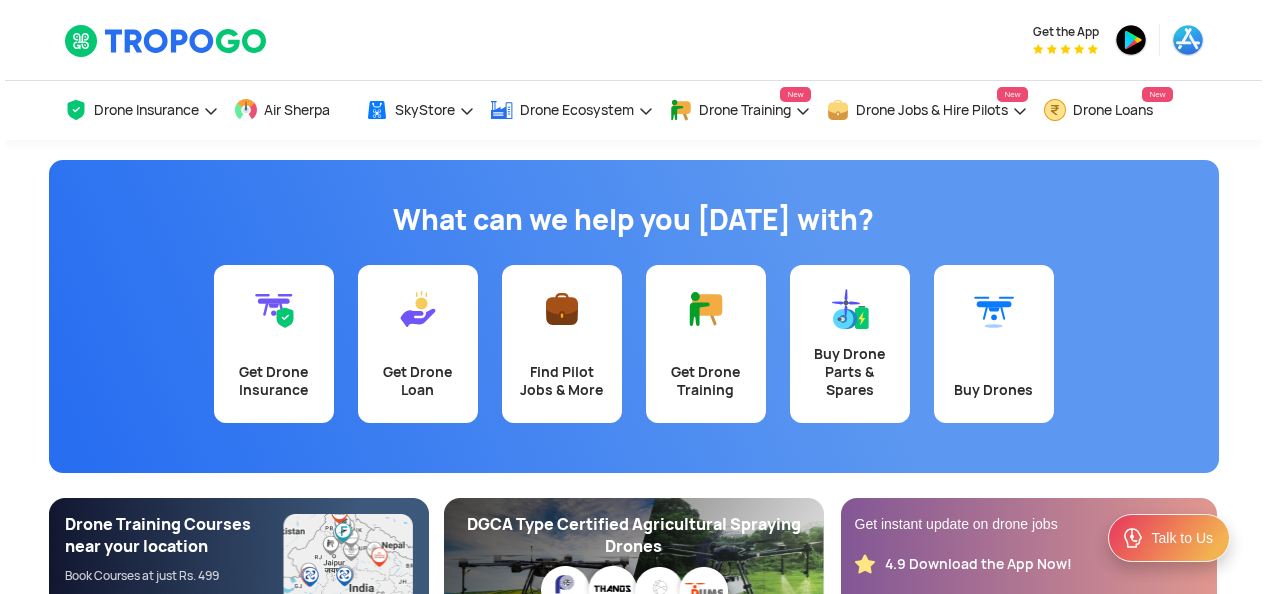 scroll, scrollTop: 0, scrollLeft: 0, axis: both 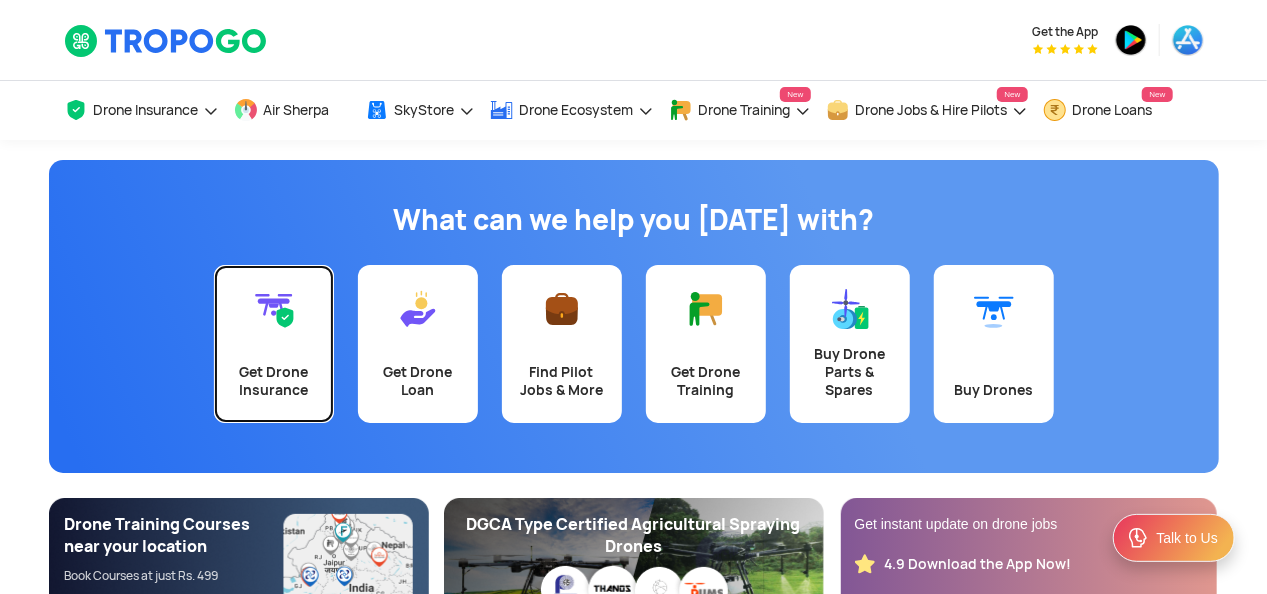click 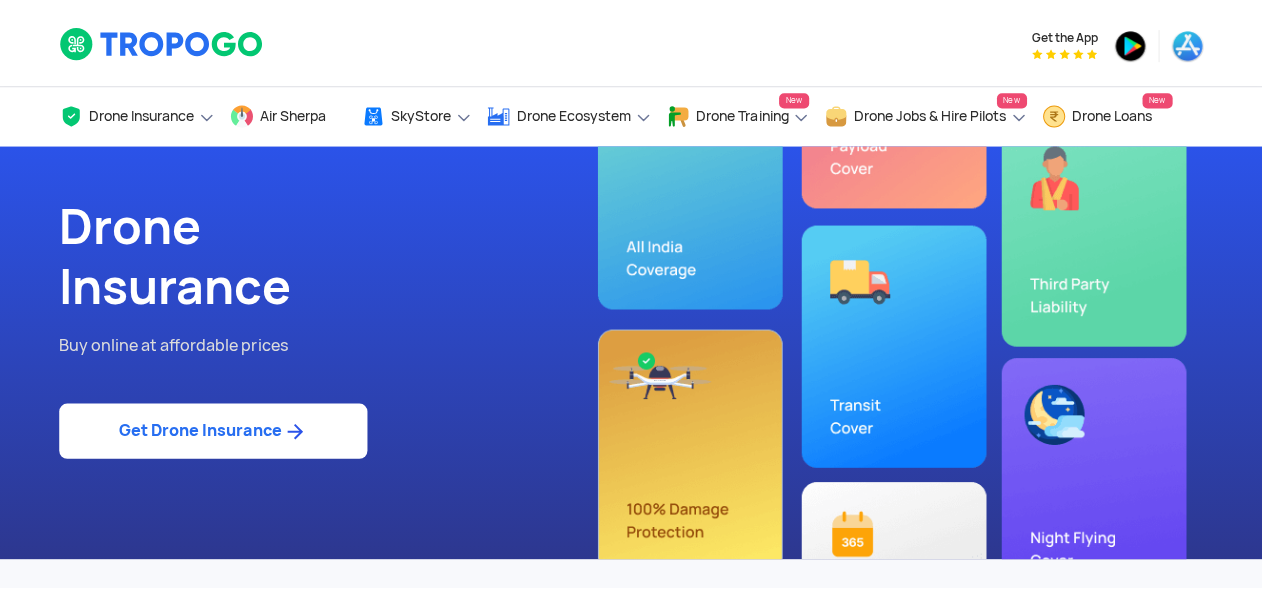 scroll, scrollTop: 0, scrollLeft: 0, axis: both 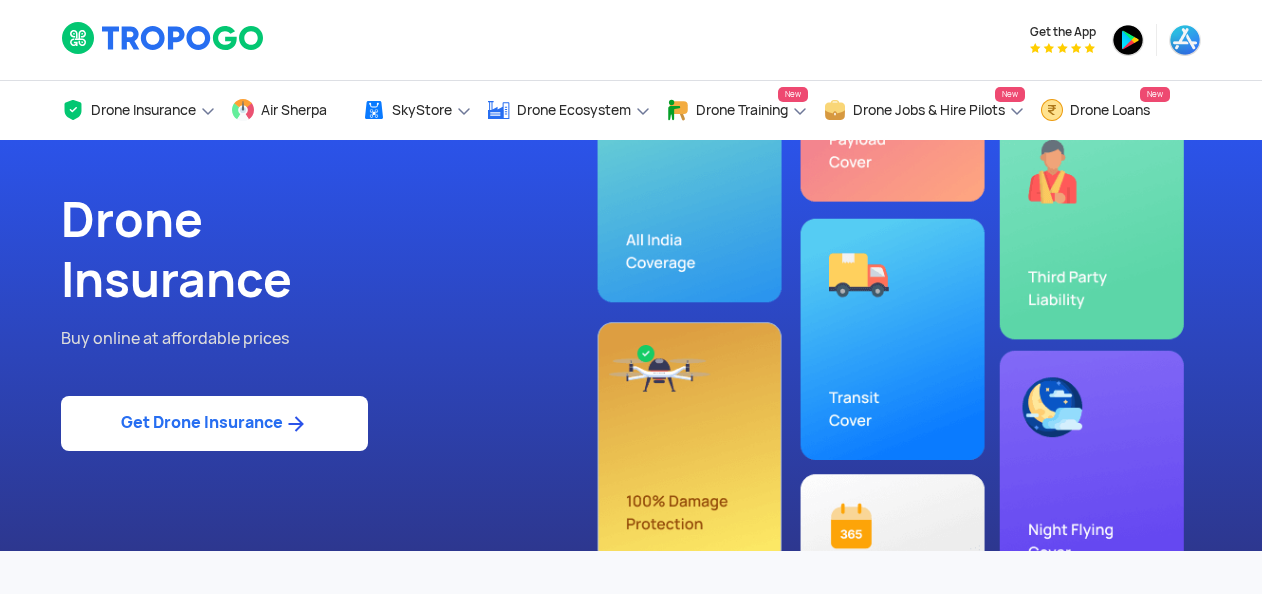 click 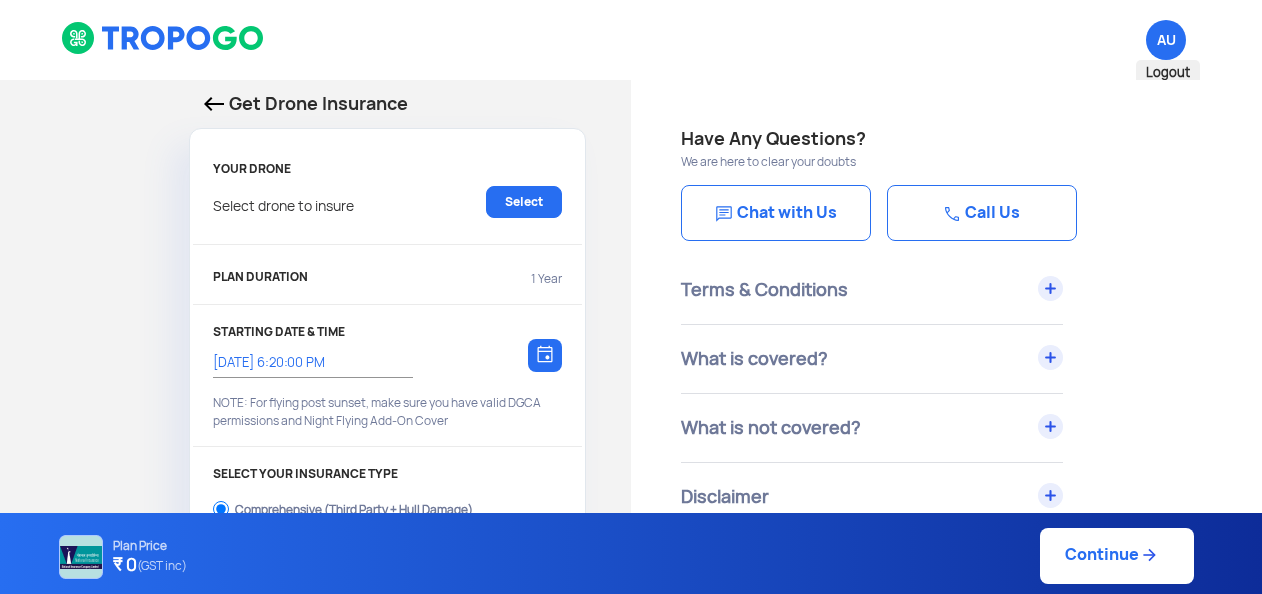 click on "AU  Logout" at bounding box center [1166, 40] 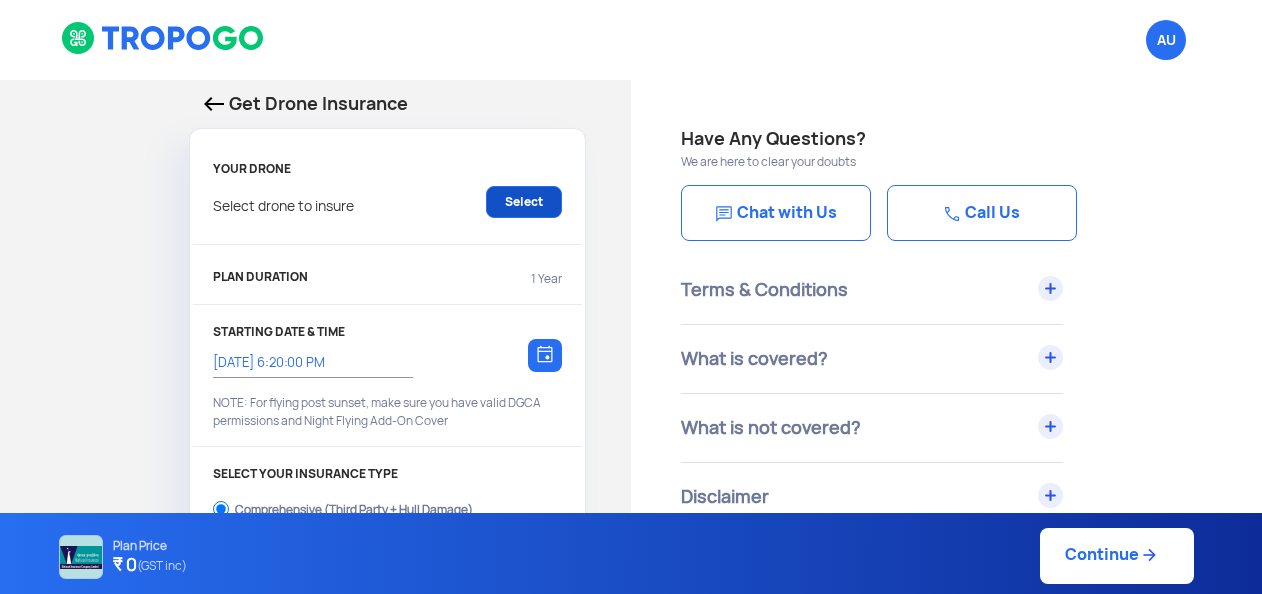 click on "Select" 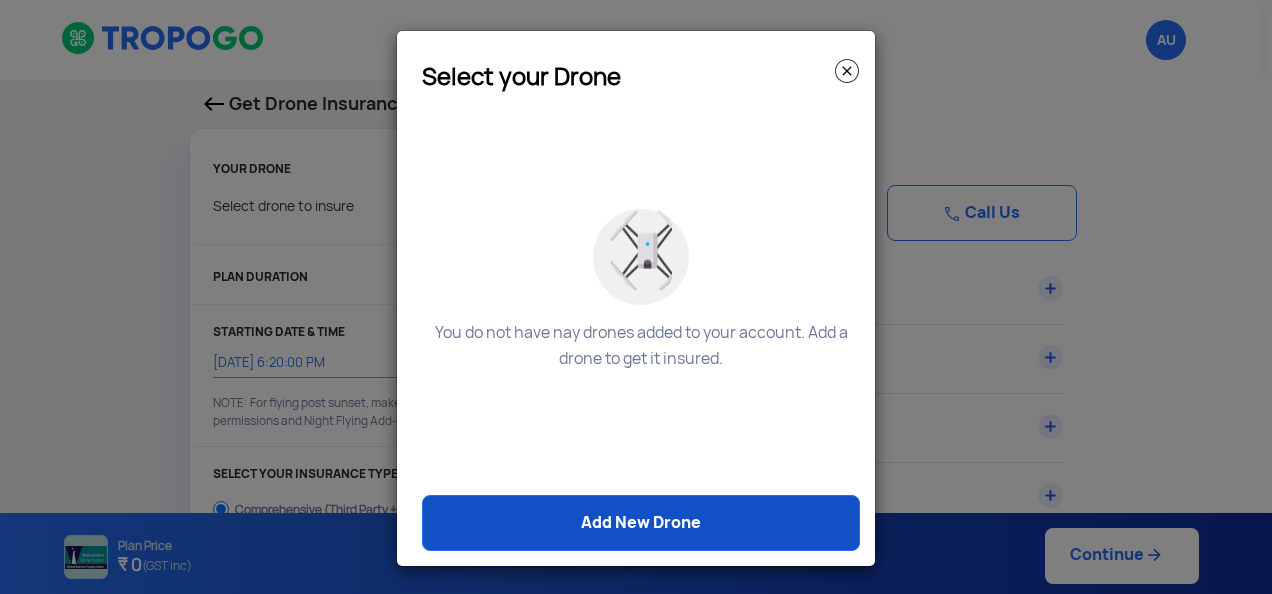 click on "Add New Drone" 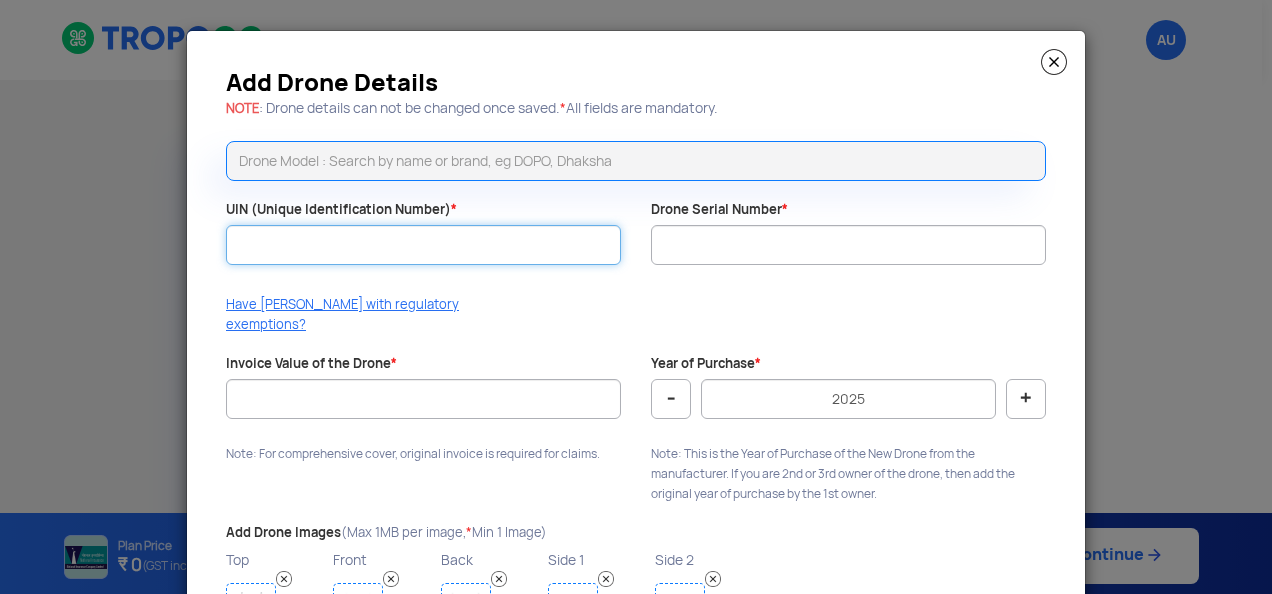 click on "UIN (Unique Identification Number)  *" at bounding box center (423, 245) 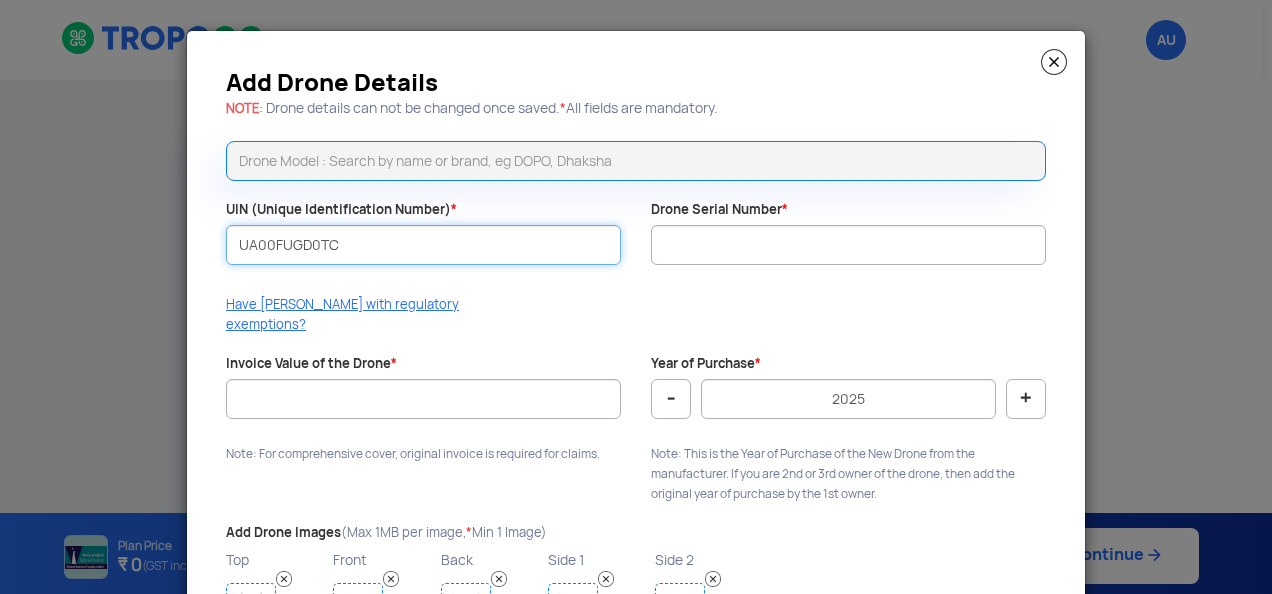 type on "UA00FUGD0TC" 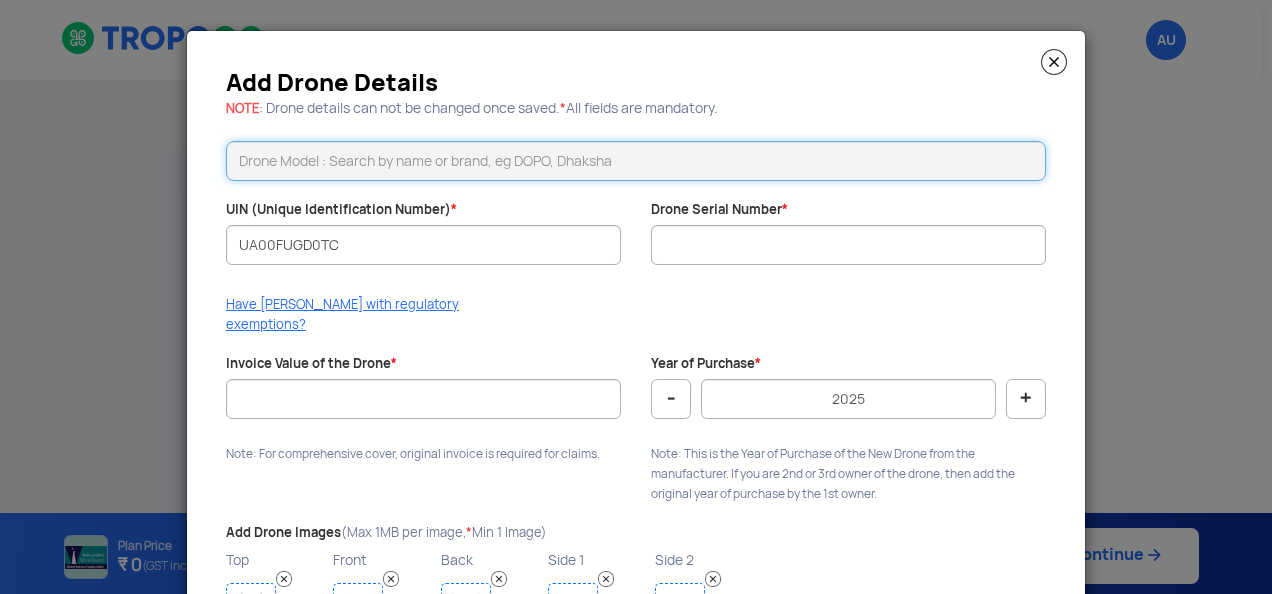 click at bounding box center [636, 161] 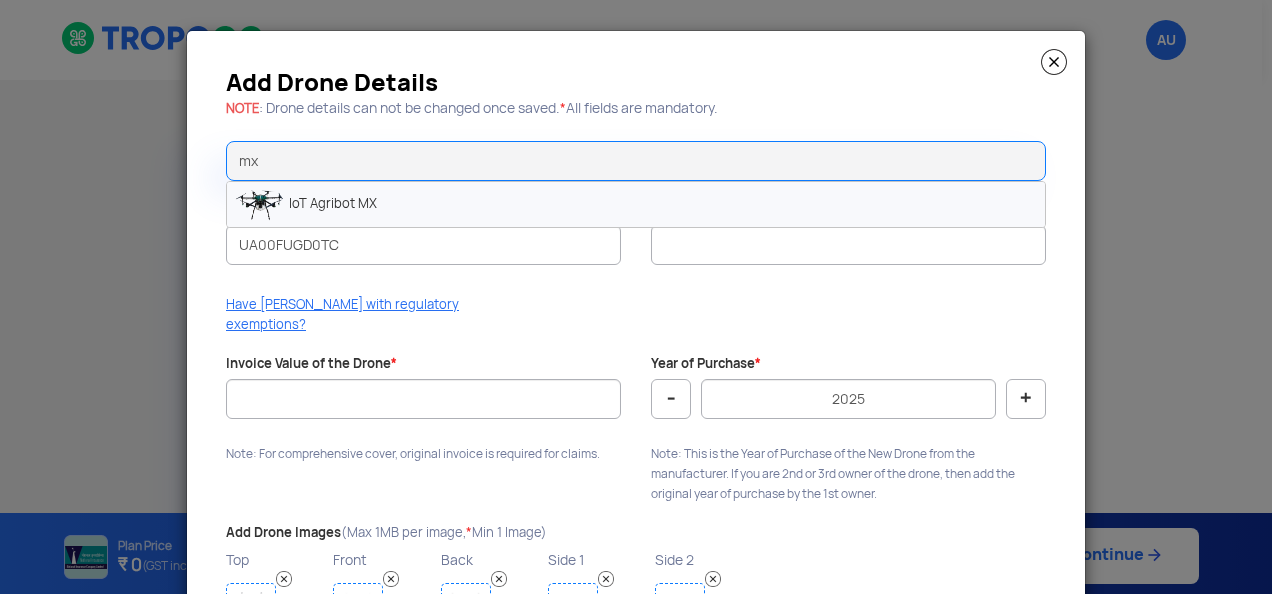 click on "IoT Agribot MX" 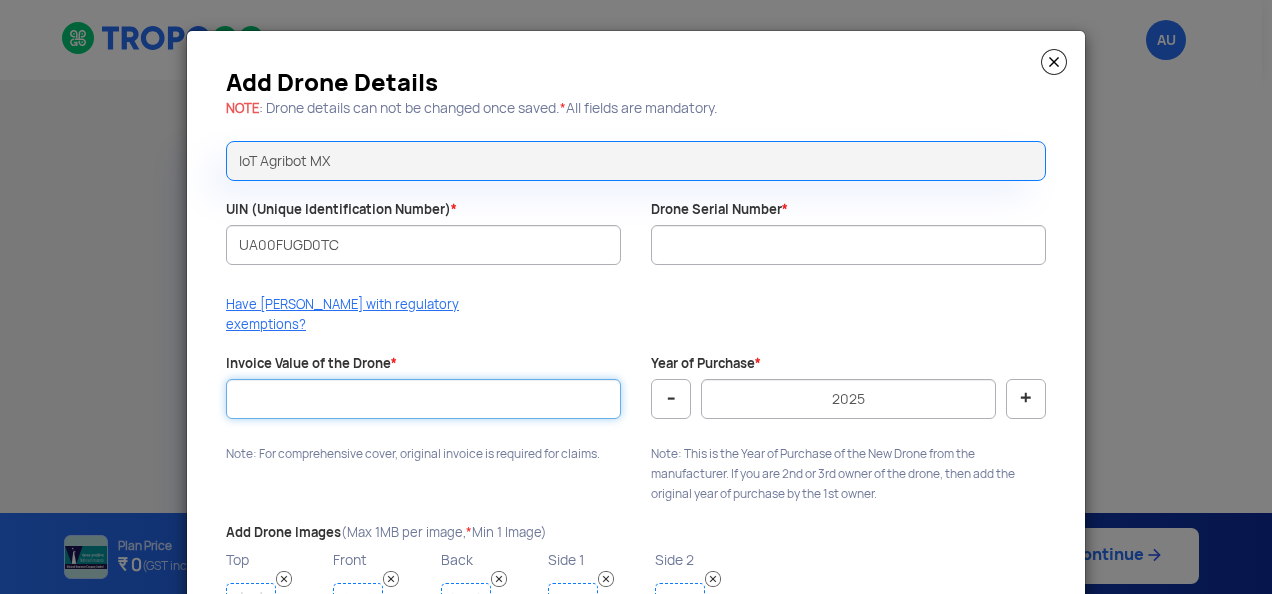 click on "Invoice Value of the Drone  *" at bounding box center (423, 399) 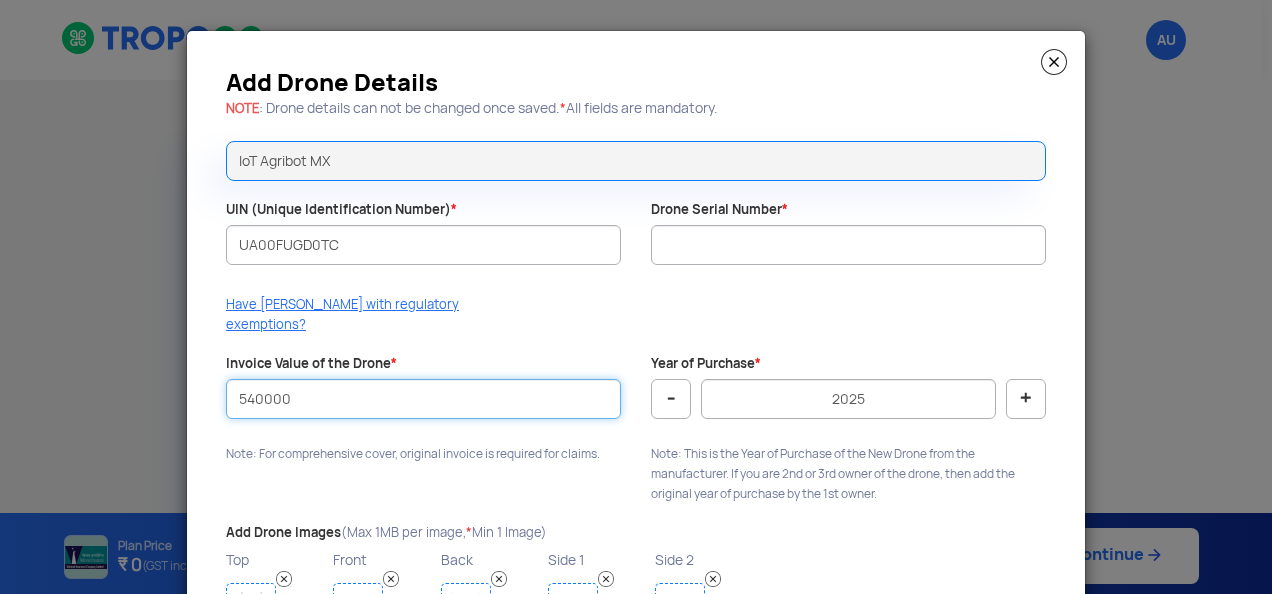 type on "540000" 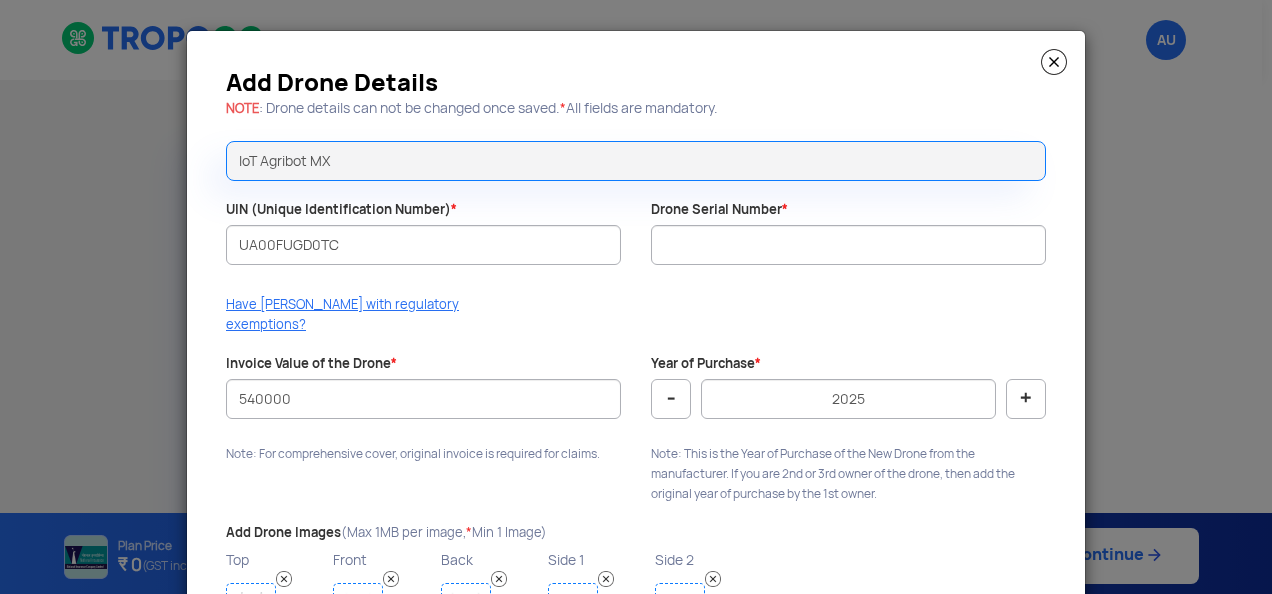 click on "Note: For comprehensive cover, original invoice is required for claims." 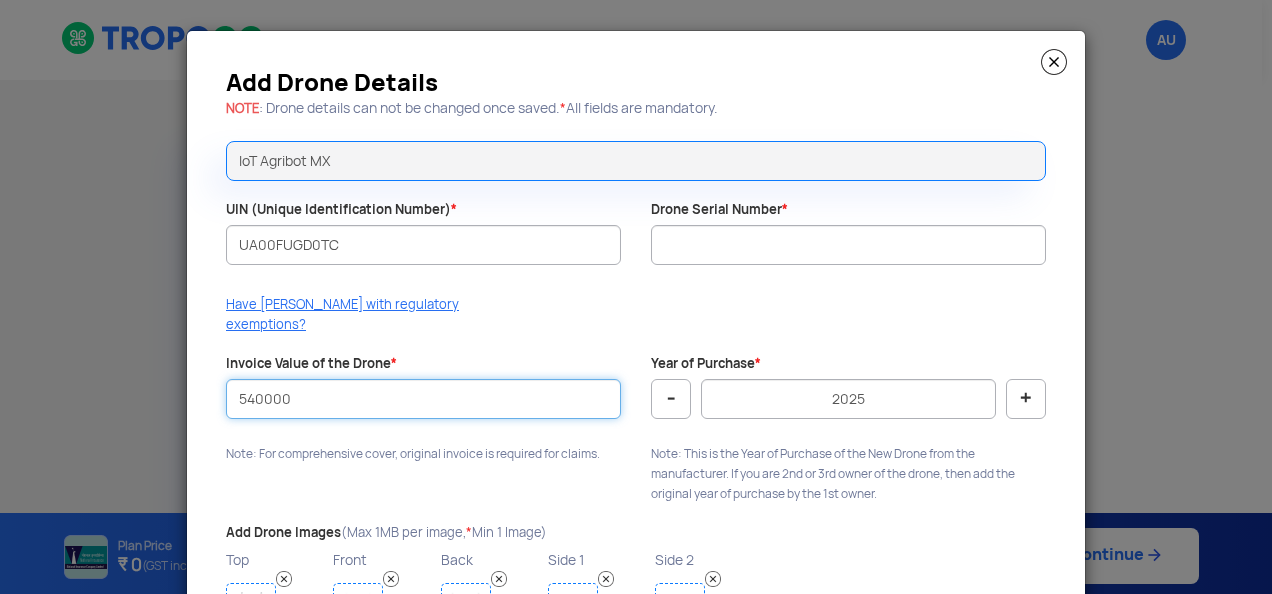 click on "540000" at bounding box center (423, 399) 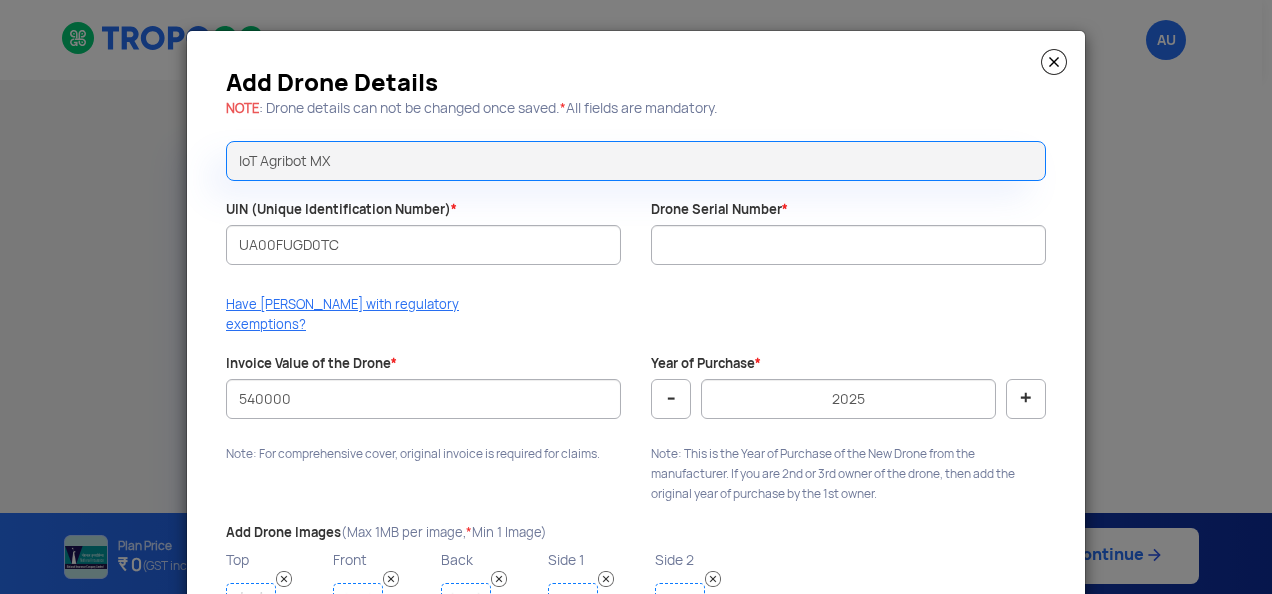 click on "Note: For comprehensive cover, original invoice is required for claims." 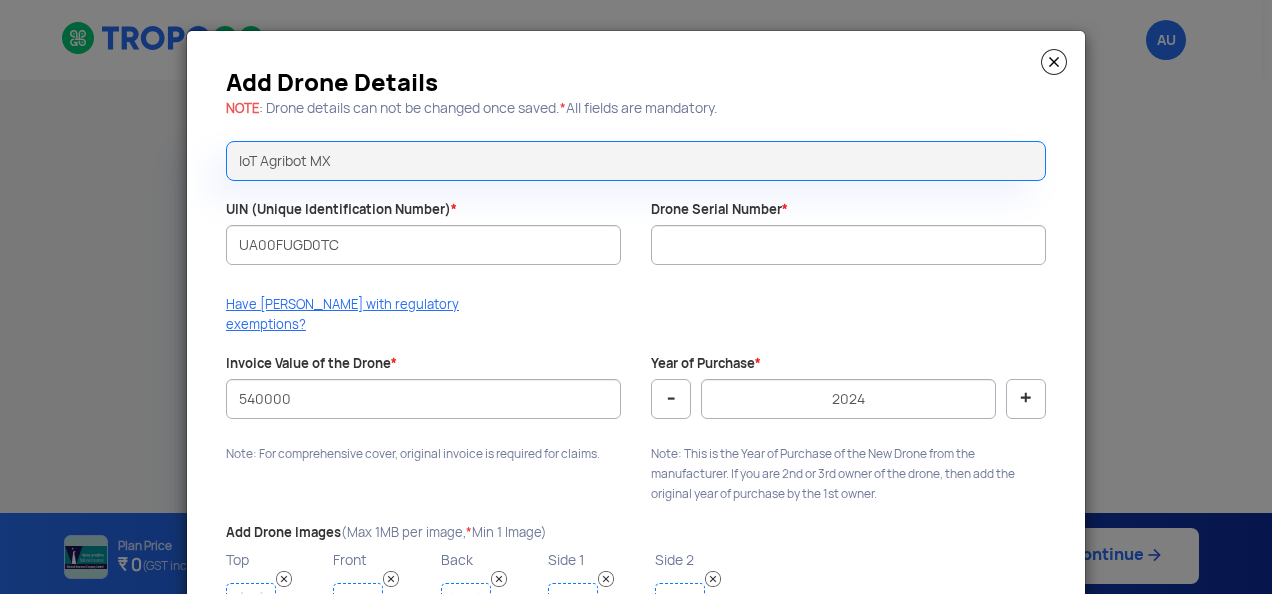 click on "Add Drone Details NOTE : Drone details can not be changed once saved.  *  All fields are mandatory.  IoT Agribot MX UIN (Unique Identification Number)  * UA00FUGD0TC Drone Serial Number  *  Have [PERSON_NAME] with regulatory exemptions?  Invoice Value of the Drone  * 540000  Note: For comprehensive cover, original invoice is required for claims.  Year of Purchase  *  -  2024  +   Note: This is the Year of Purchase of the New Drone from the manufacturer. If you are 2nd or 3rd owner of the drone, then add the original year of purchase by the 1st owner.  Add Drone Images  (Max 1MB per image,  * Min 1 Image) Top Upload Front Upload Back Upload Side 1 Upload Side 2 Upload  Save Drone" 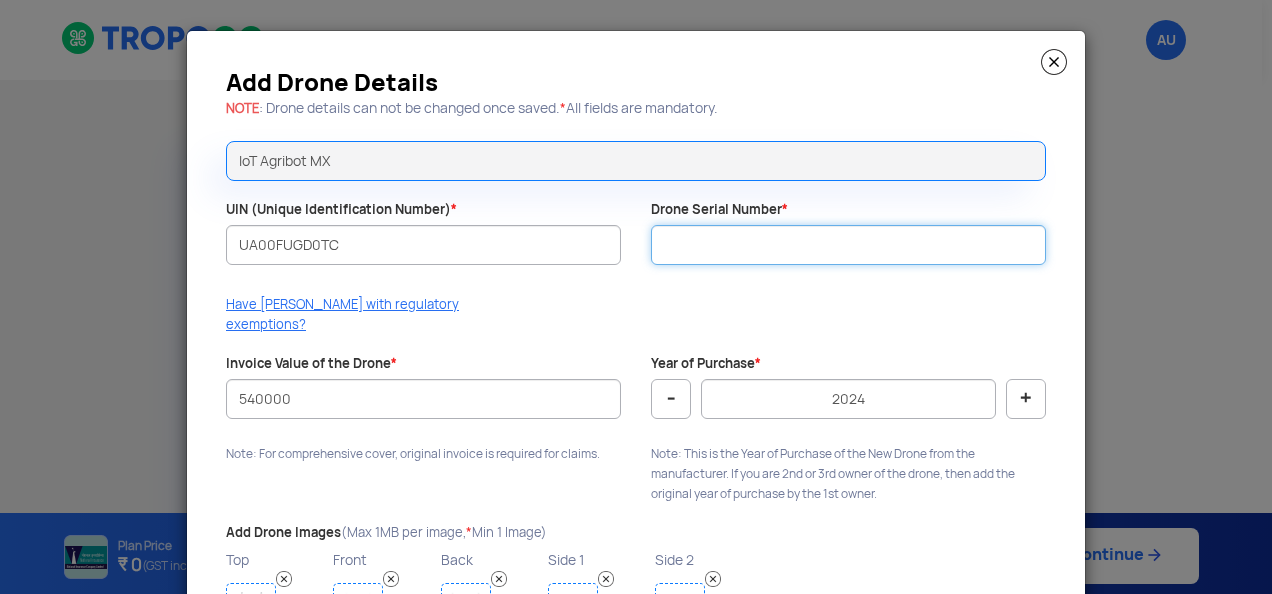 click on "Drone Serial Number  *" at bounding box center [848, 245] 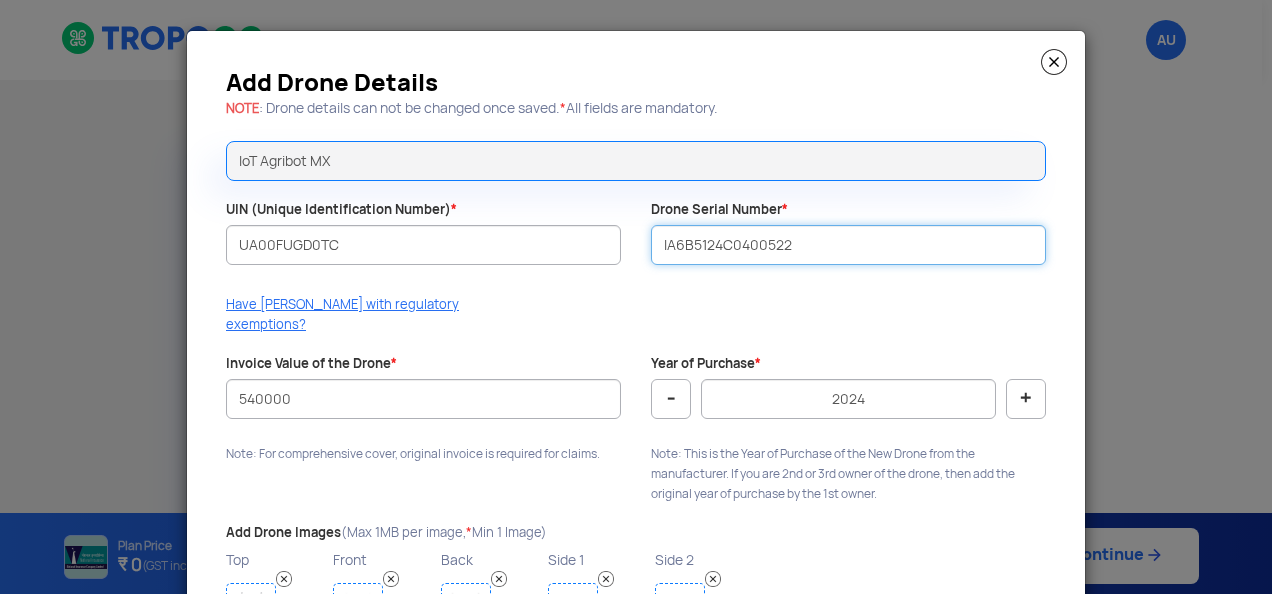 type on "IA6B5124C0400522" 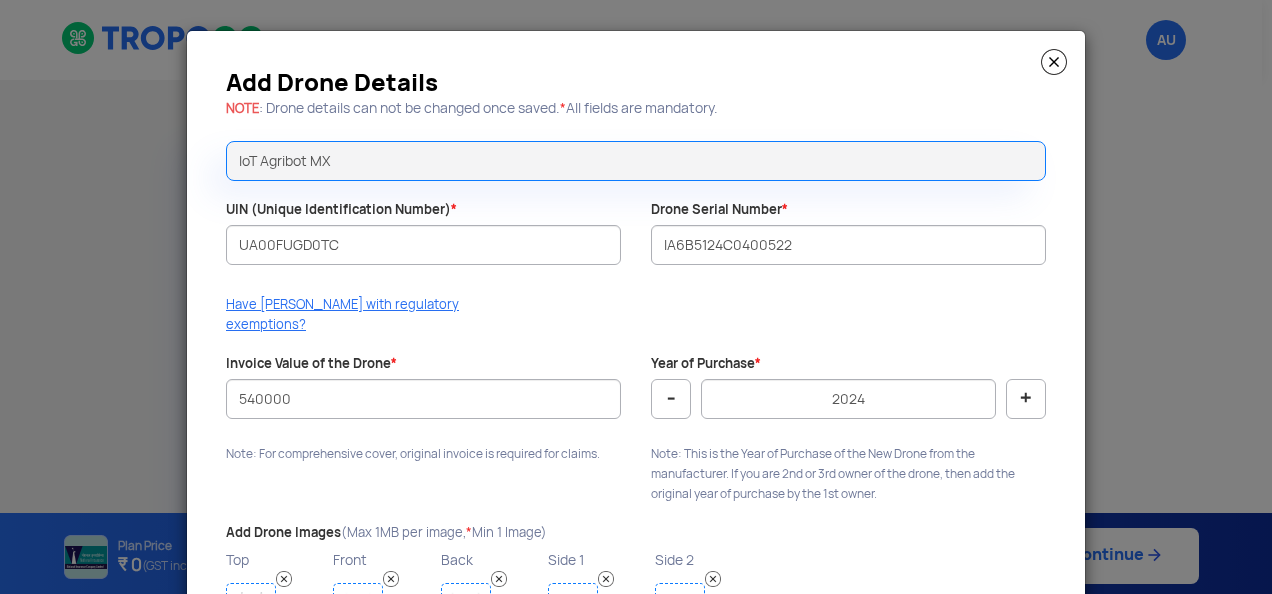 click on "Add Drone Details NOTE : Drone details can not be changed once saved.  *  All fields are mandatory.  IoT Agribot MX UIN (Unique Identification Number)  * UA00FUGD0TC Drone Serial Number  * IA6B5124C0400522  Have [PERSON_NAME] with regulatory exemptions?  Invoice Value of the Drone  * 540000  Note: For comprehensive cover, original invoice is required for claims.  Year of Purchase  *  -  2024  +   Note: This is the Year of Purchase of the New Drone from the manufacturer. If you are 2nd or 3rd owner of the drone, then add the original year of purchase by the 1st owner.  Add Drone Images  (Max 1MB per image,  * Min 1 Image) Top Upload Front Upload Back Upload Side 1 Upload Side 2 Upload  Save Drone" 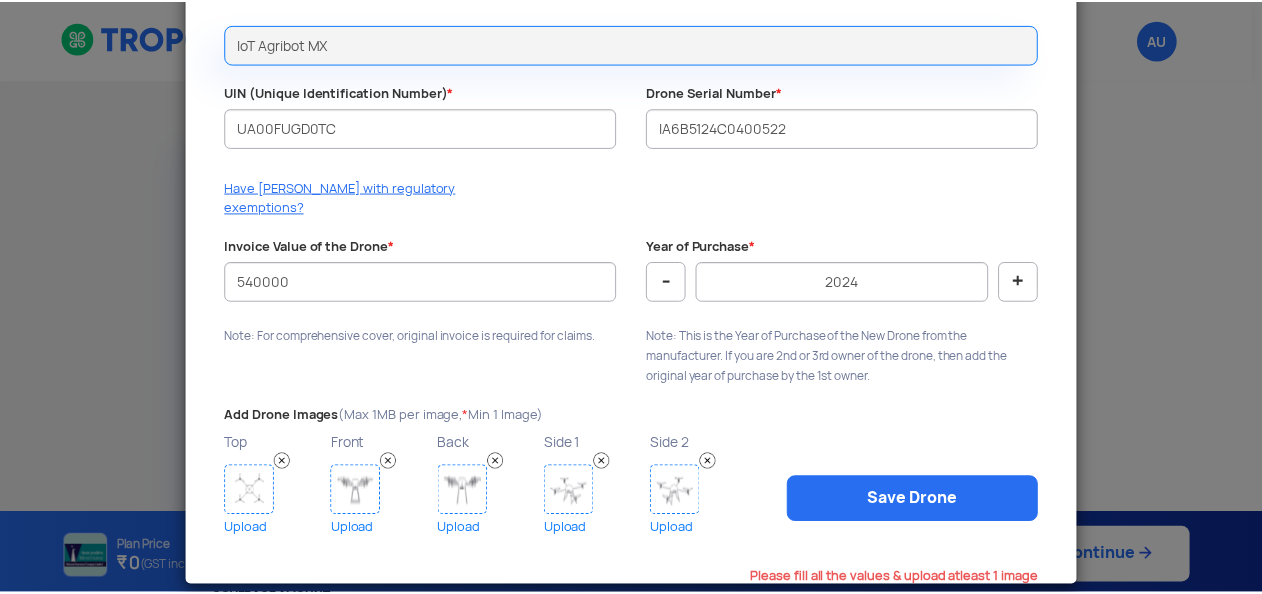 scroll, scrollTop: 119, scrollLeft: 0, axis: vertical 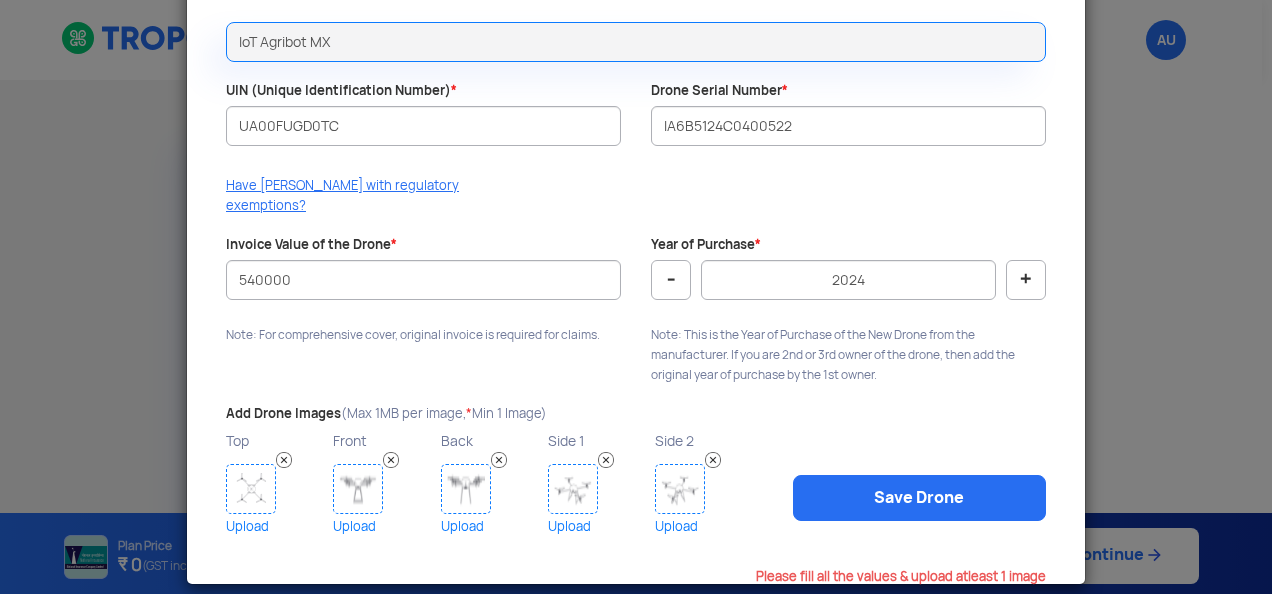 click 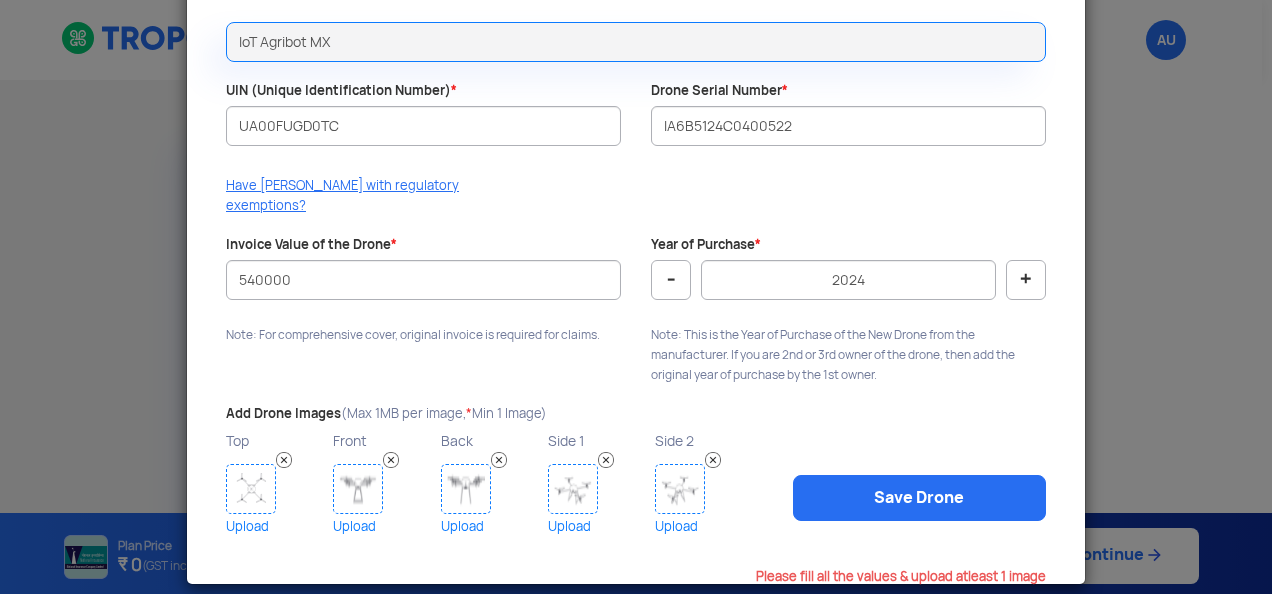 click 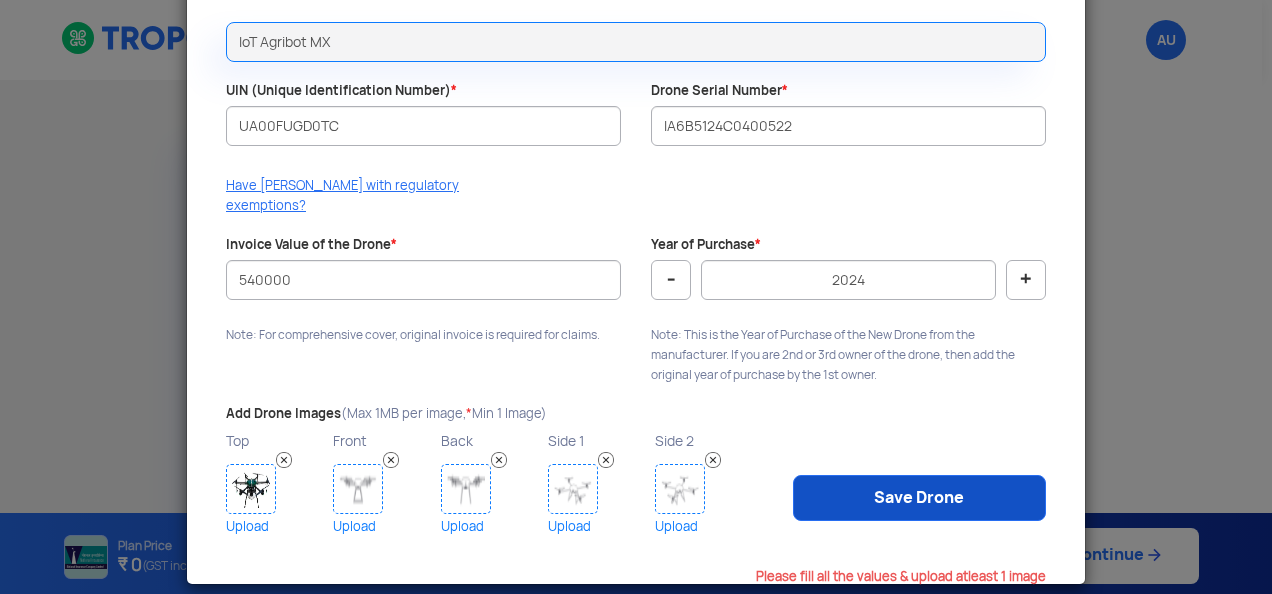 click on "Save Drone" 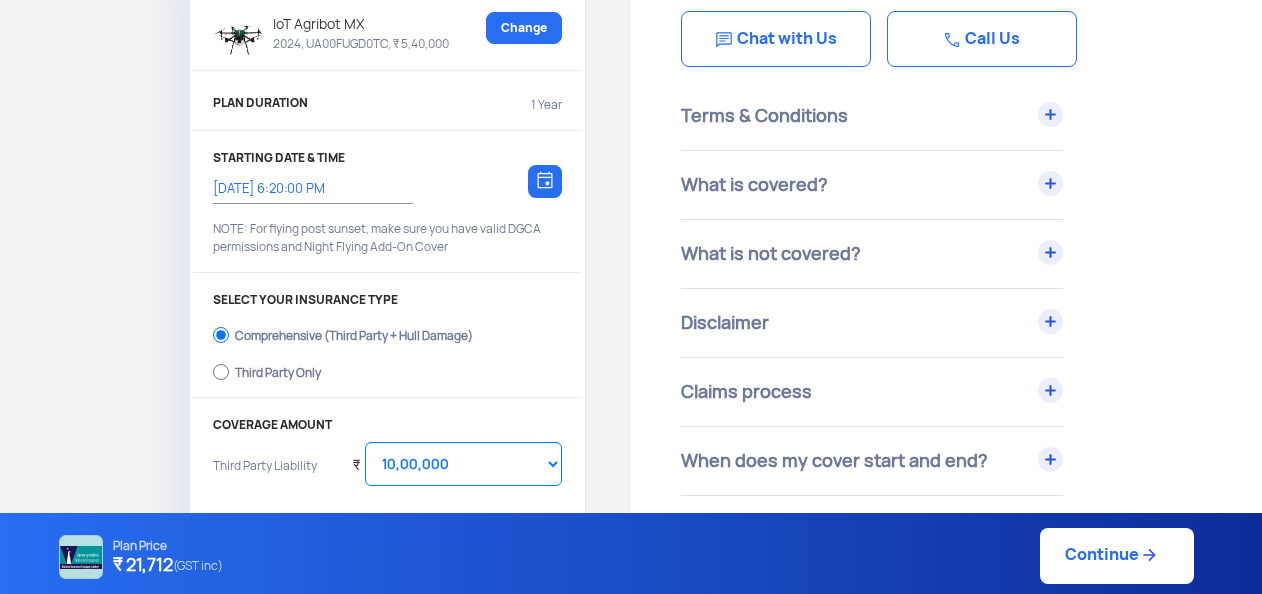 scroll, scrollTop: 180, scrollLeft: 0, axis: vertical 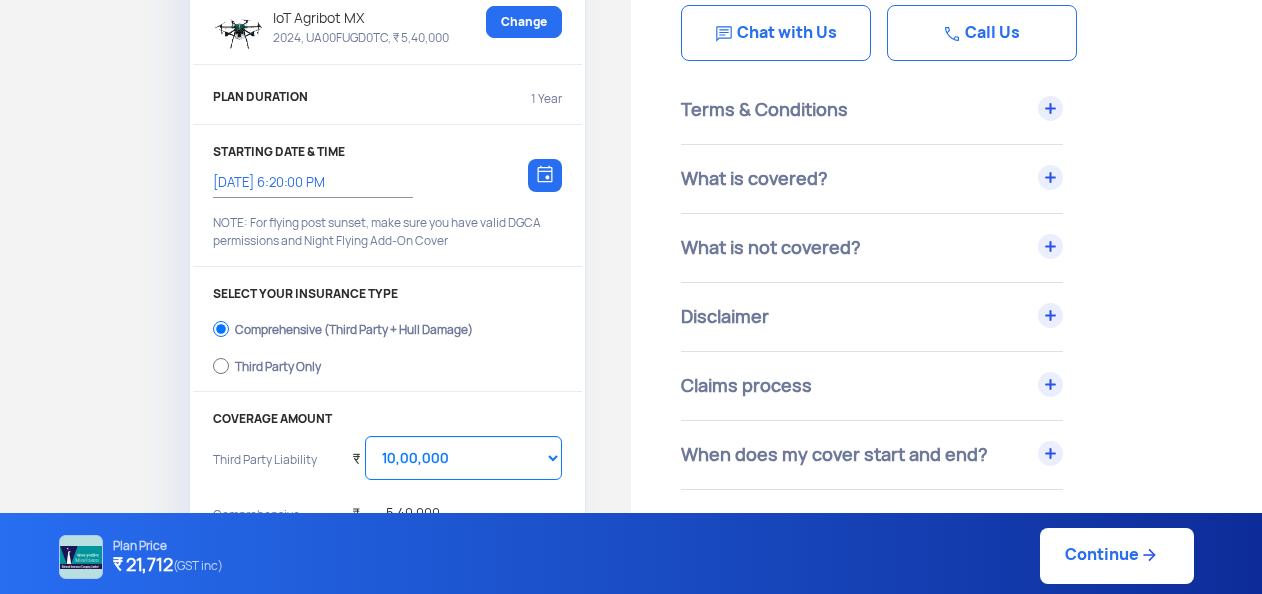 click 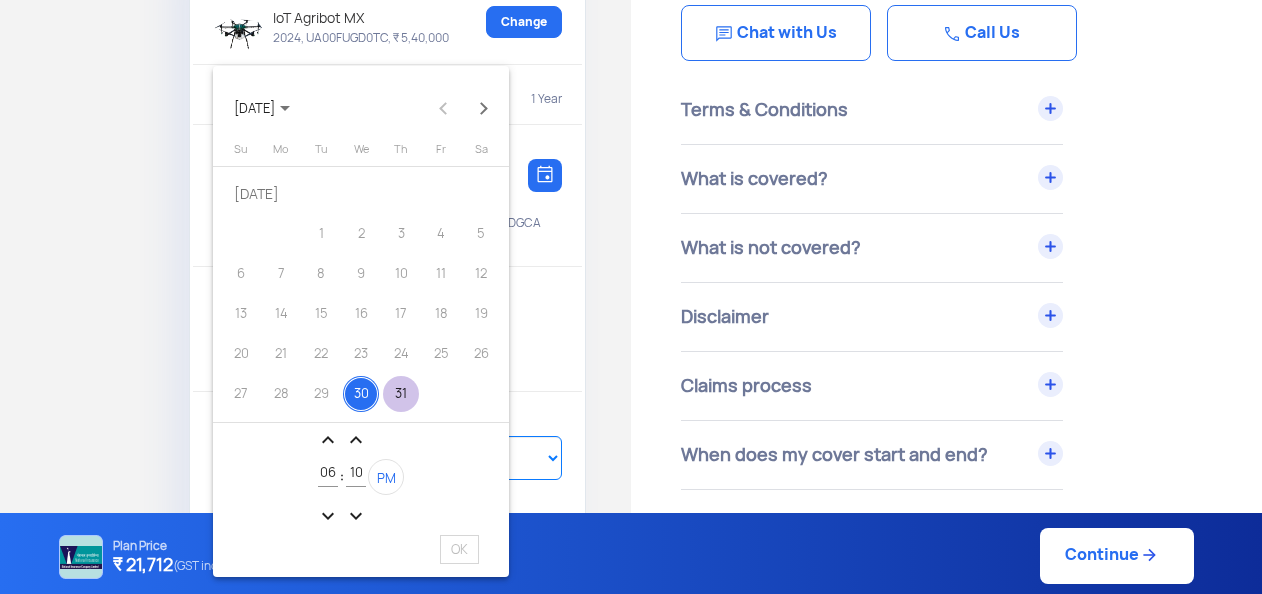 click on "31" at bounding box center (401, 394) 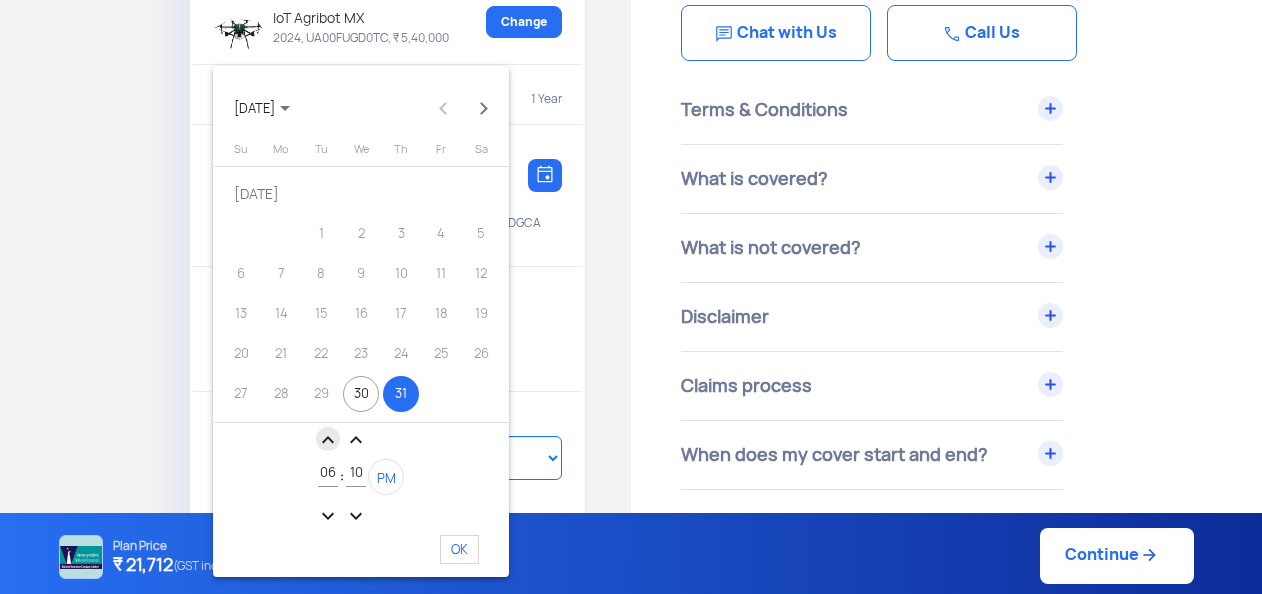 click on "expand_less" at bounding box center [328, 440] 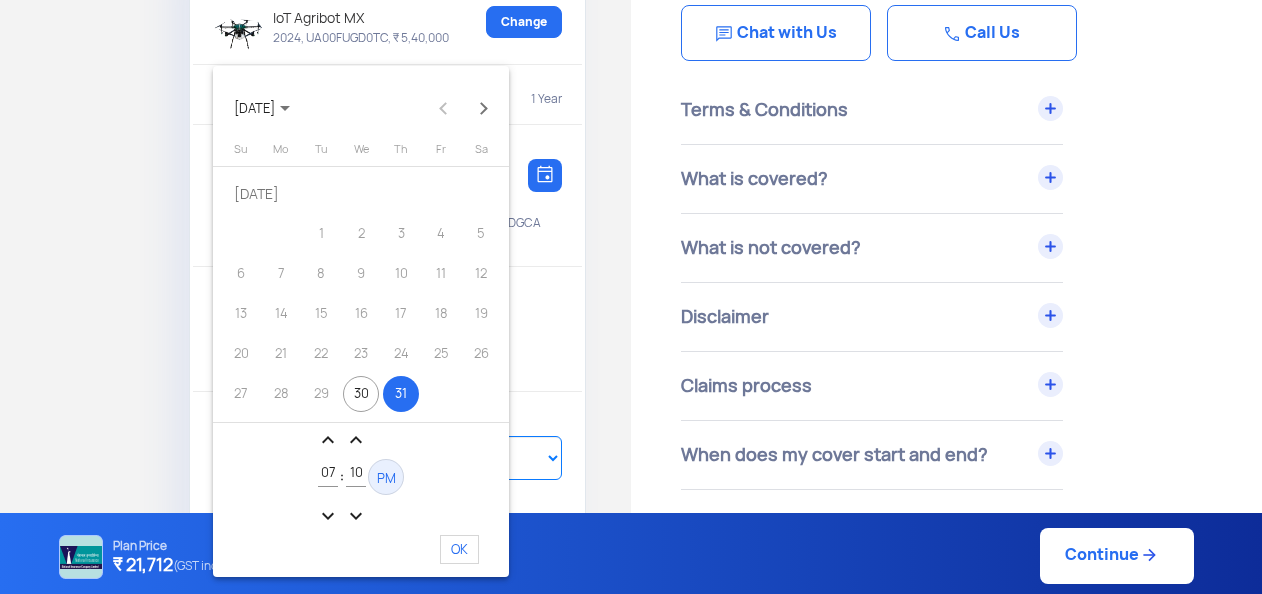 click on "PM" at bounding box center [386, 478] 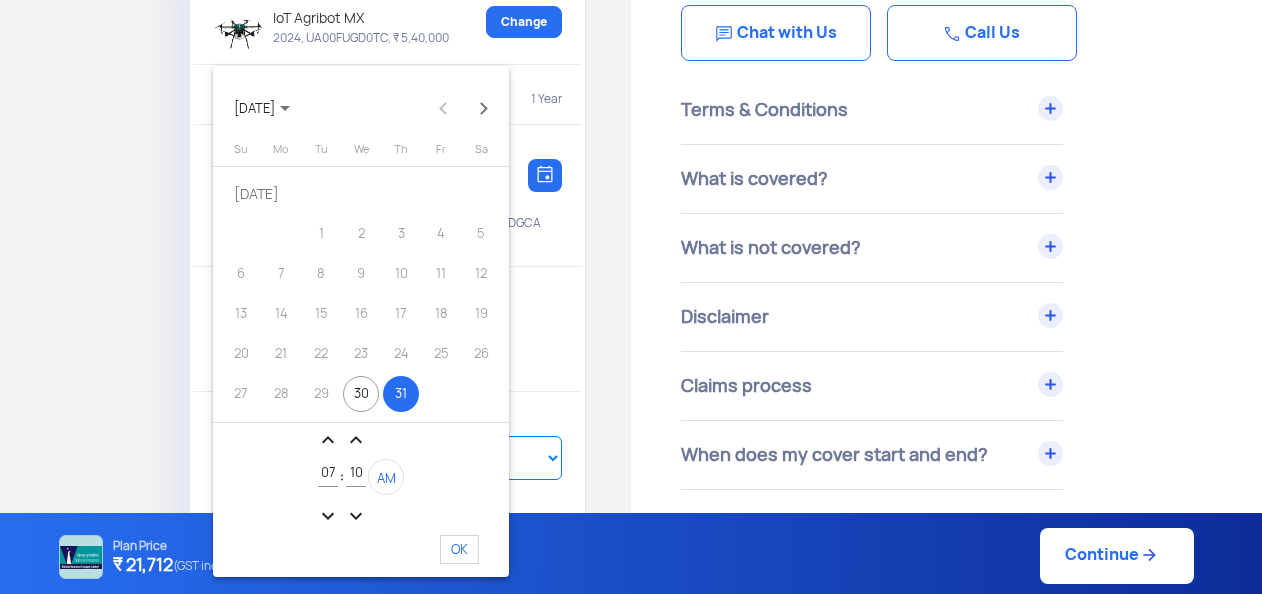 click on "expand_more" at bounding box center [328, 516] 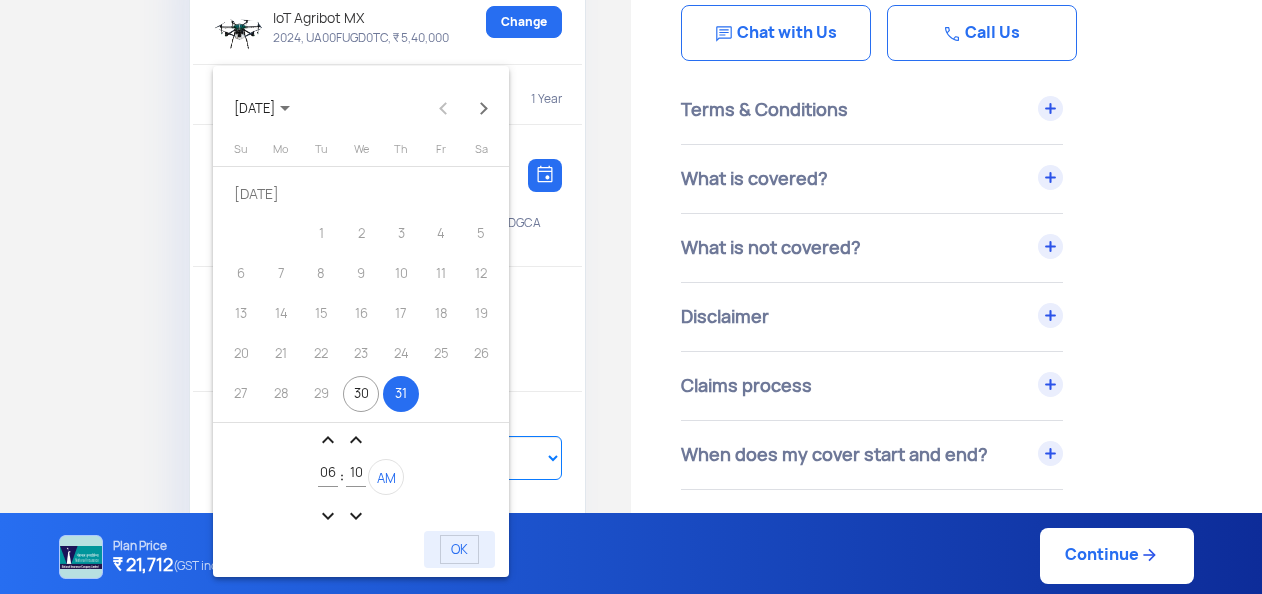 click on "OK" at bounding box center (459, 549) 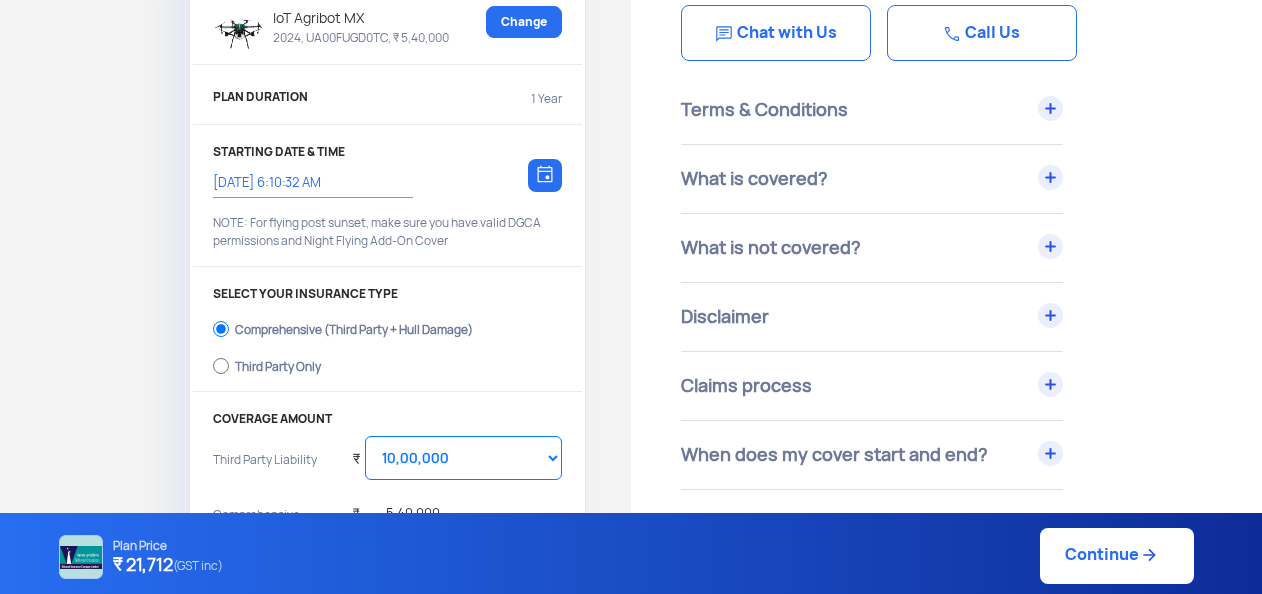 click on "SELECT YOUR INSURANCE TYPE Comprehensive (Third Party + Hull Damage) Third Party Only" 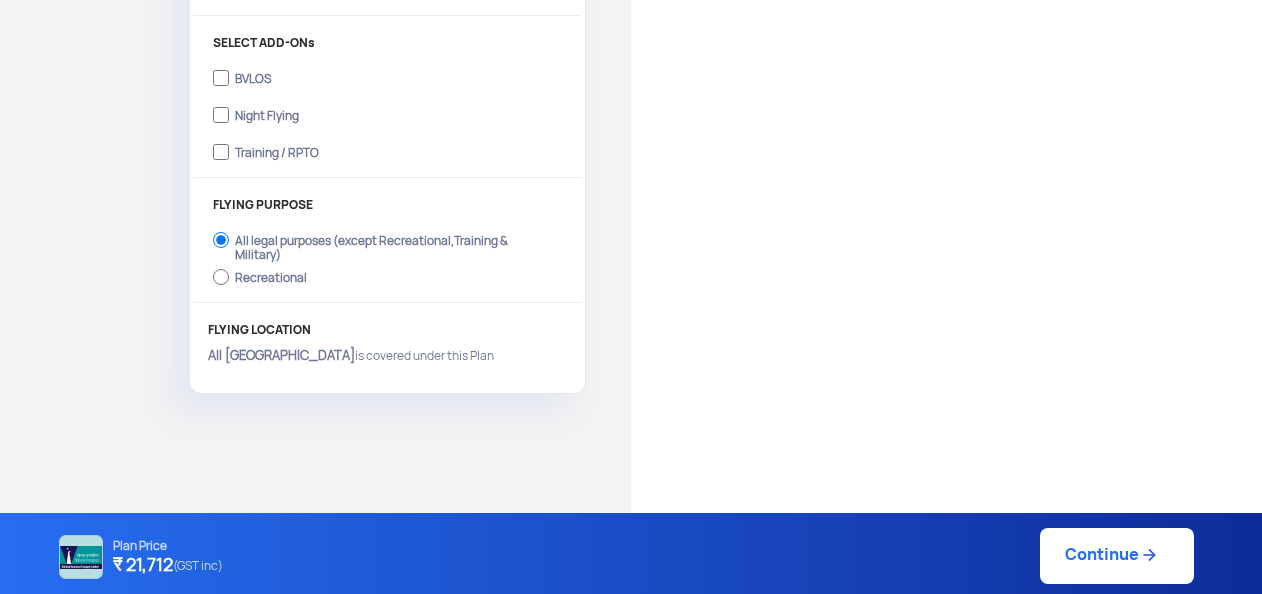 scroll, scrollTop: 730, scrollLeft: 0, axis: vertical 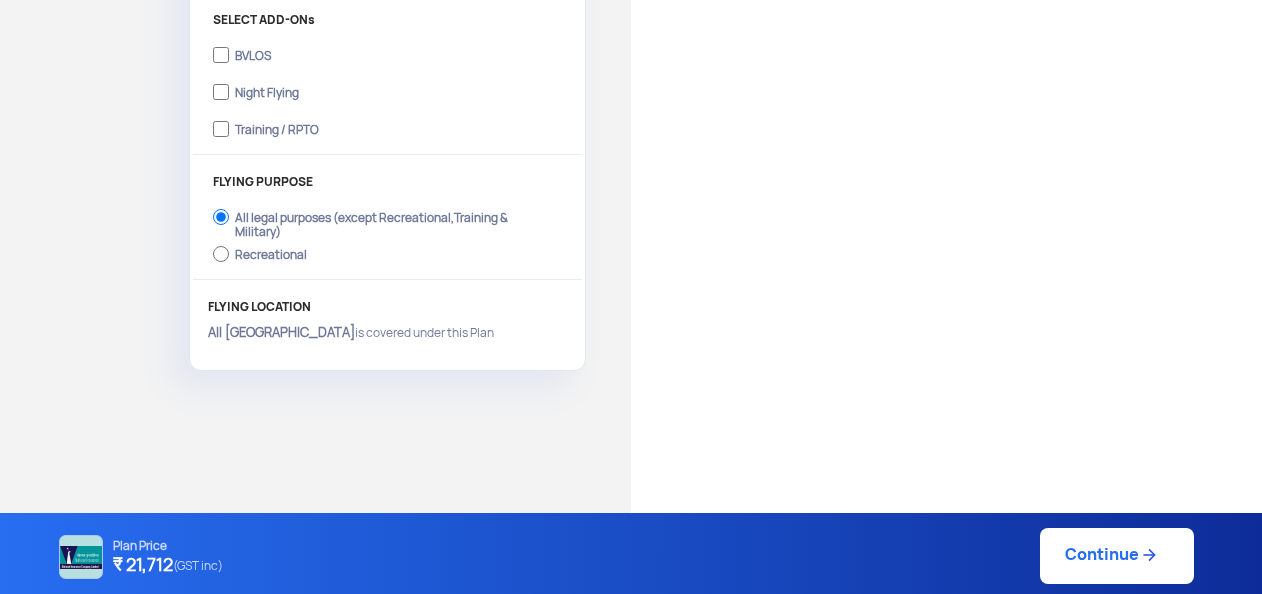 click on "Continue" 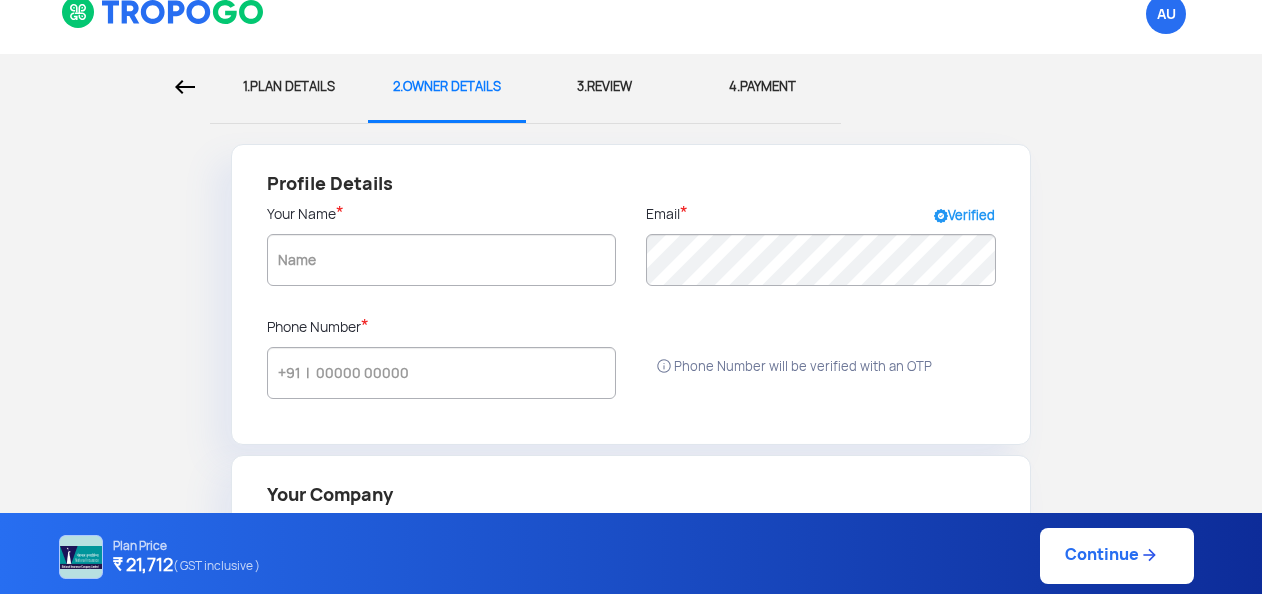scroll, scrollTop: 0, scrollLeft: 0, axis: both 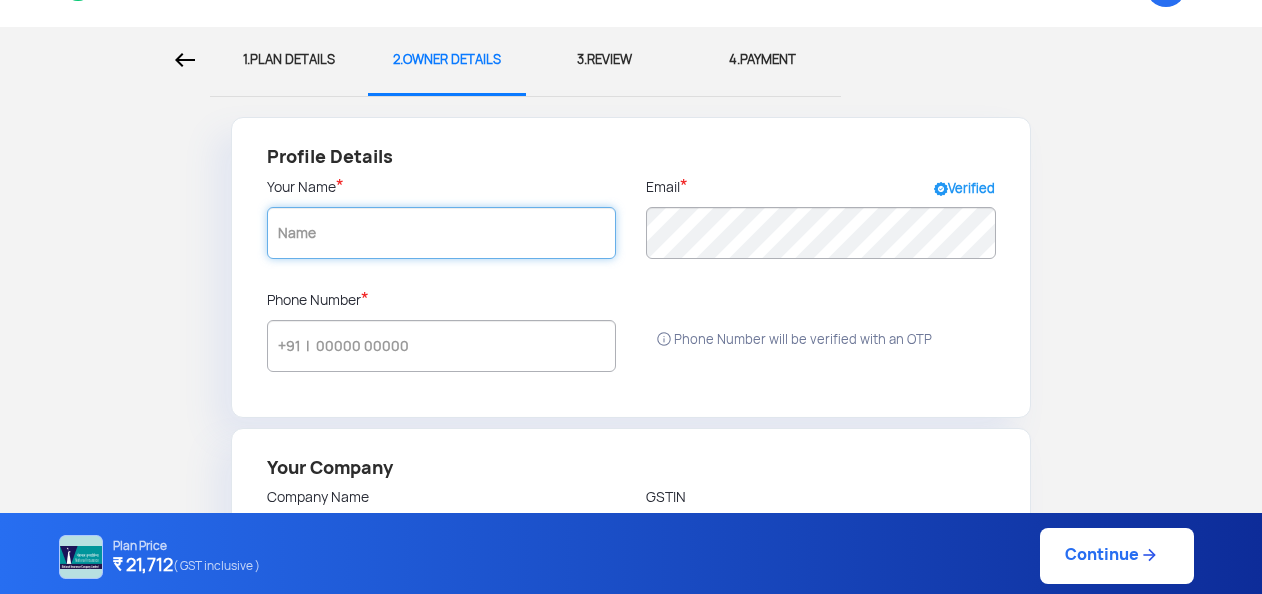 click 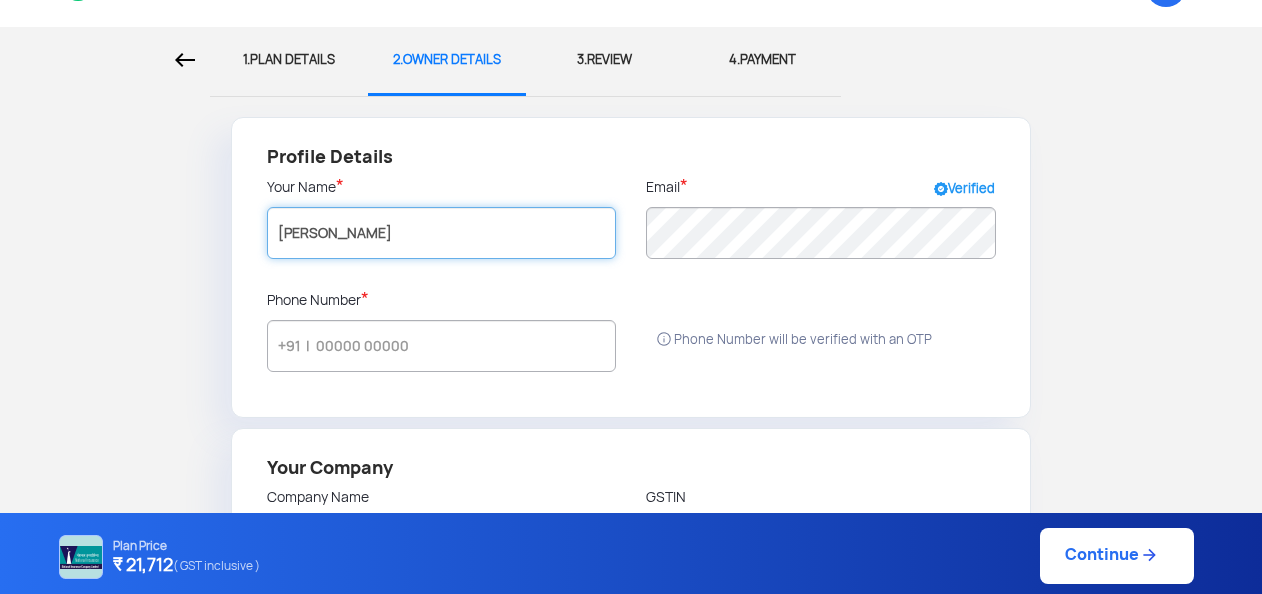 type on "[PERSON_NAME] [PERSON_NAME]" 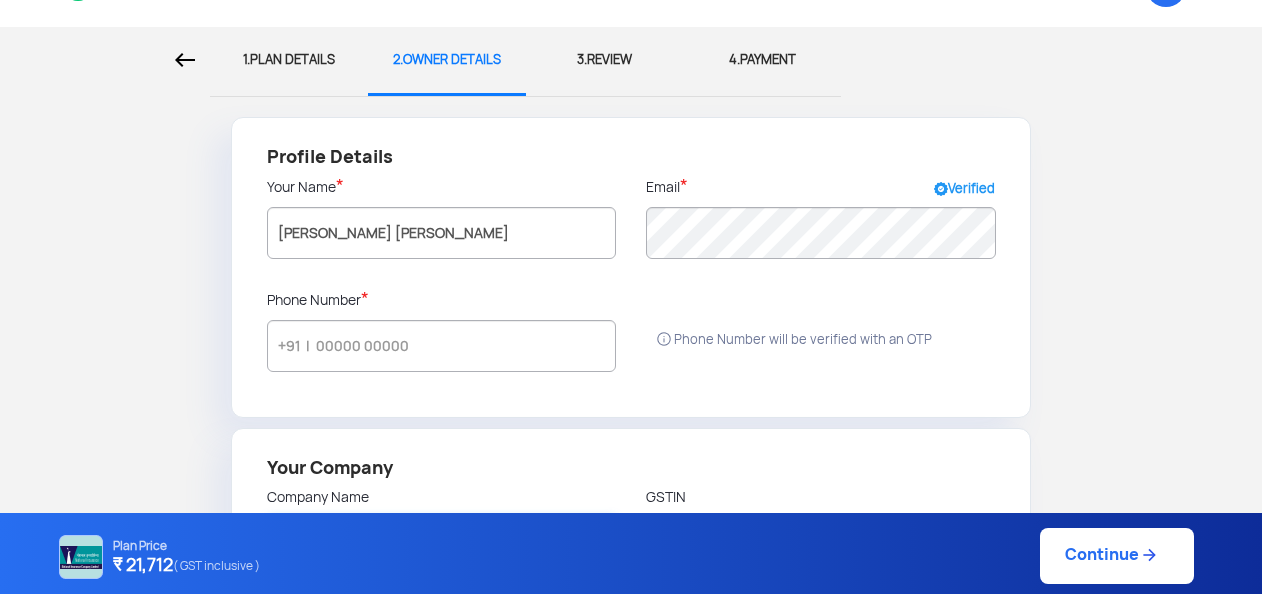 type on "D2F Services Pvt Ltd" 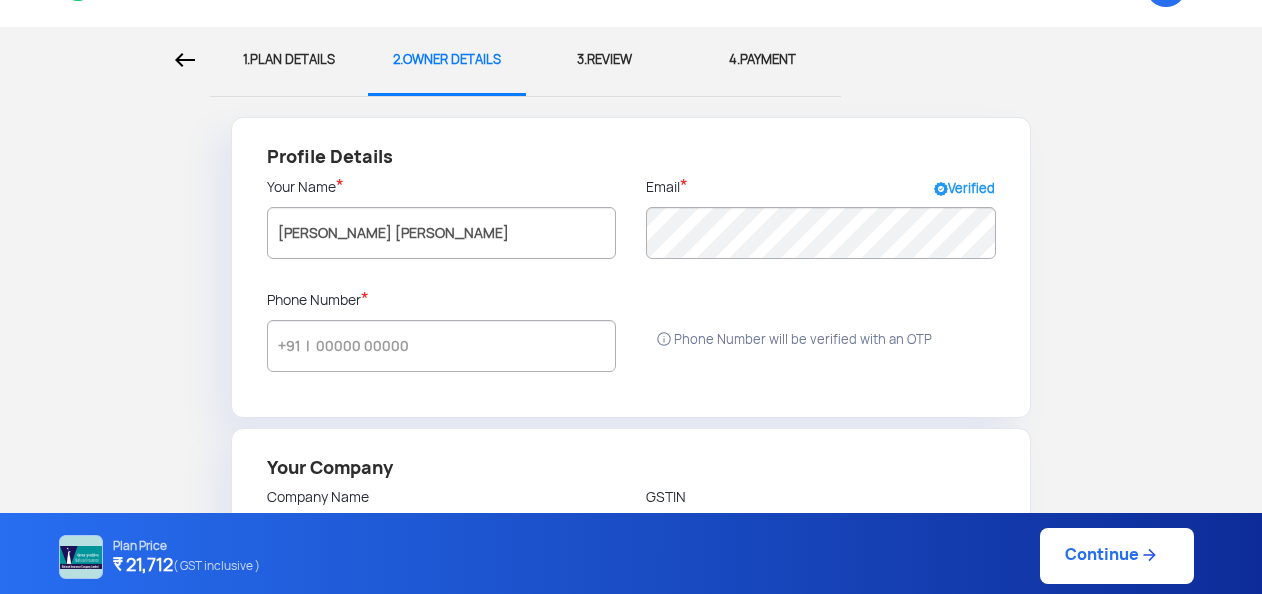 type on "OPERATOR" 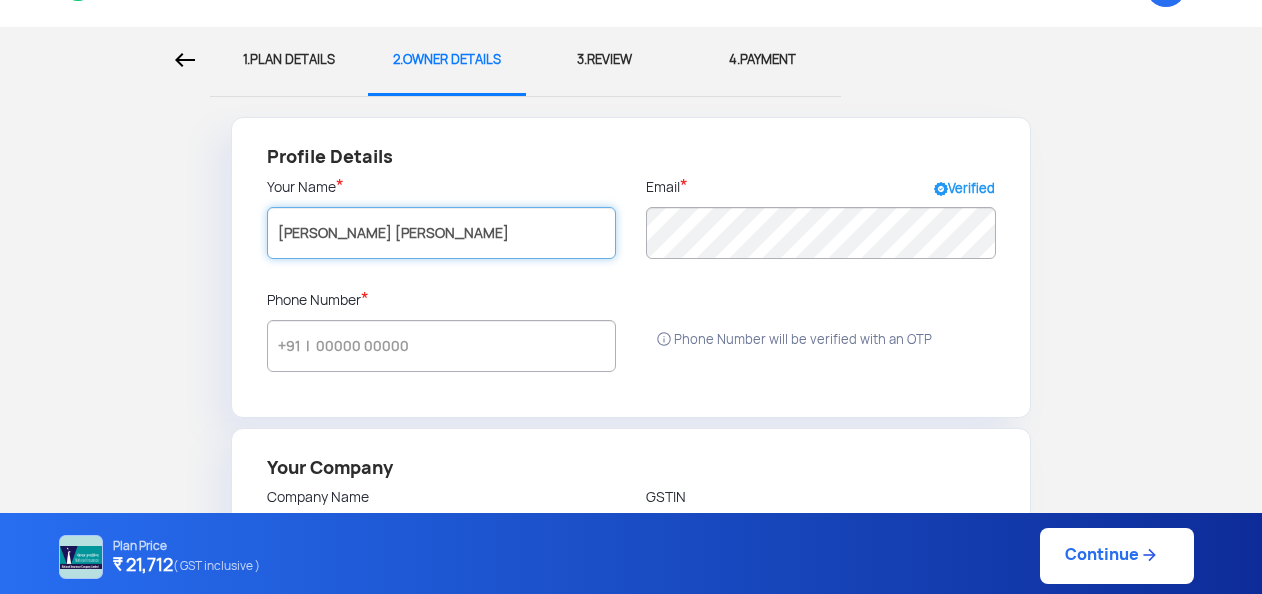 radio on "false" 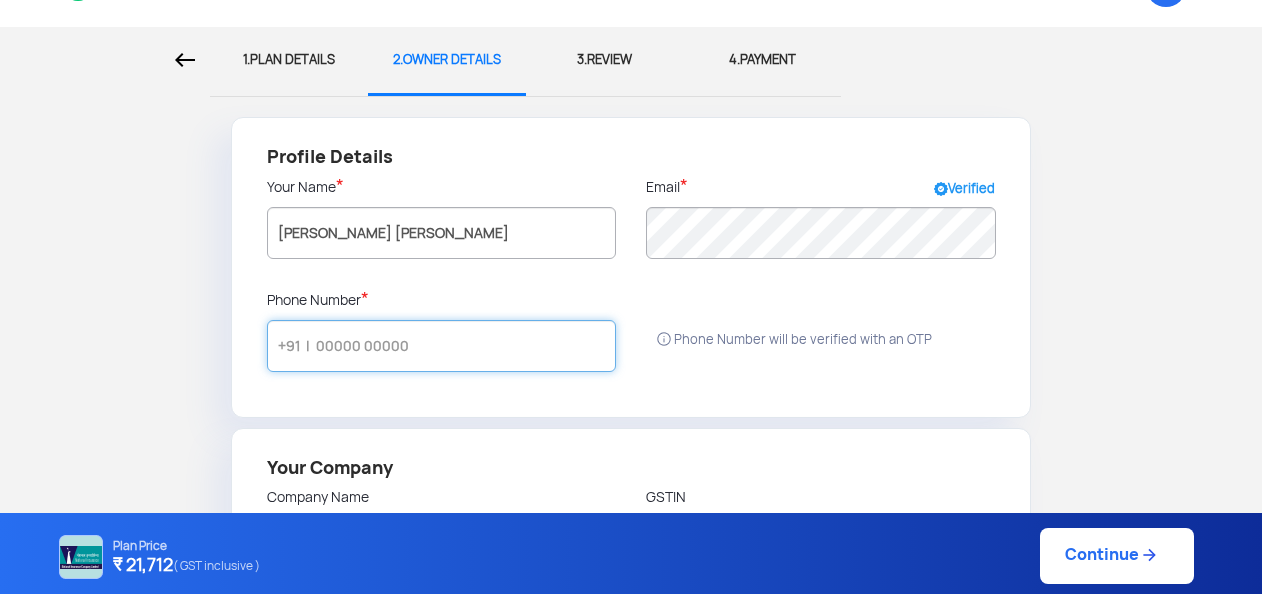 click 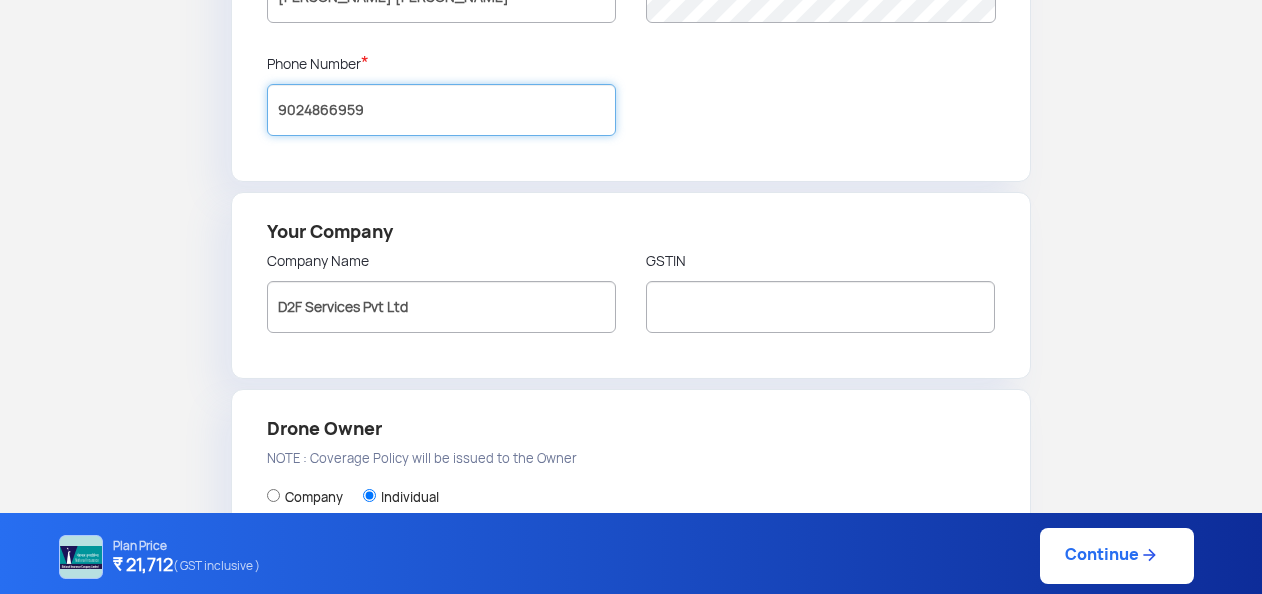 scroll, scrollTop: 298, scrollLeft: 0, axis: vertical 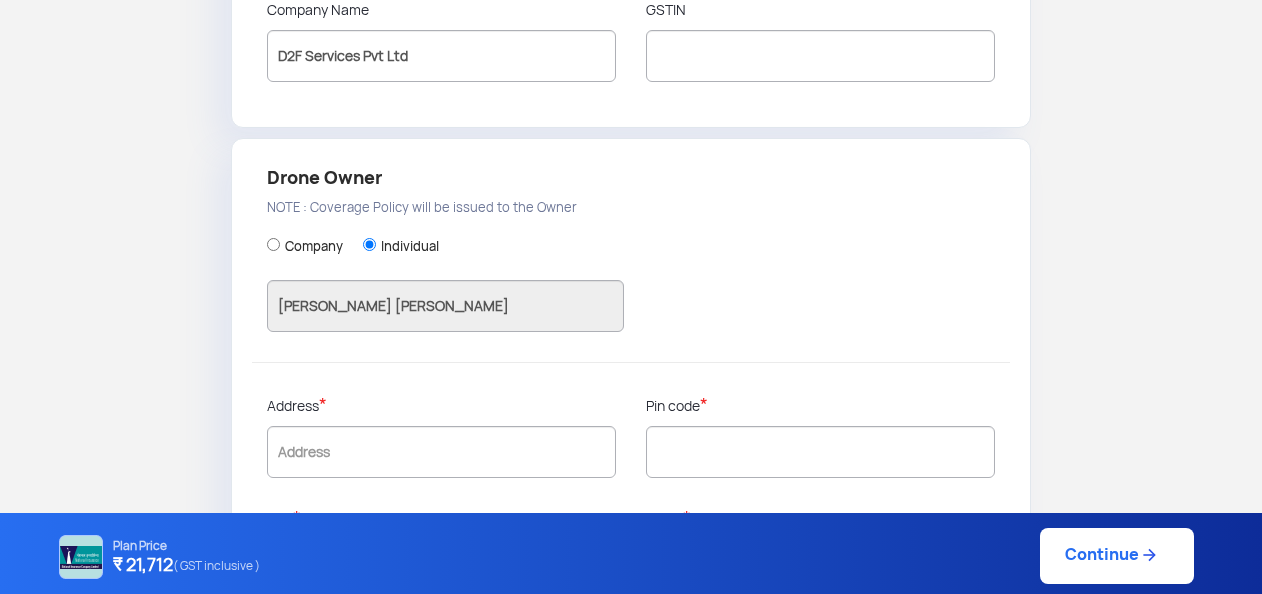 type on "9024866959" 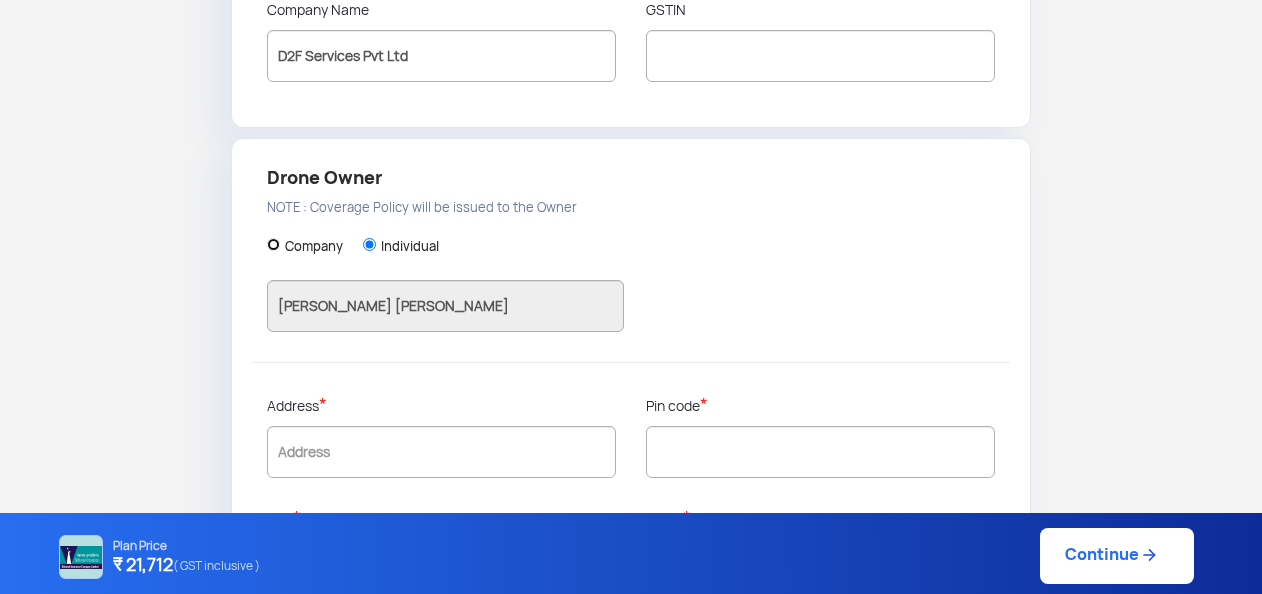 click on "Company" at bounding box center (273, 244) 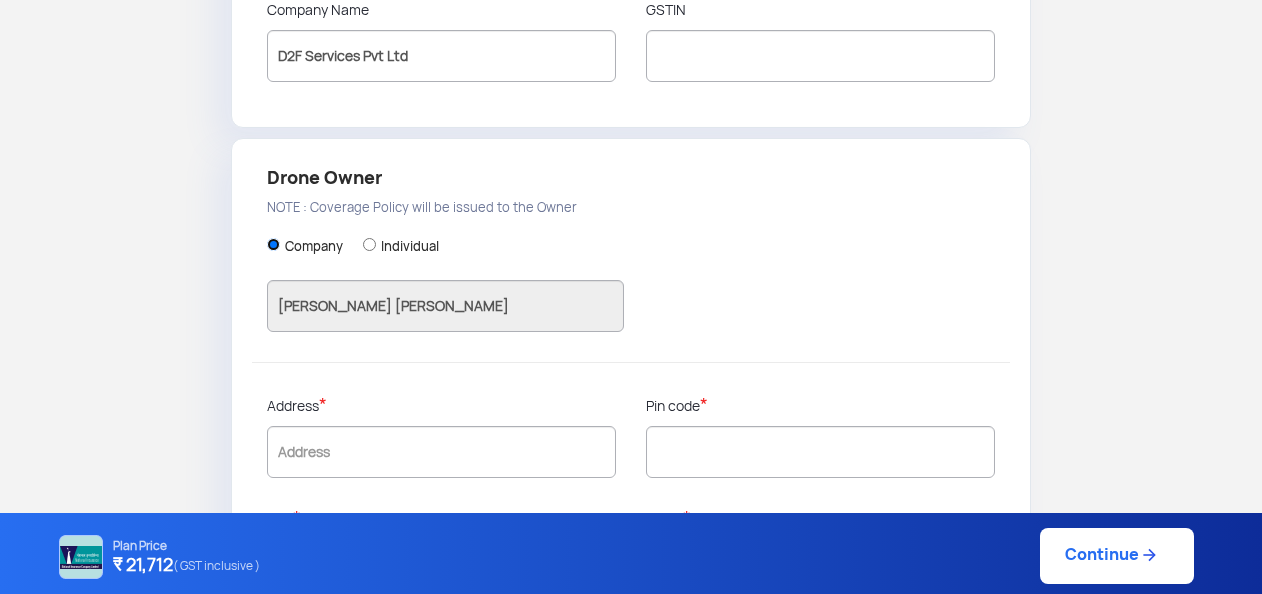 type on "D2F Services Pvt Ltd" 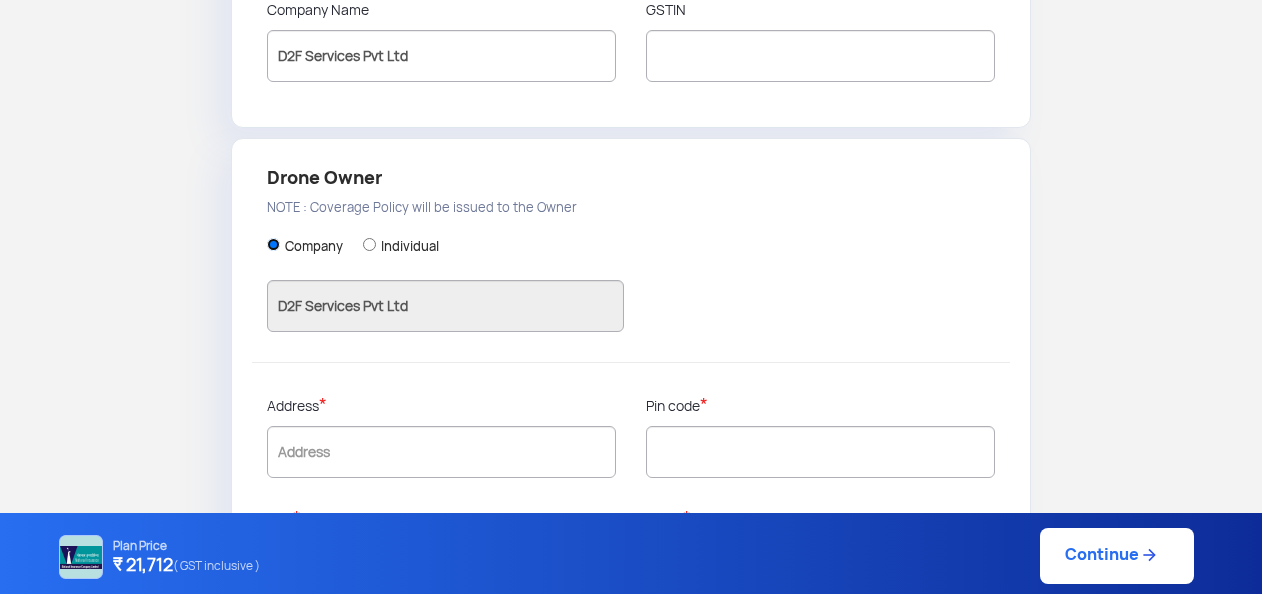 scroll, scrollTop: 660, scrollLeft: 0, axis: vertical 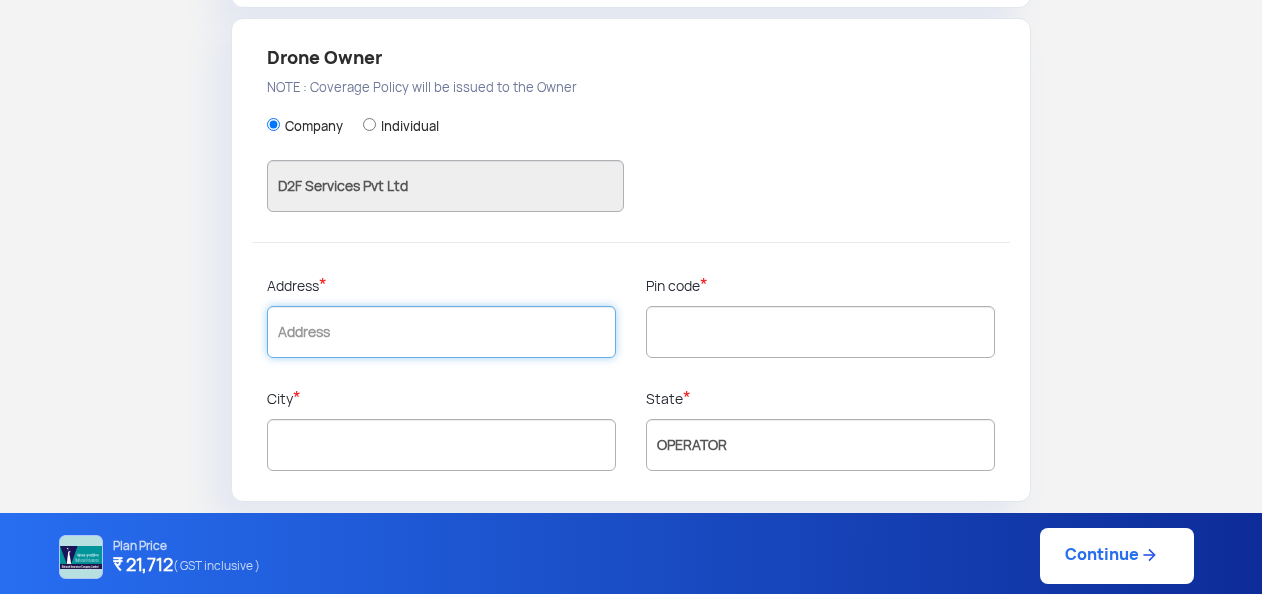 click 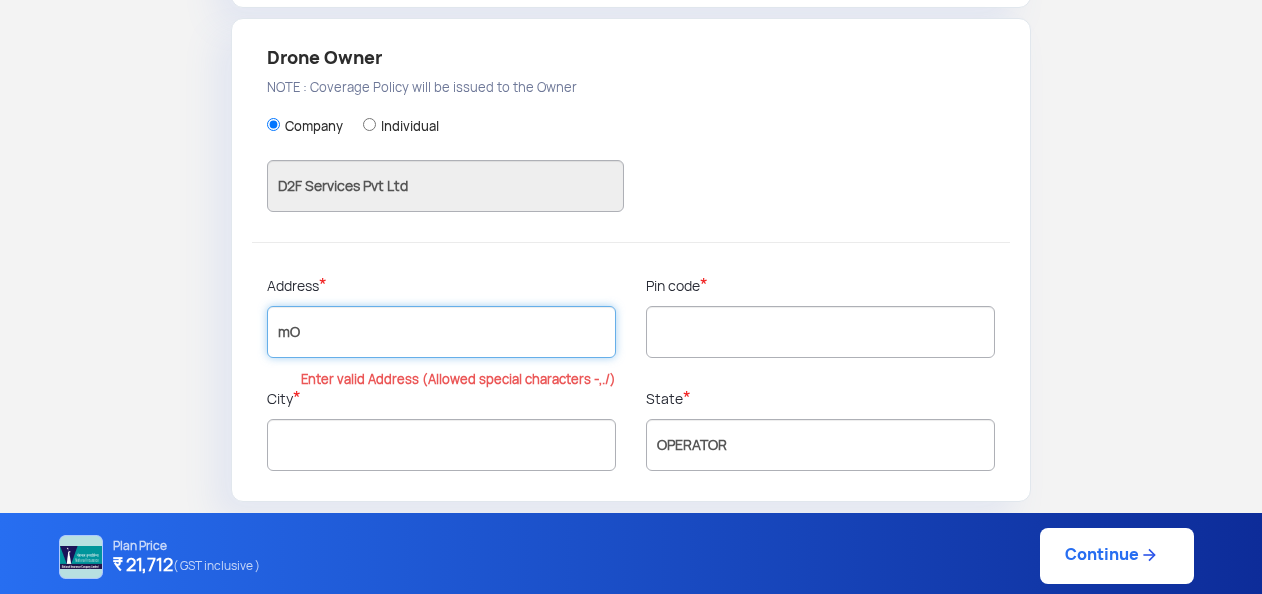 type on "m" 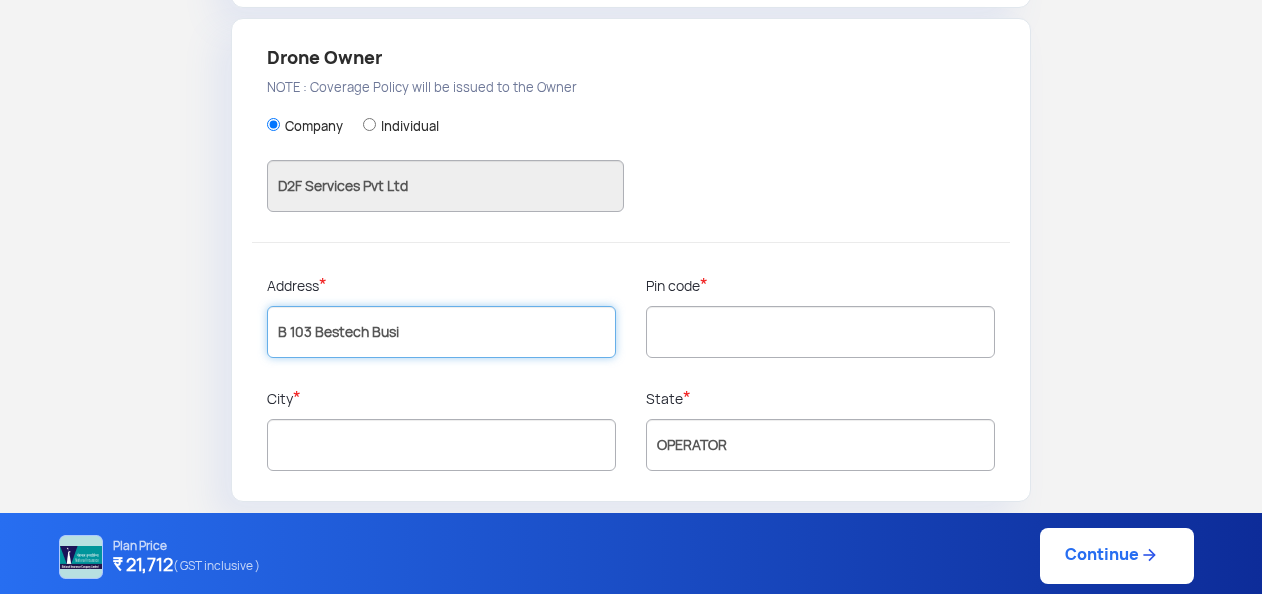 drag, startPoint x: 421, startPoint y: 324, endPoint x: 205, endPoint y: 337, distance: 216.39085 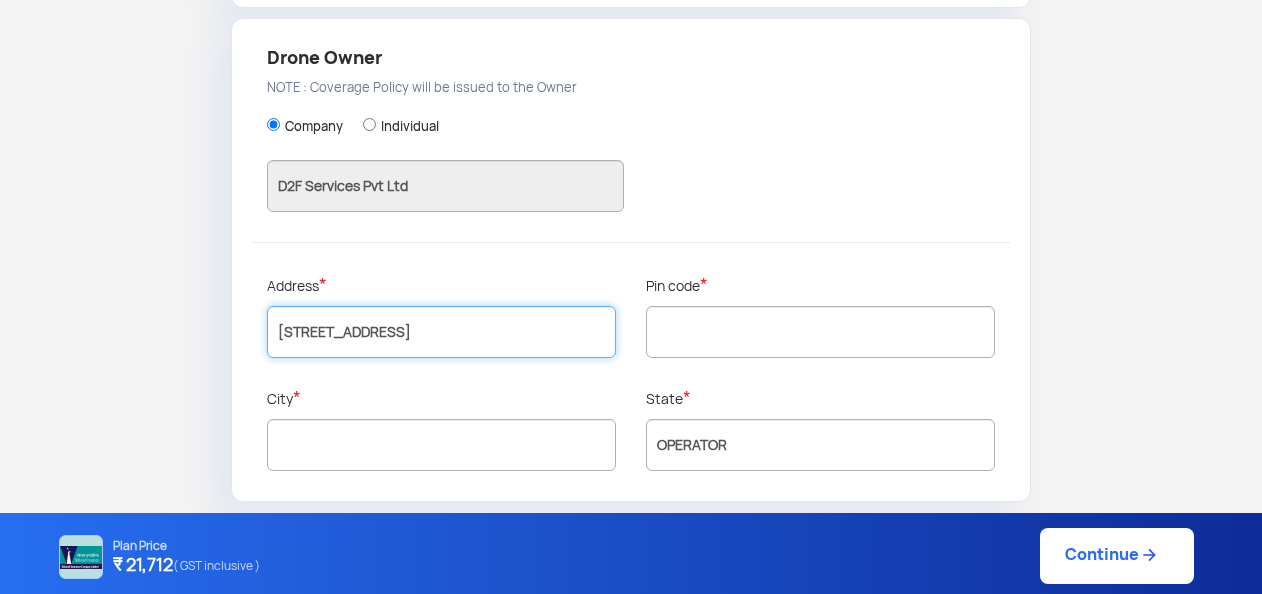 scroll, scrollTop: 0, scrollLeft: 76, axis: horizontal 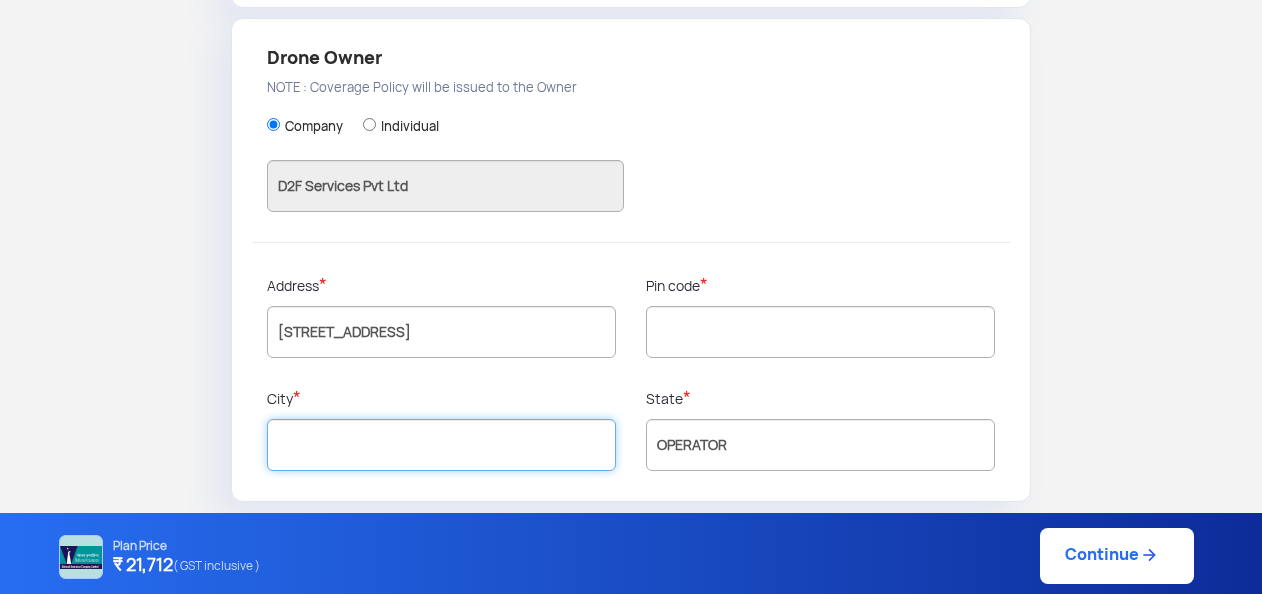 click 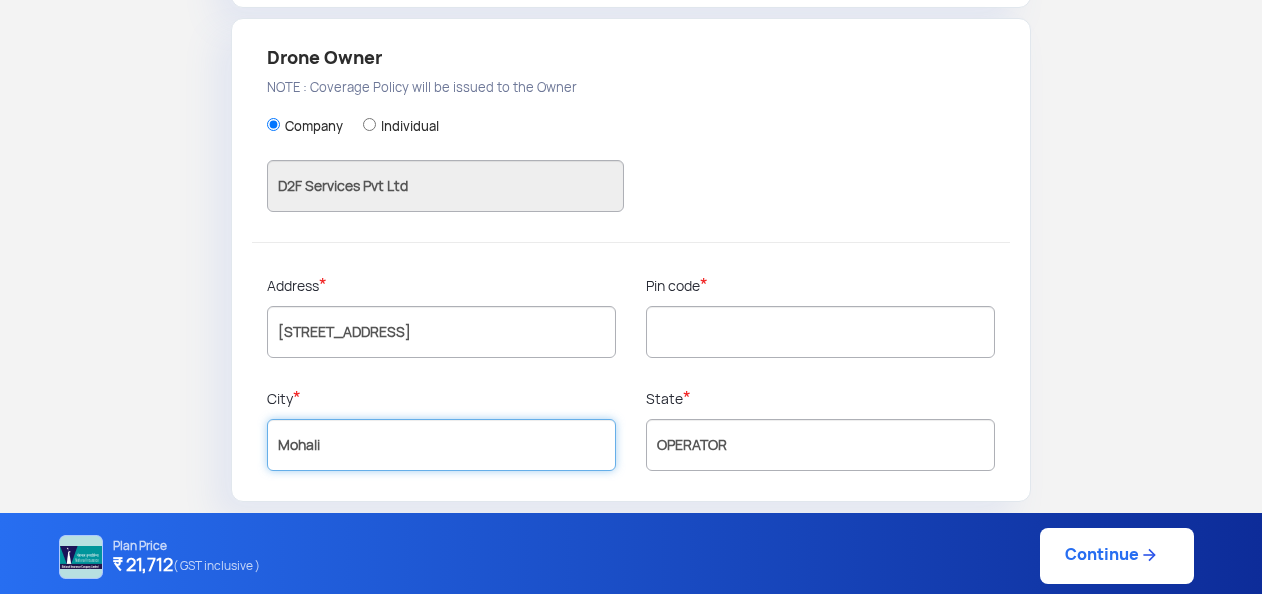 type on "Mohali" 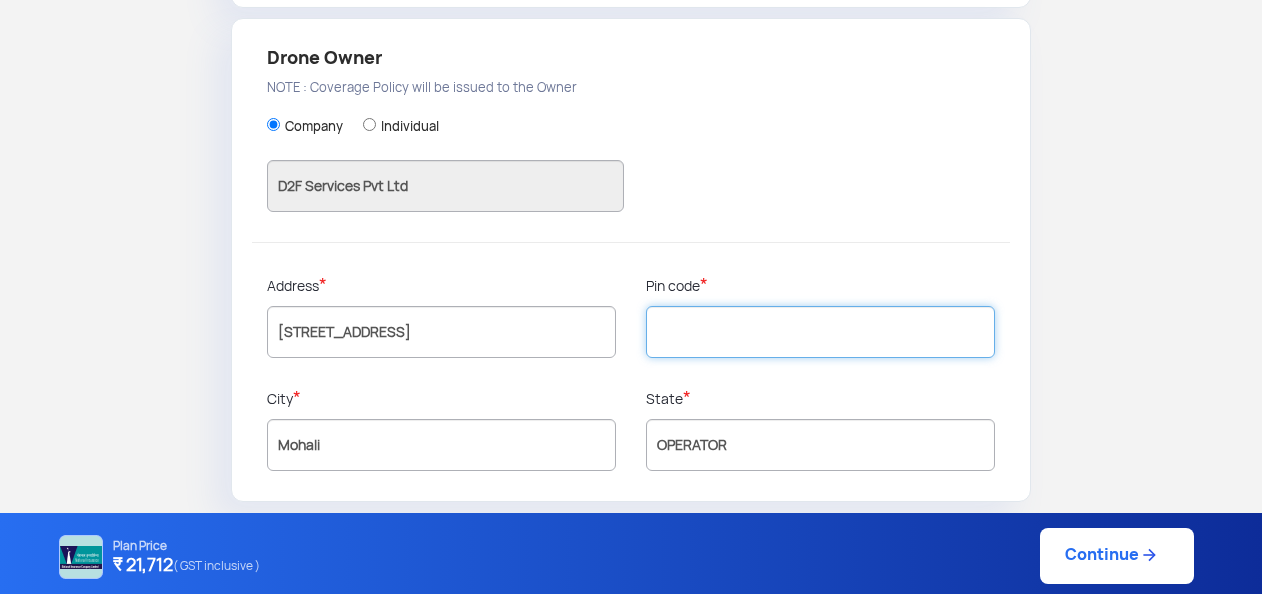 click 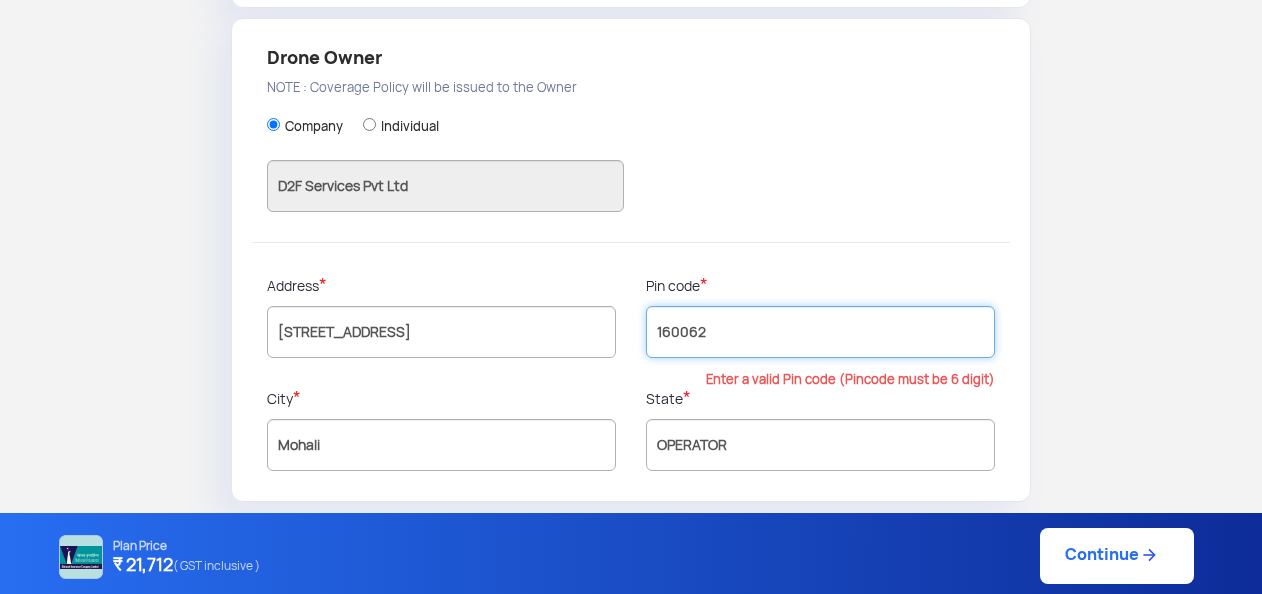 type on "160062" 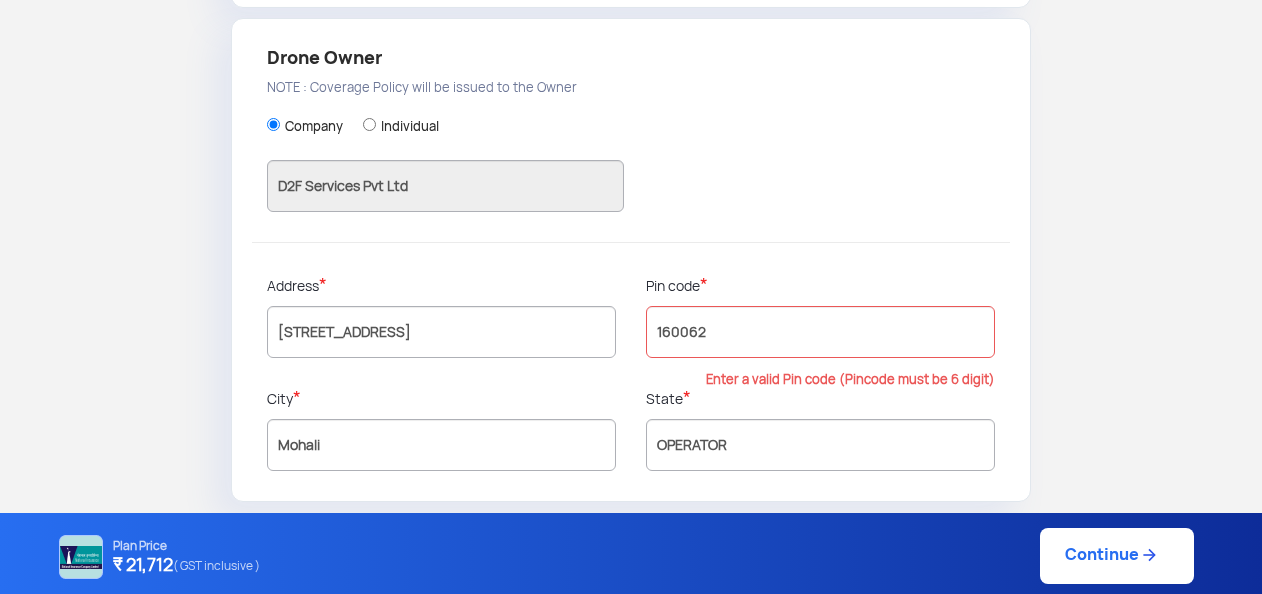 click on "Company Individual D2F Services Pvt Ltd" 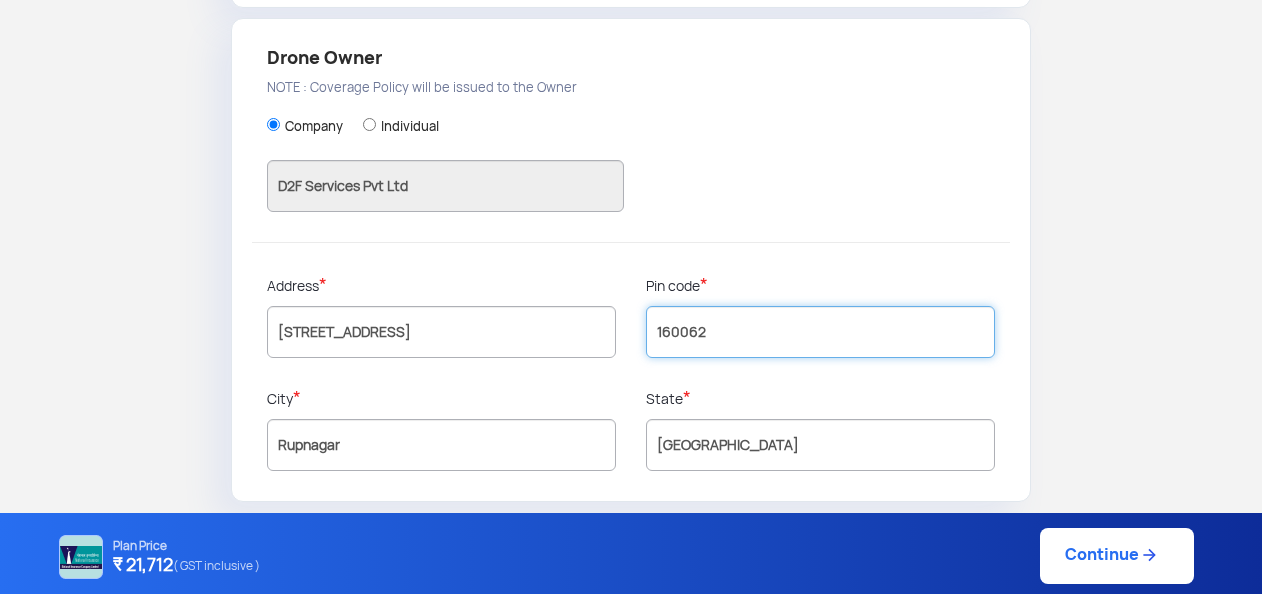 click on "160062" 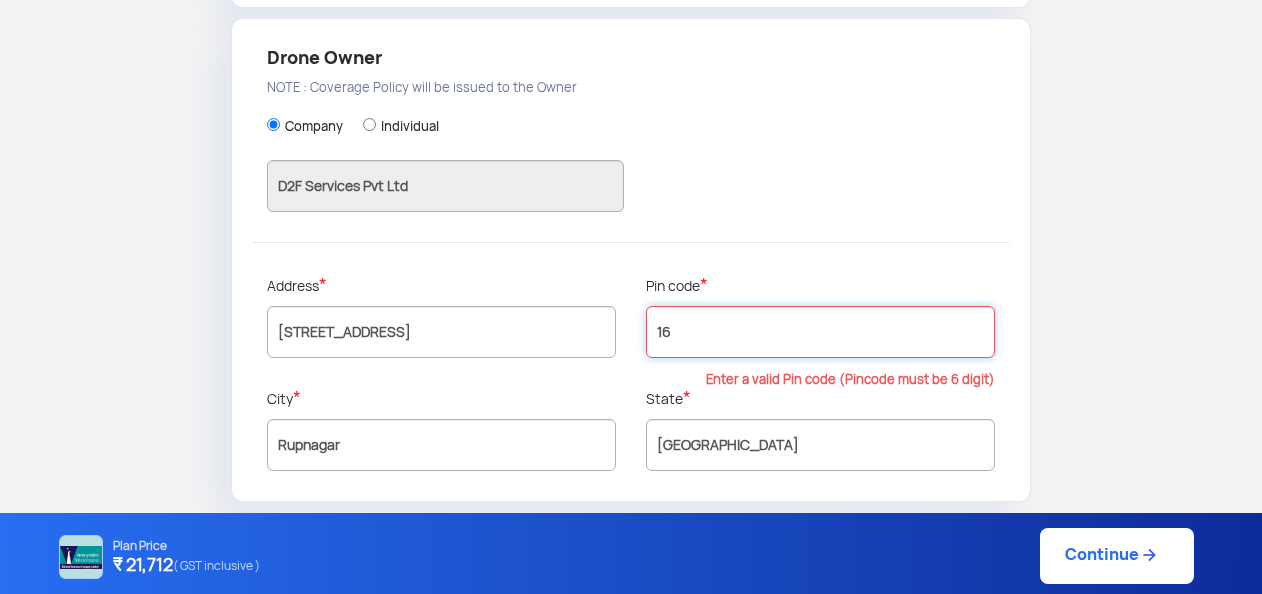 type on "1" 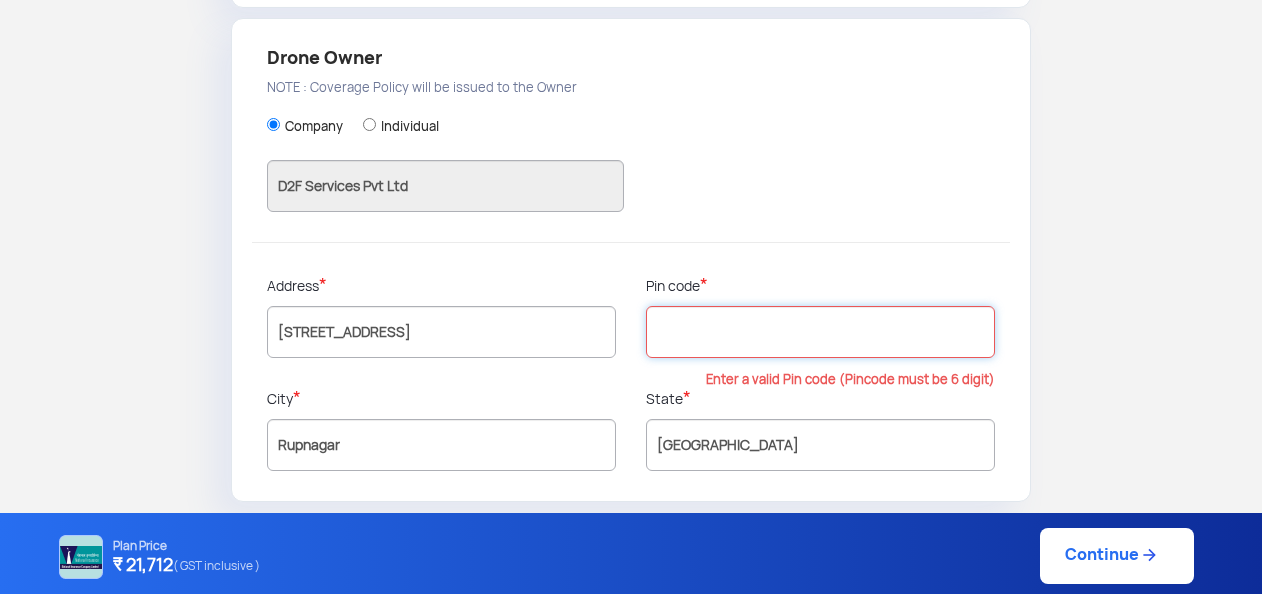 click 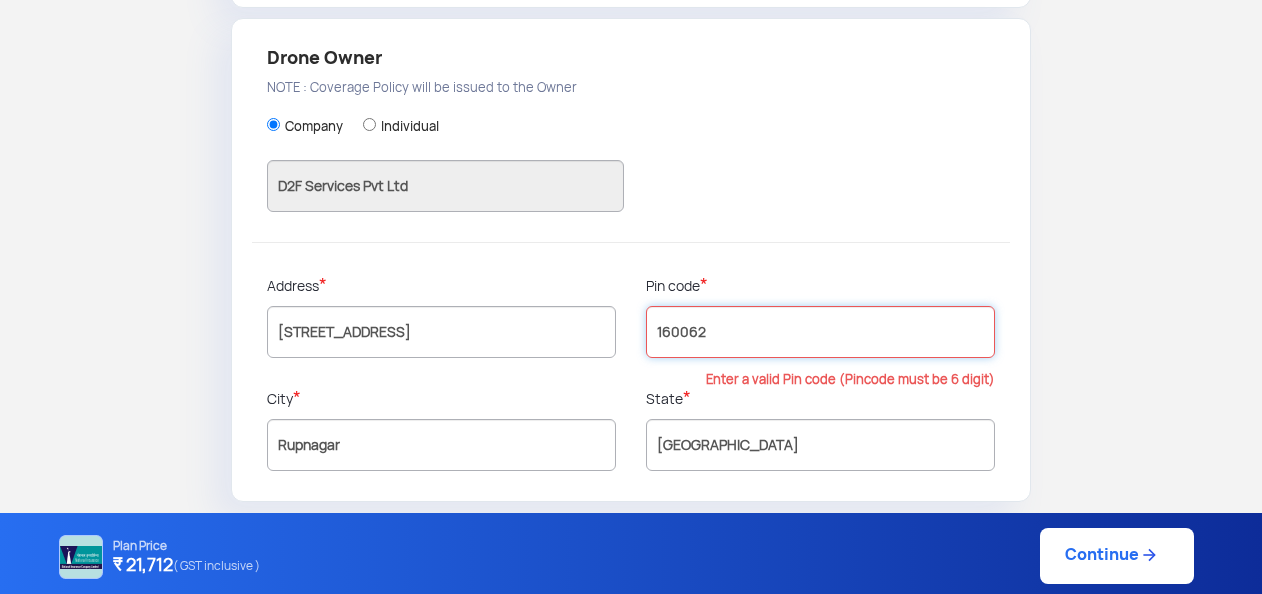 drag, startPoint x: 748, startPoint y: 316, endPoint x: 766, endPoint y: 254, distance: 64.56005 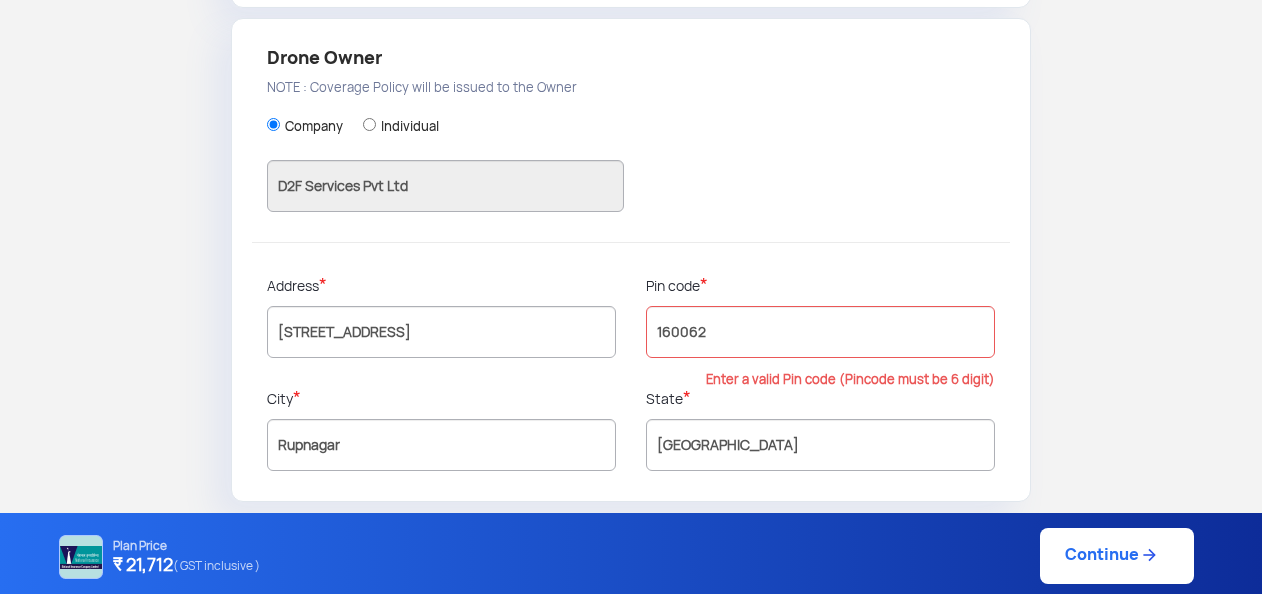 click 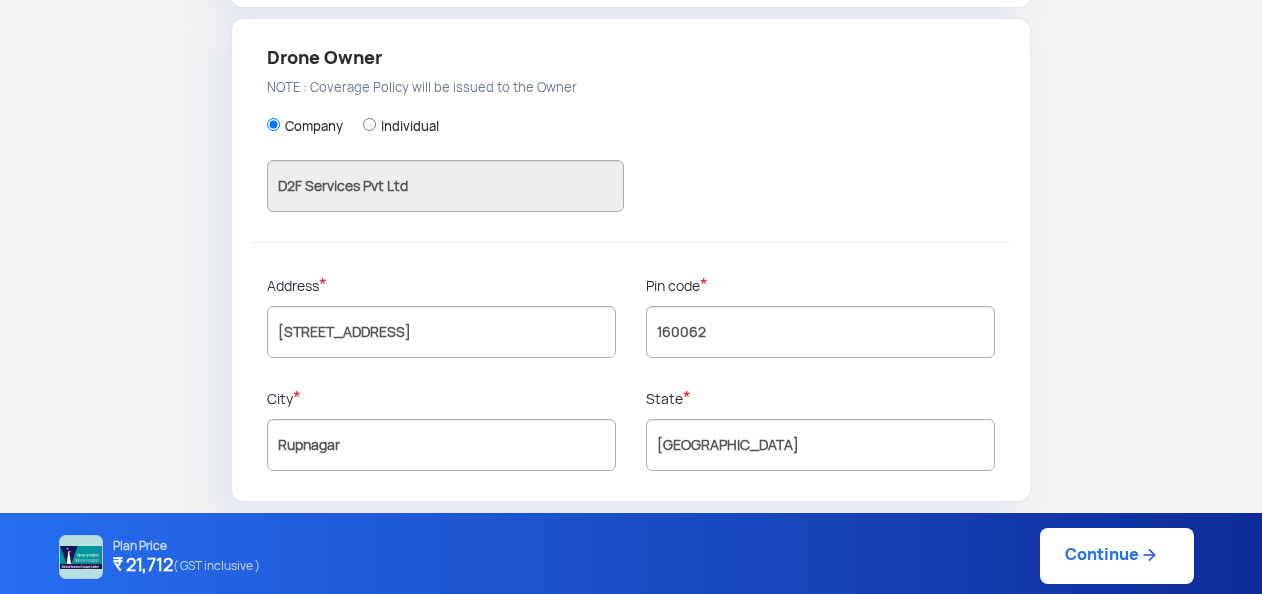click on "Continue" 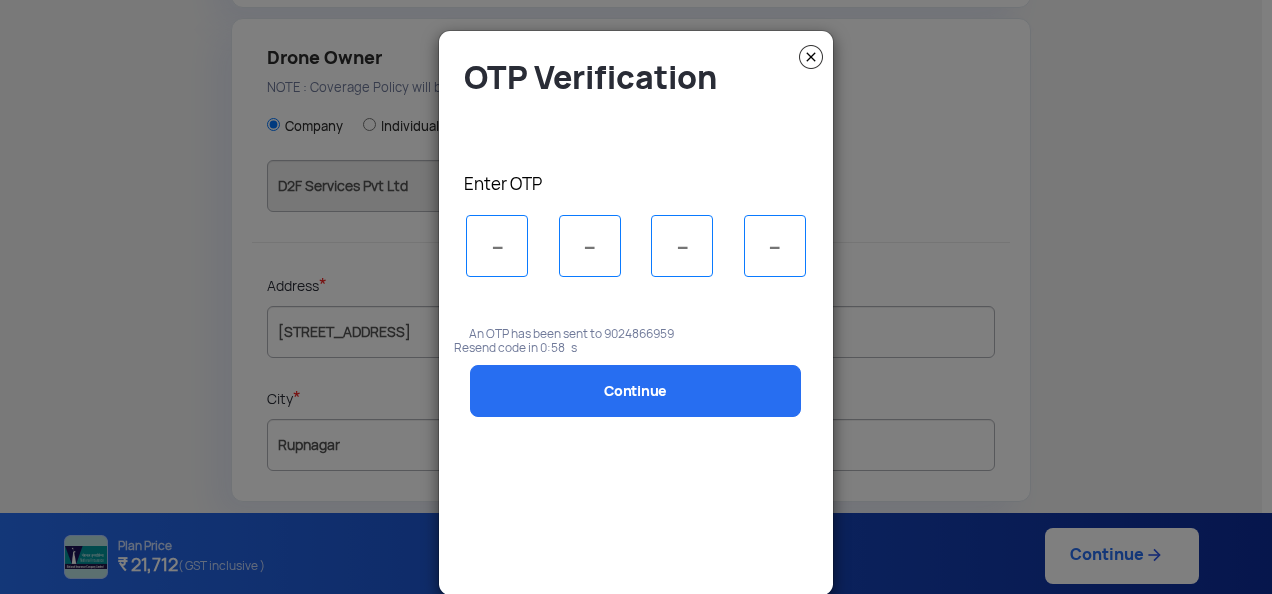 click at bounding box center (497, 246) 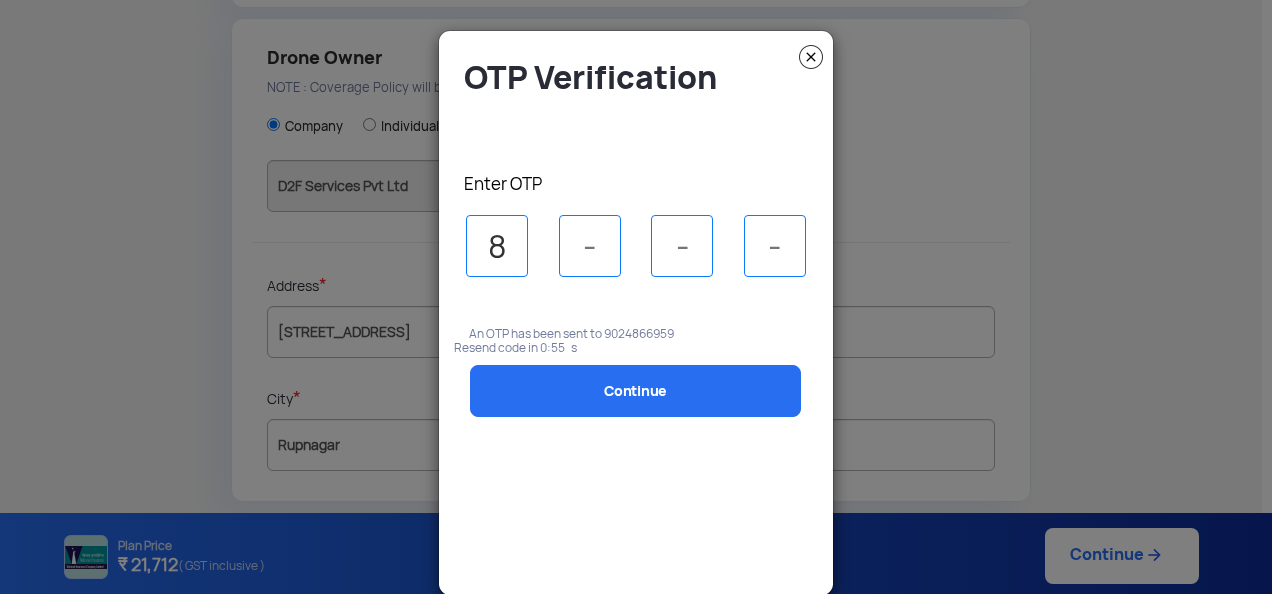type on "8" 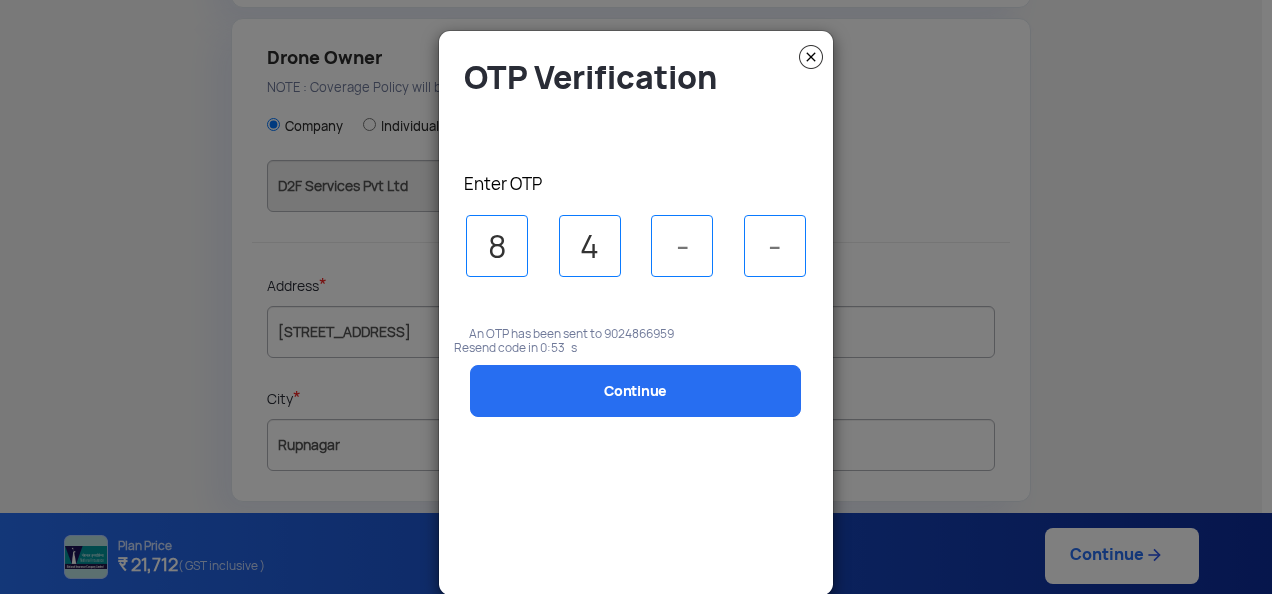 type on "4" 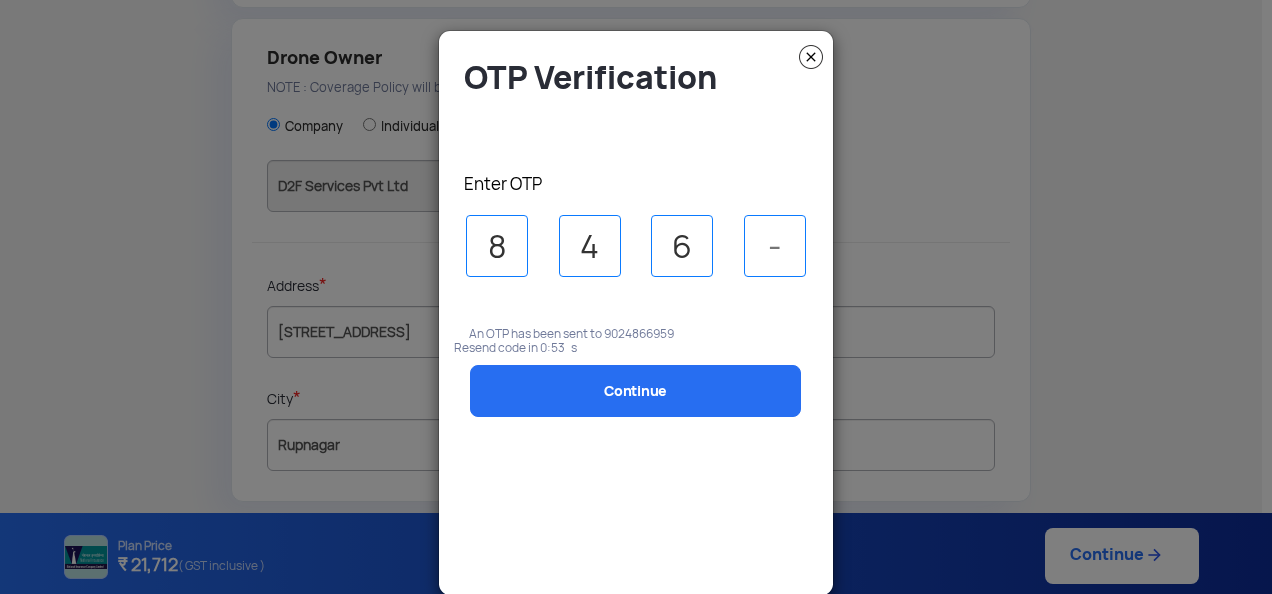 type on "6" 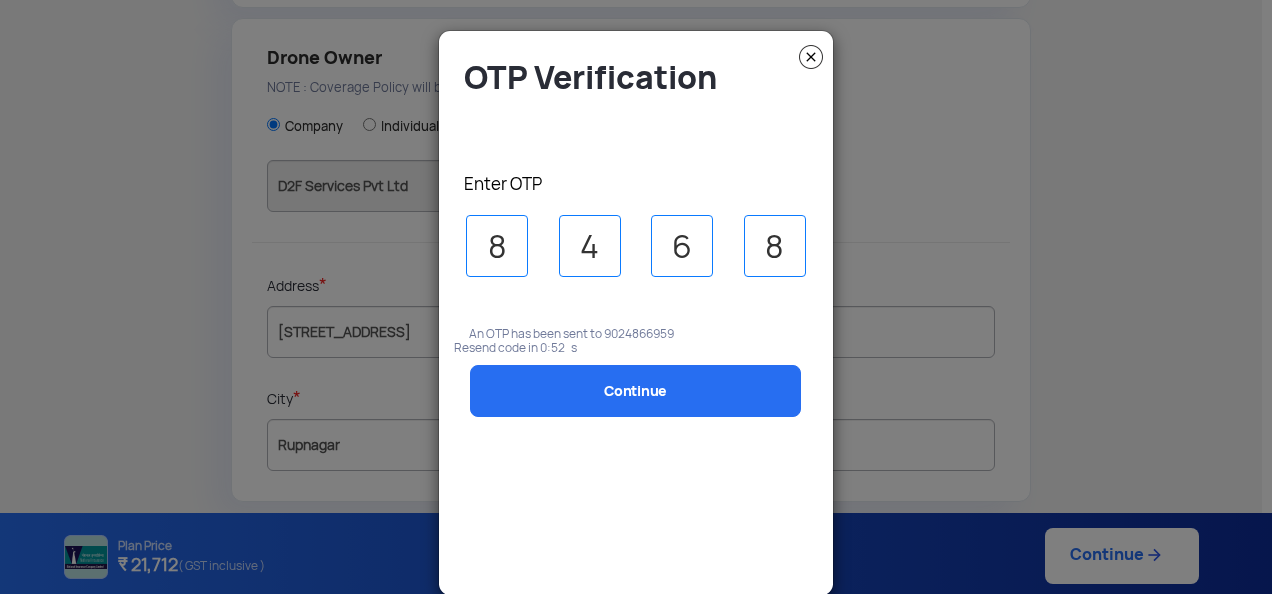 type on "8" 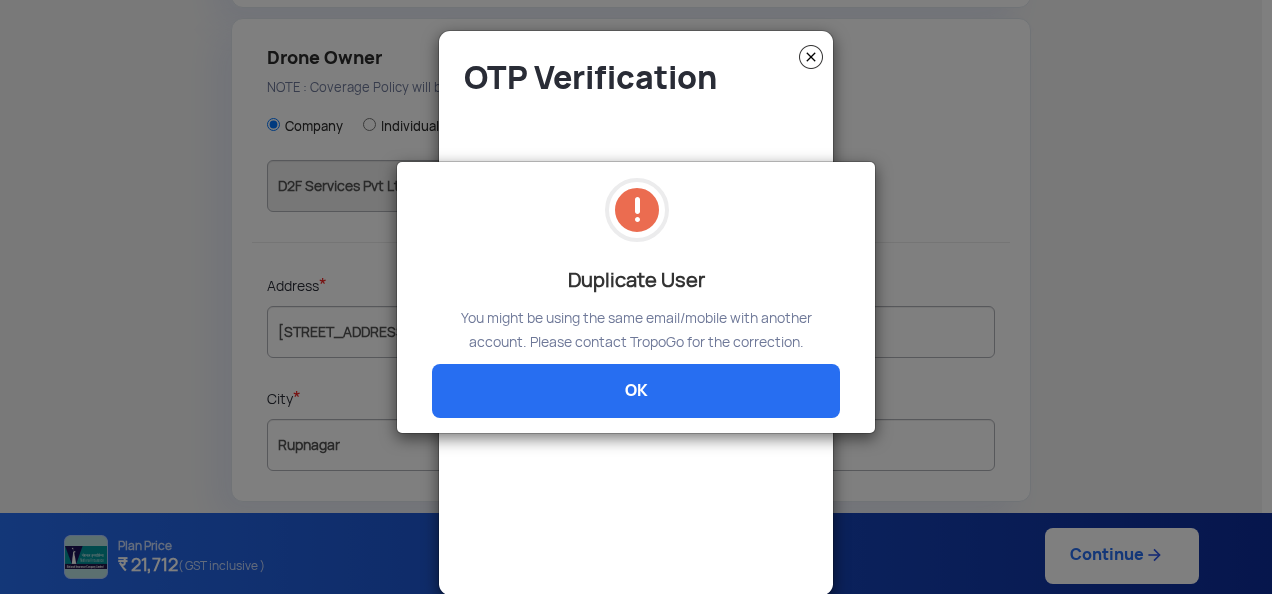 click on "OK" 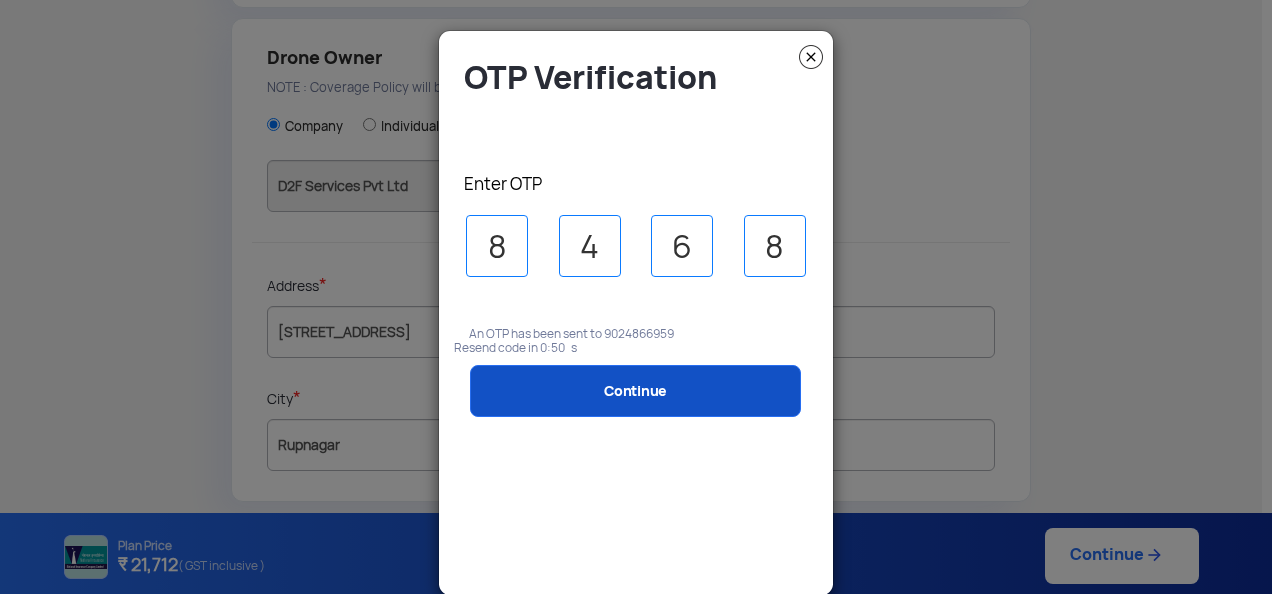 click on "Continue" 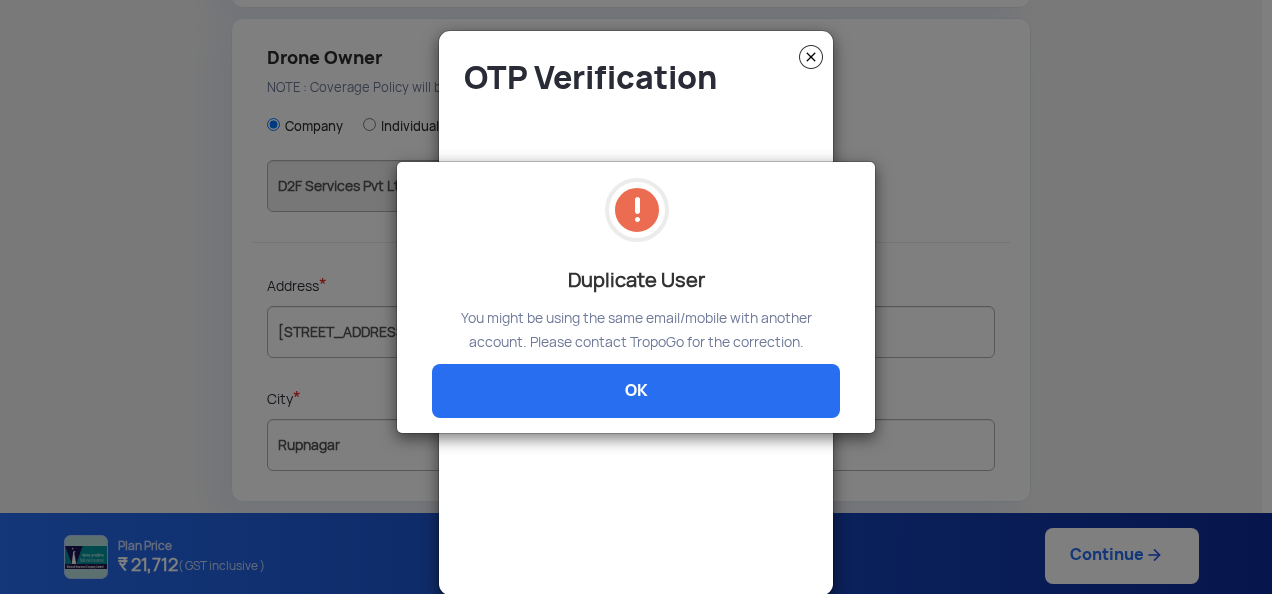 click on "Duplicate User You might be using the same email/mobile with another account. Please contact TropoGo for the correction.  OK" 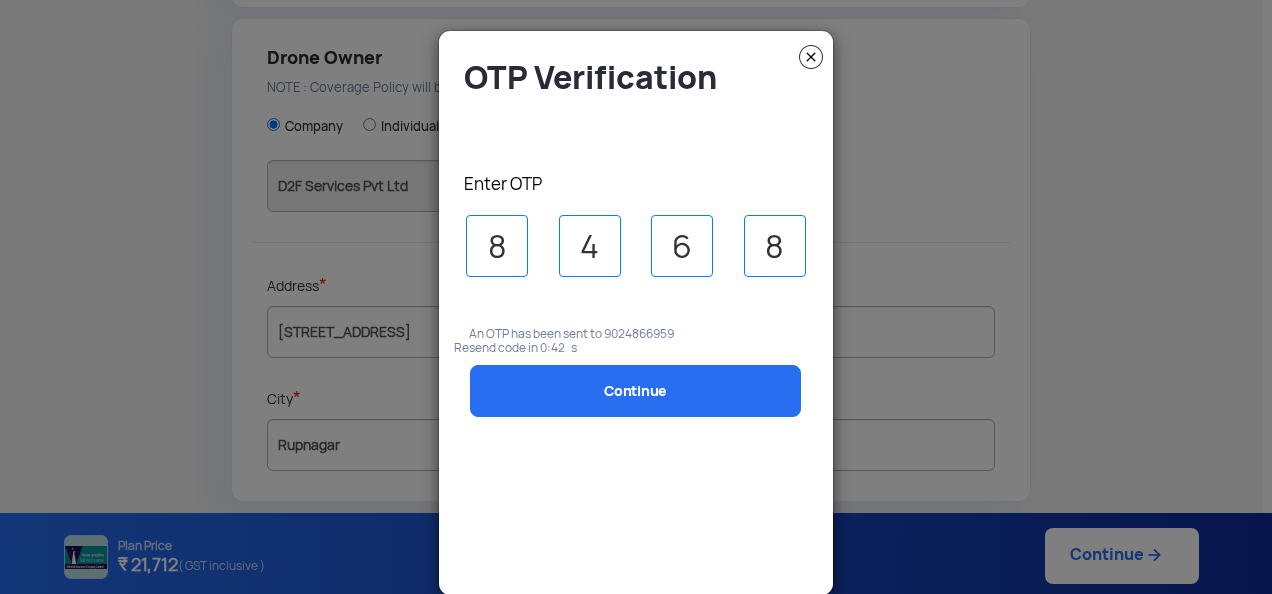click 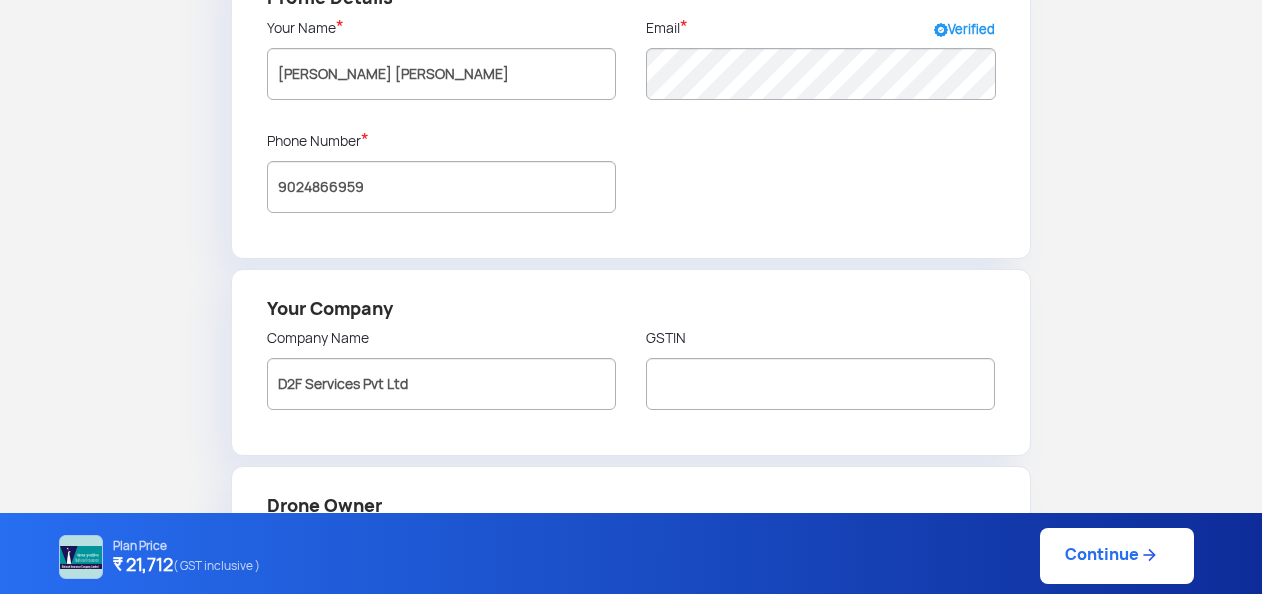 scroll, scrollTop: 178, scrollLeft: 0, axis: vertical 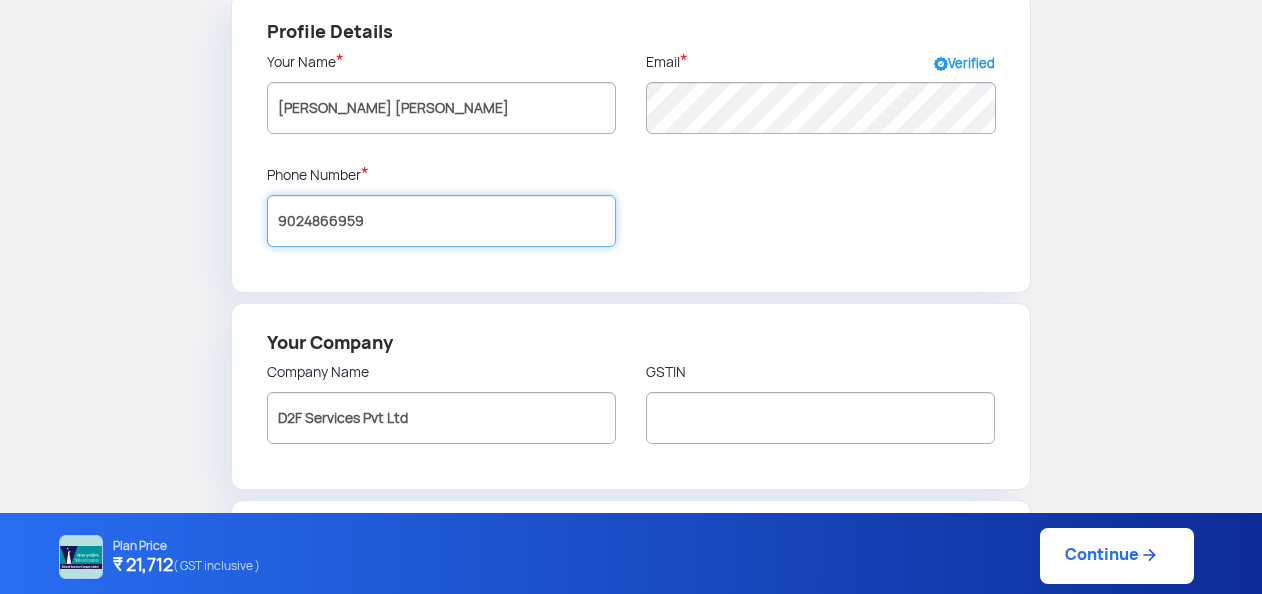 click on "9024866959" 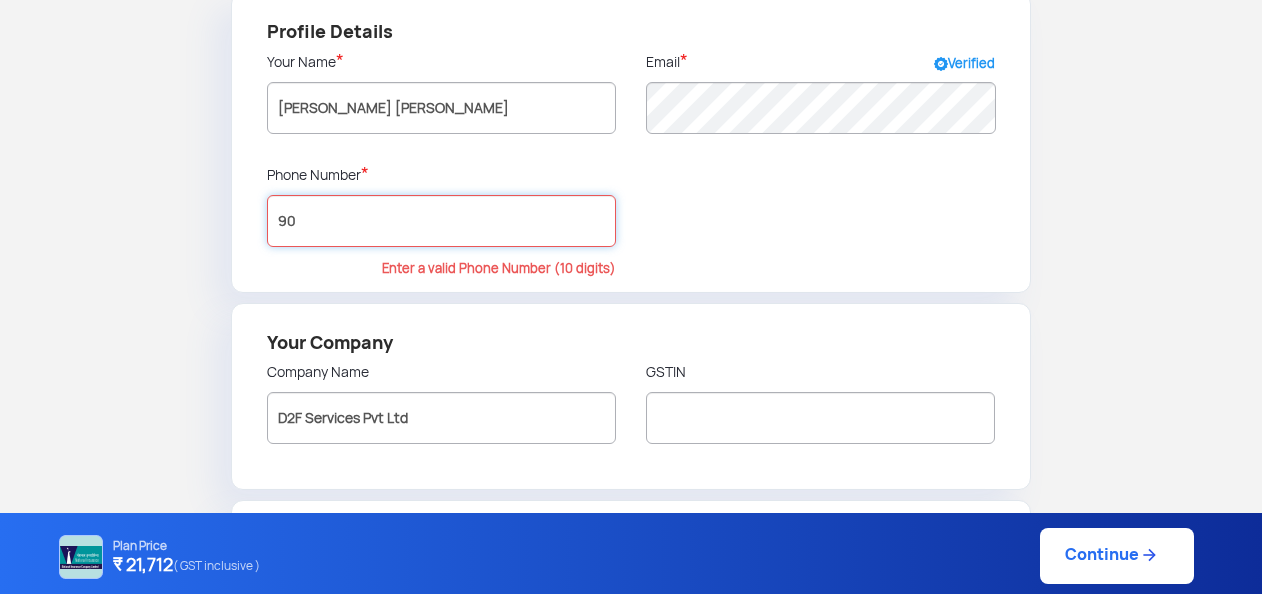 type on "9" 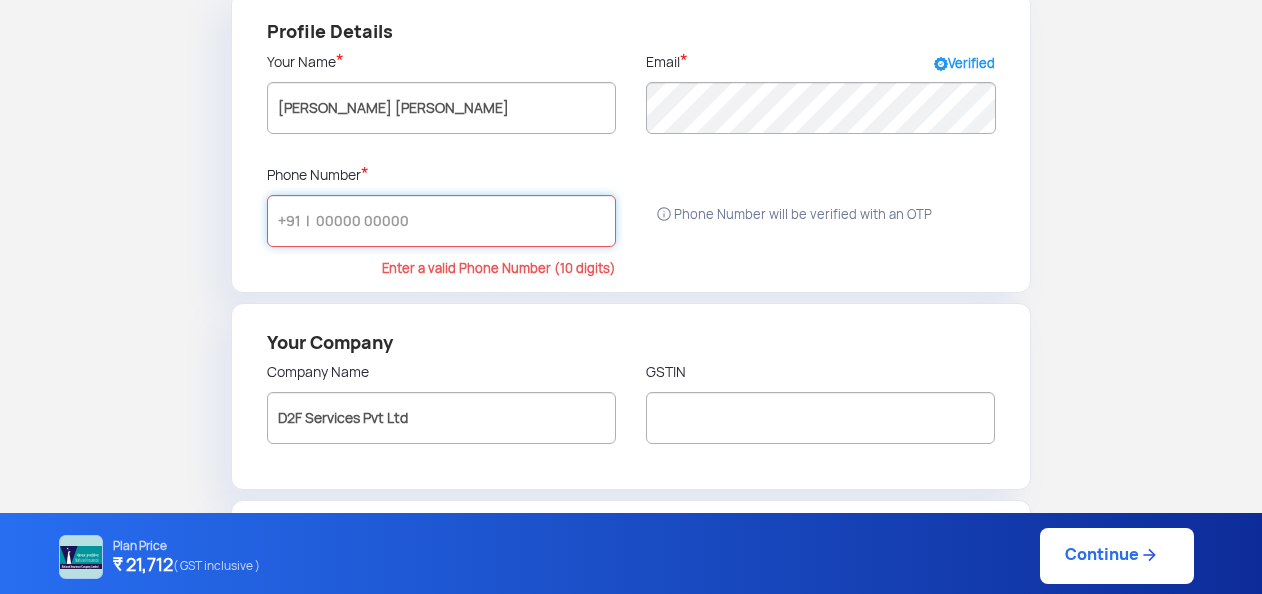 click 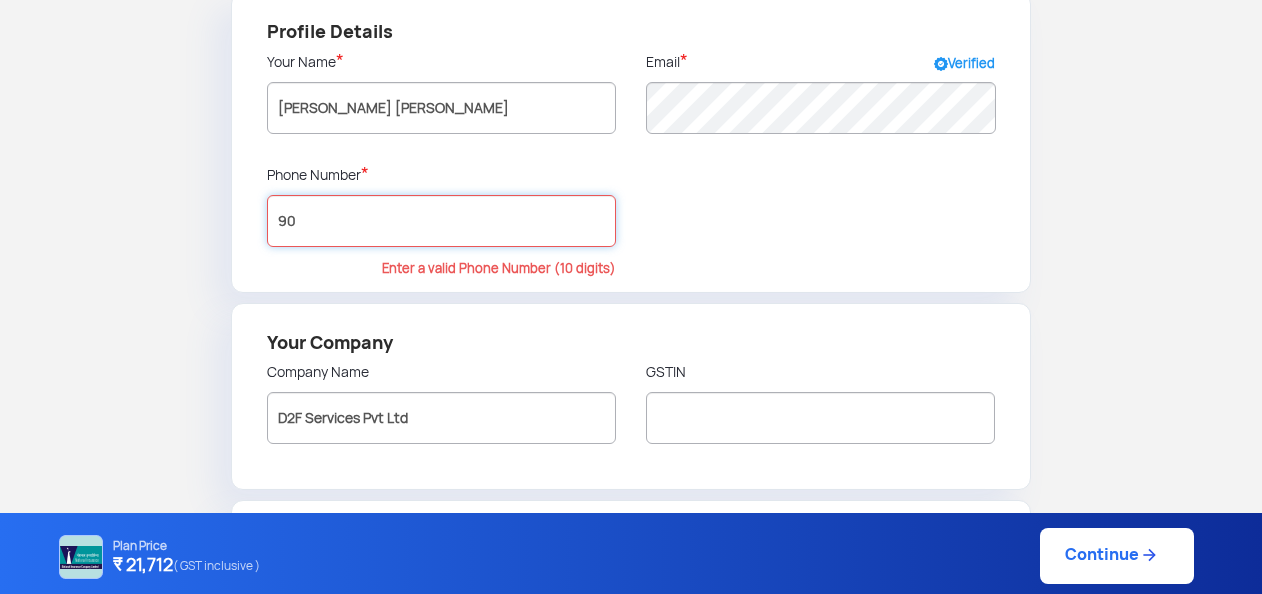 type on "9" 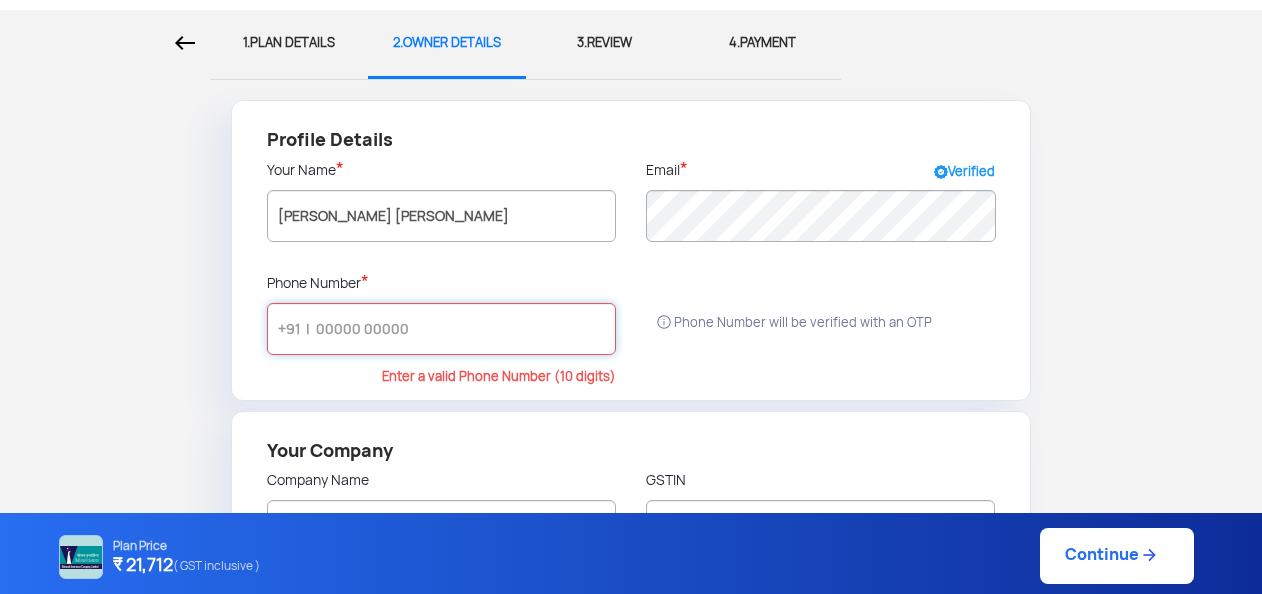 scroll, scrollTop: 0, scrollLeft: 0, axis: both 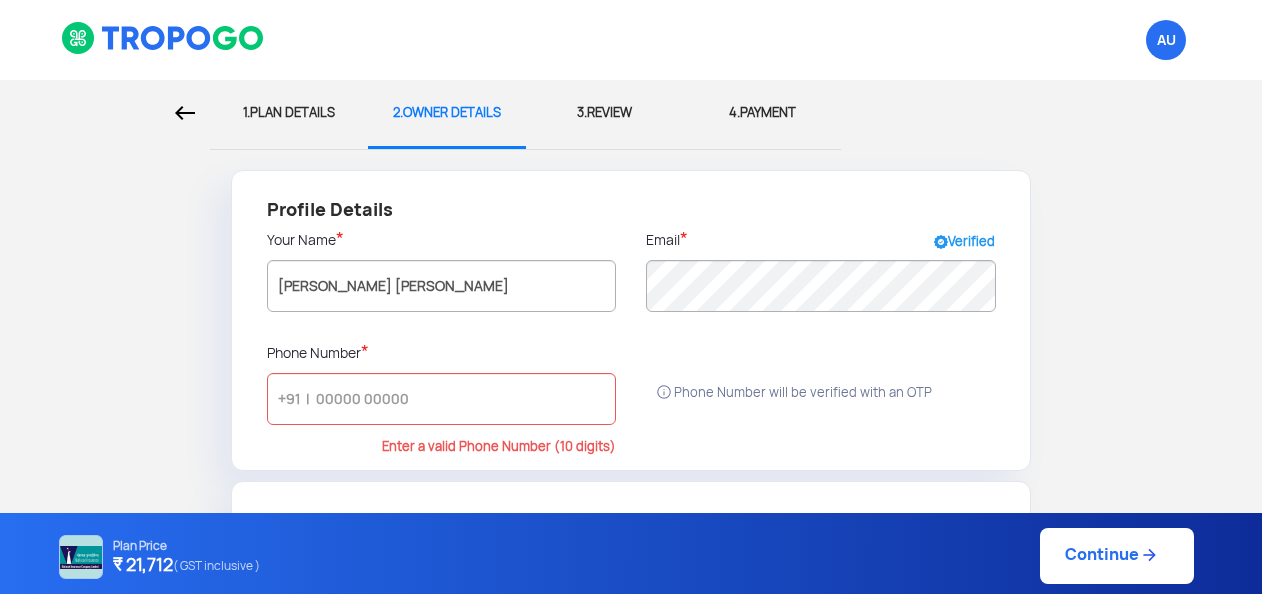 click on "3.  REVIEW" 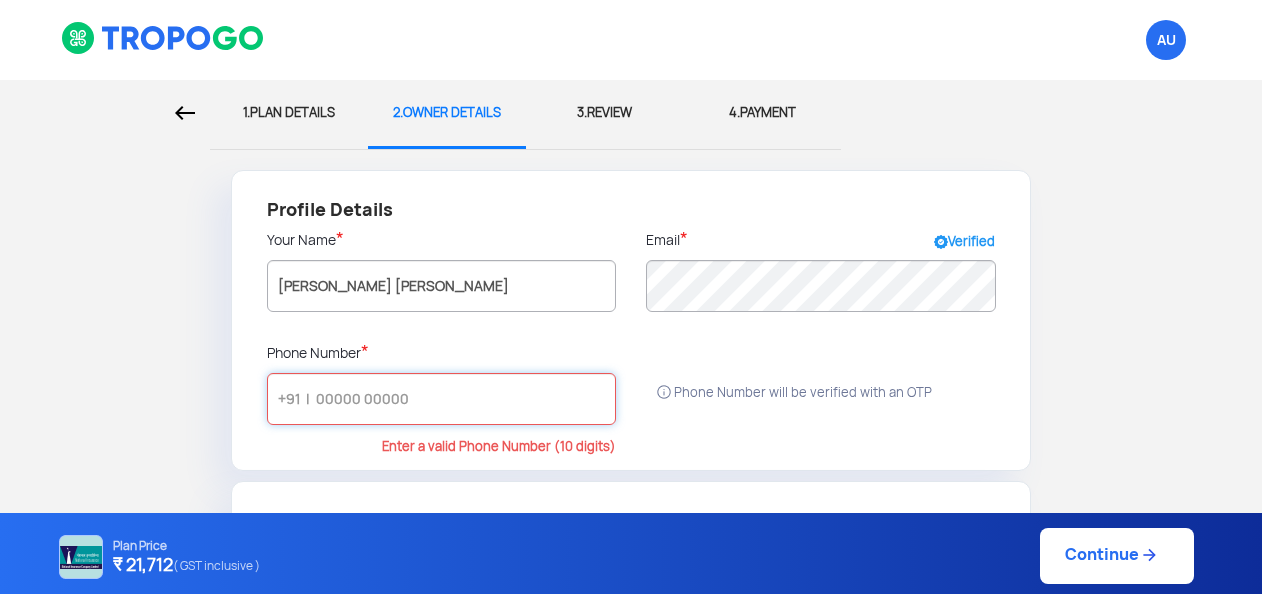 click 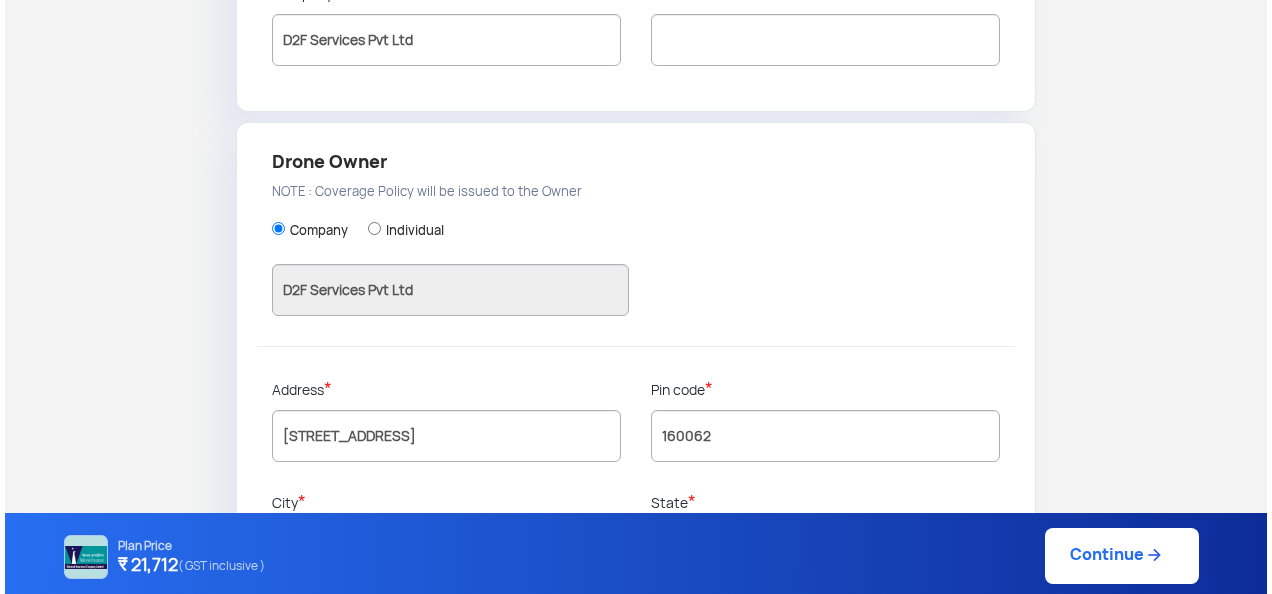 scroll, scrollTop: 562, scrollLeft: 0, axis: vertical 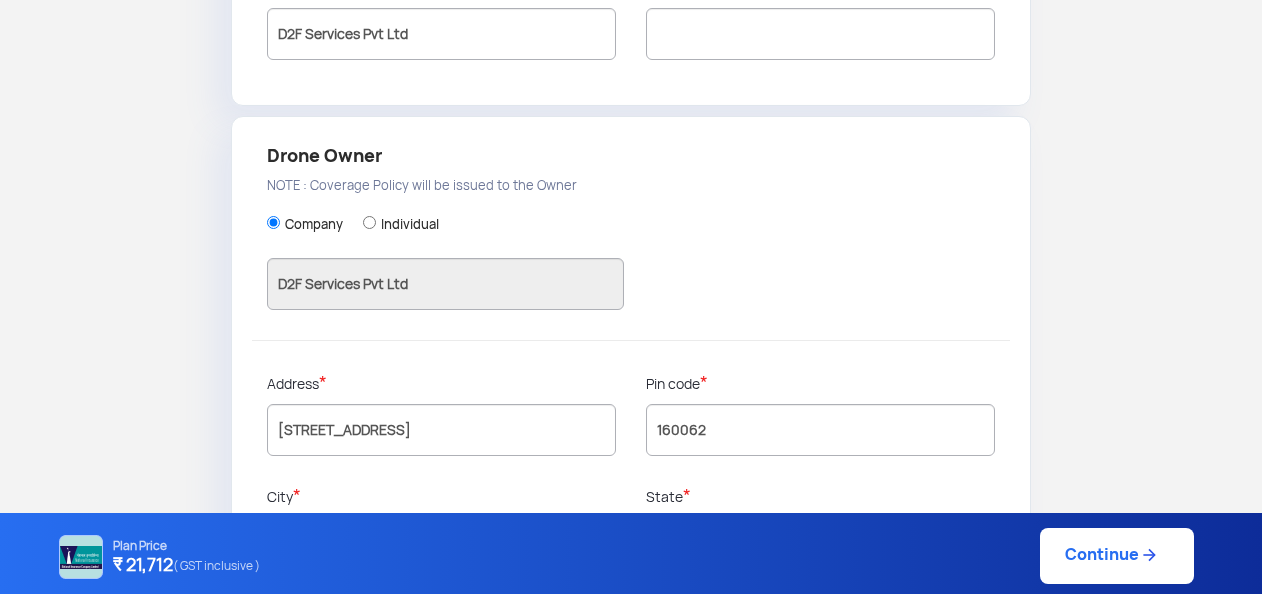 type on "9875920908" 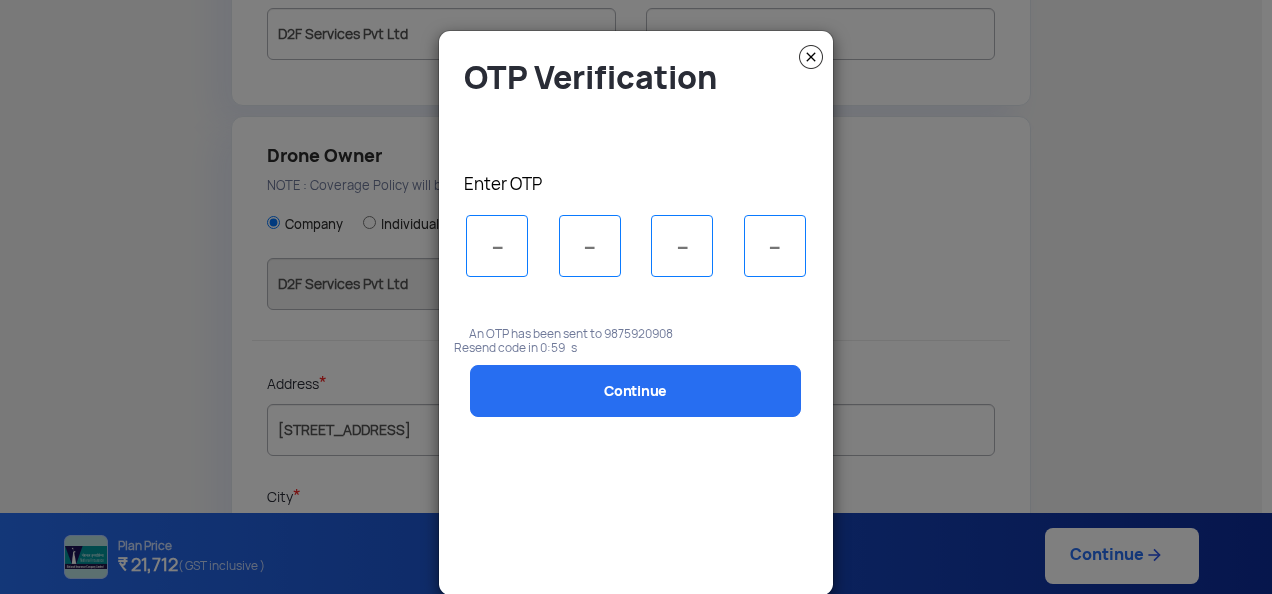 click at bounding box center [497, 246] 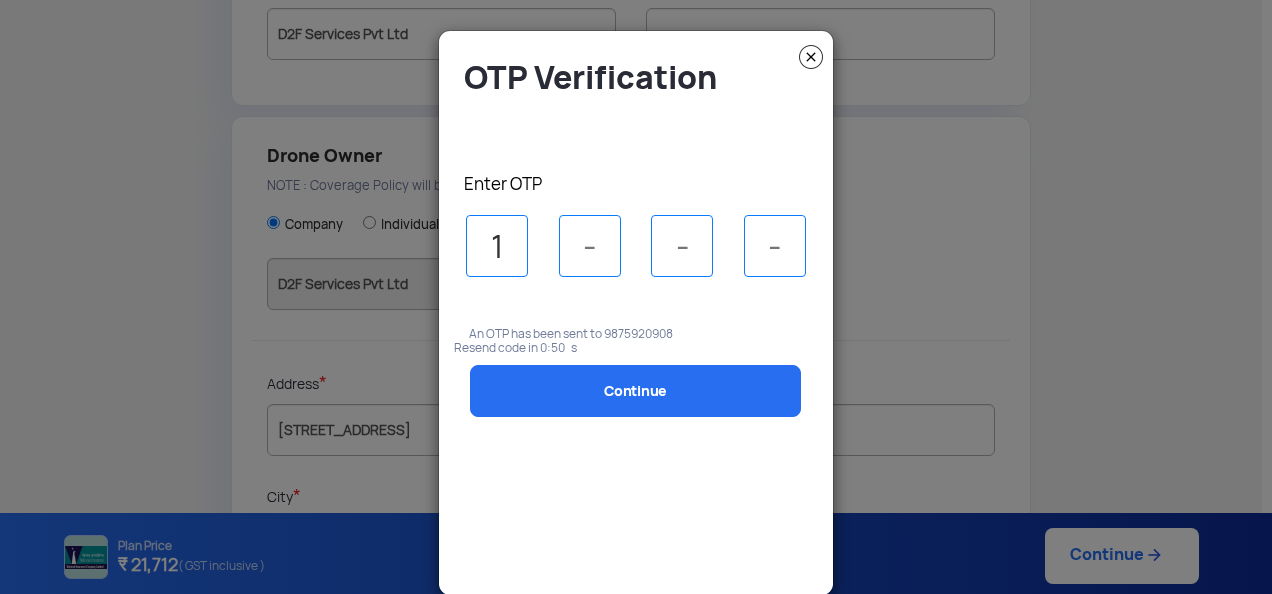 type on "1" 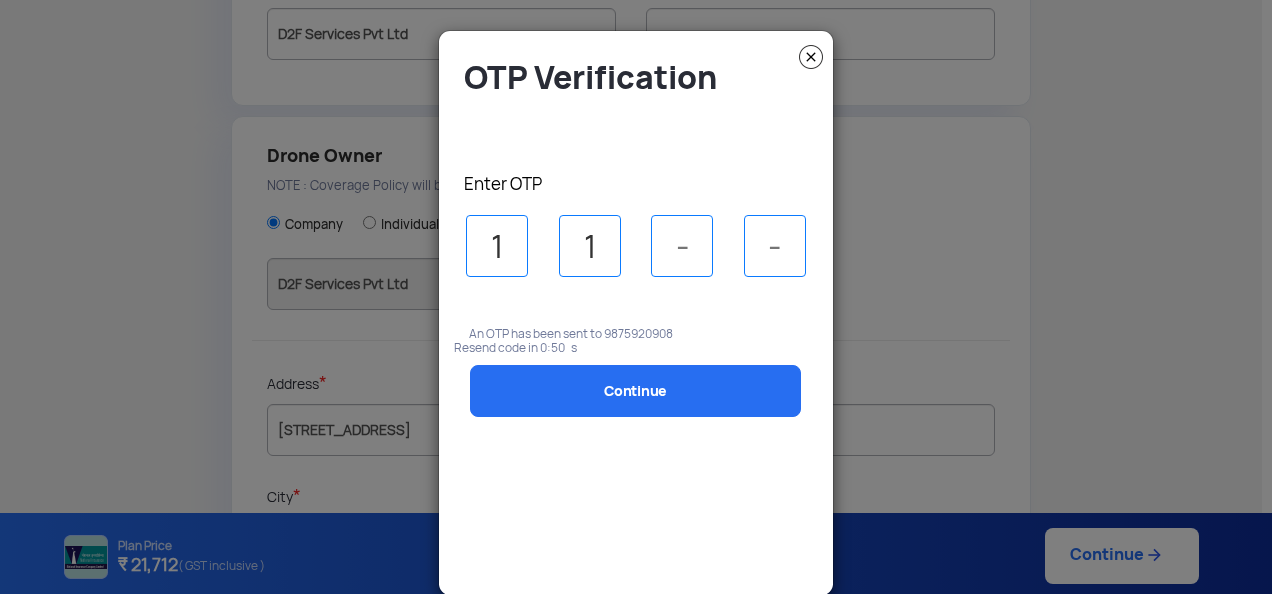 type on "1" 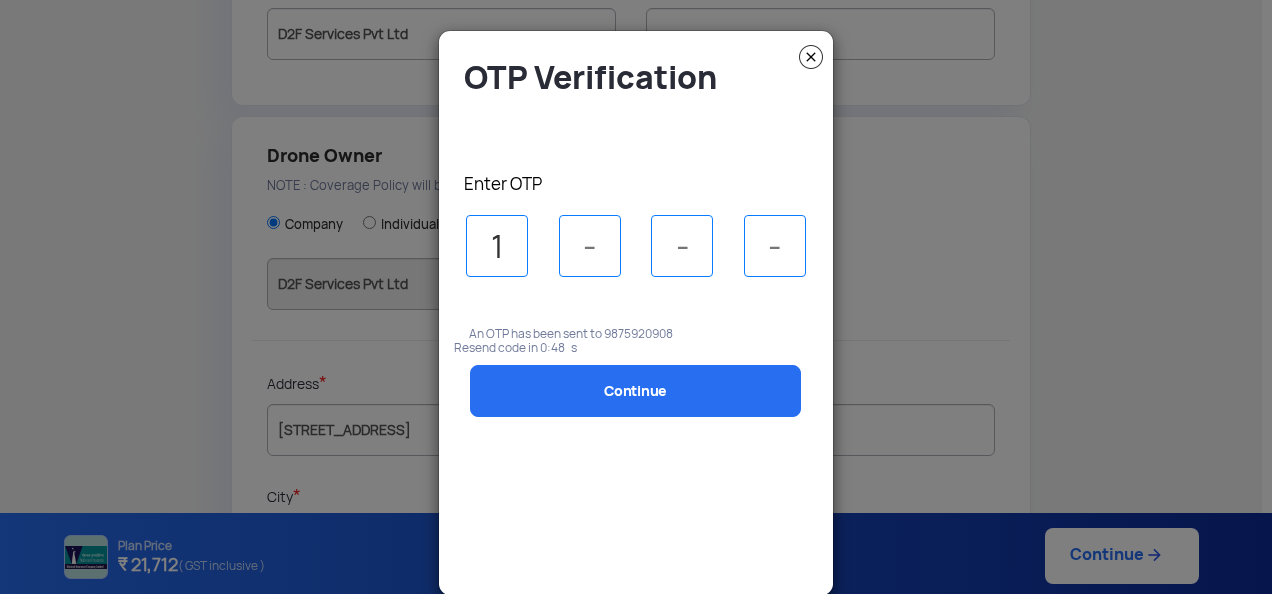 type 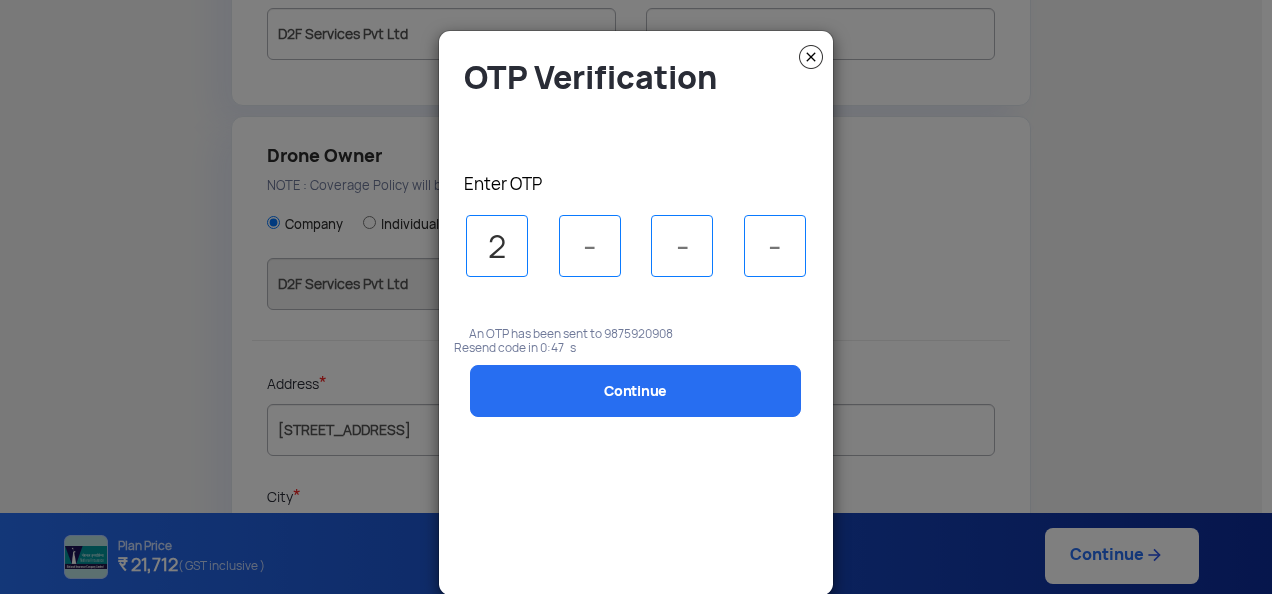 type on "2" 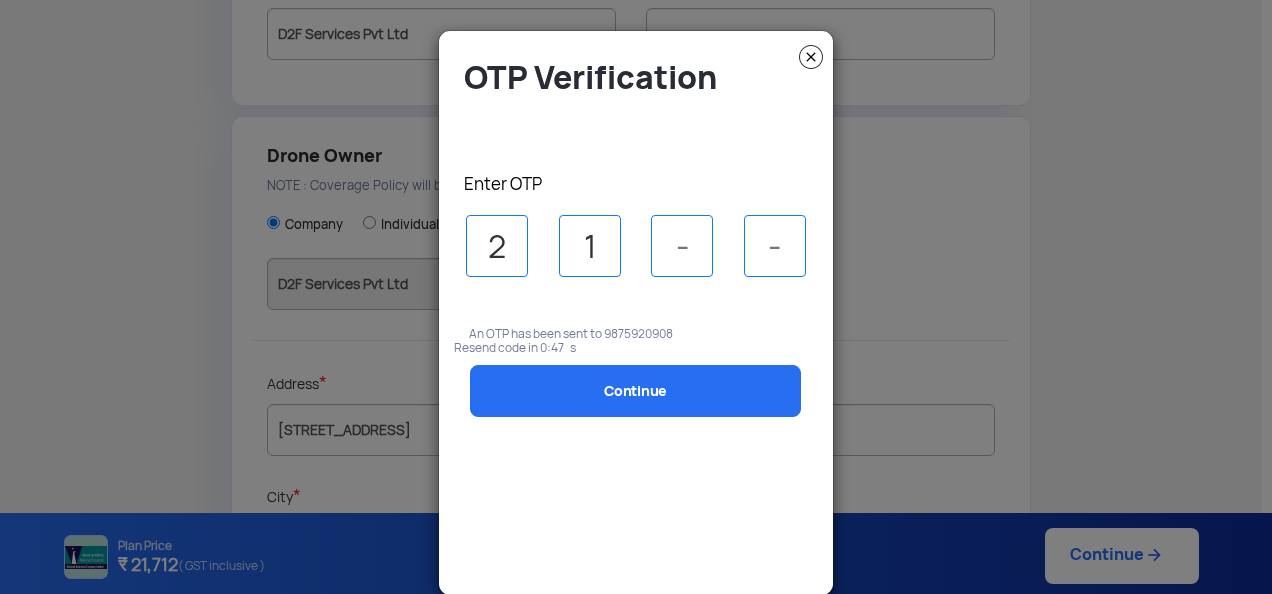 type on "1" 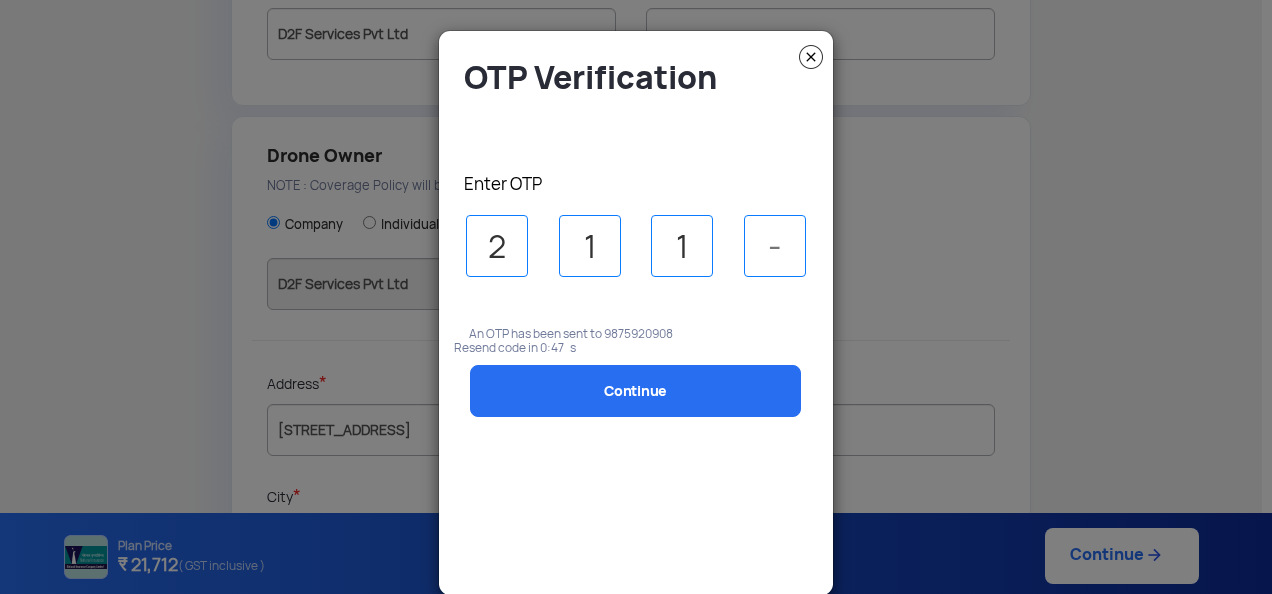 type on "1" 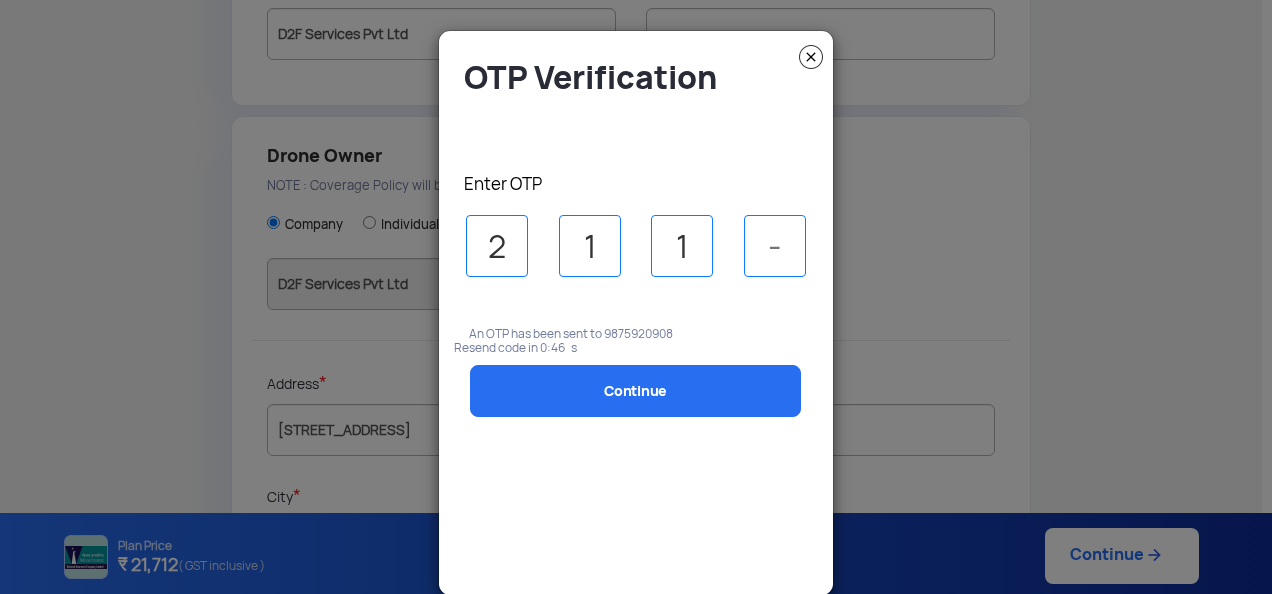 type on "7" 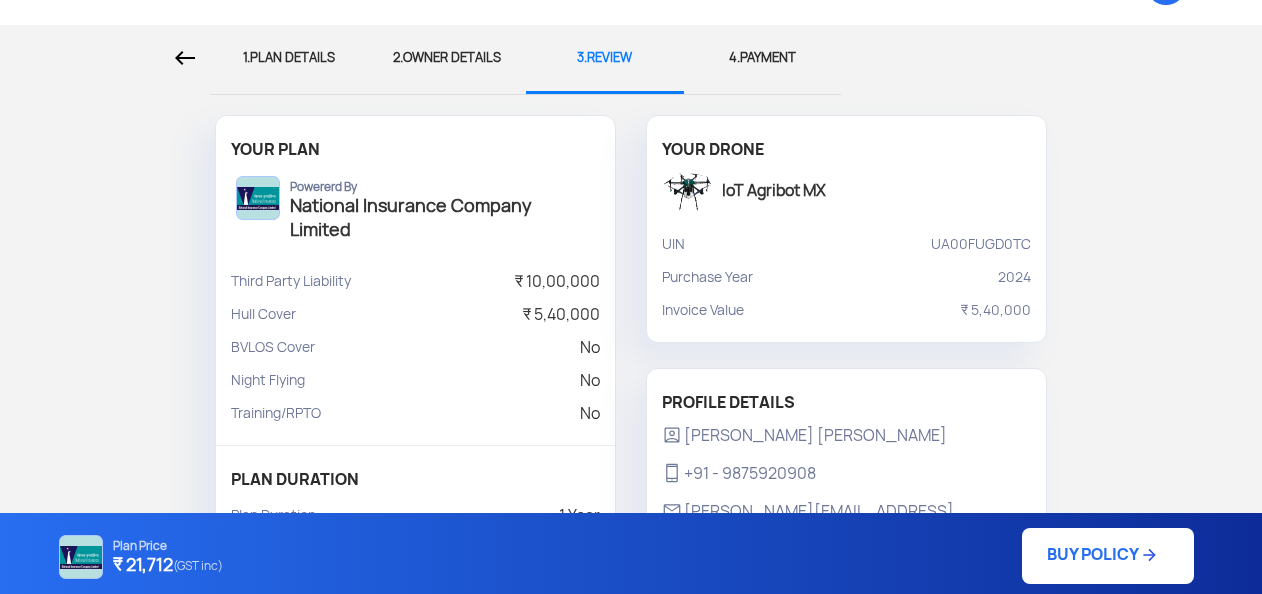 scroll, scrollTop: 0, scrollLeft: 0, axis: both 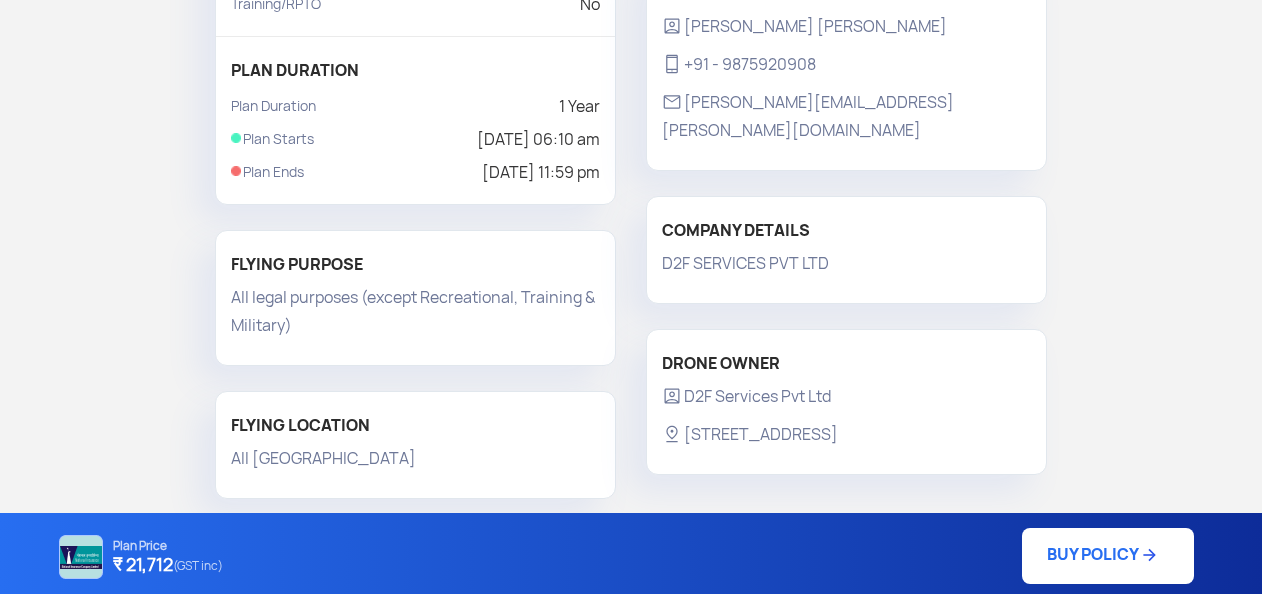 click on "BUY POLICY" 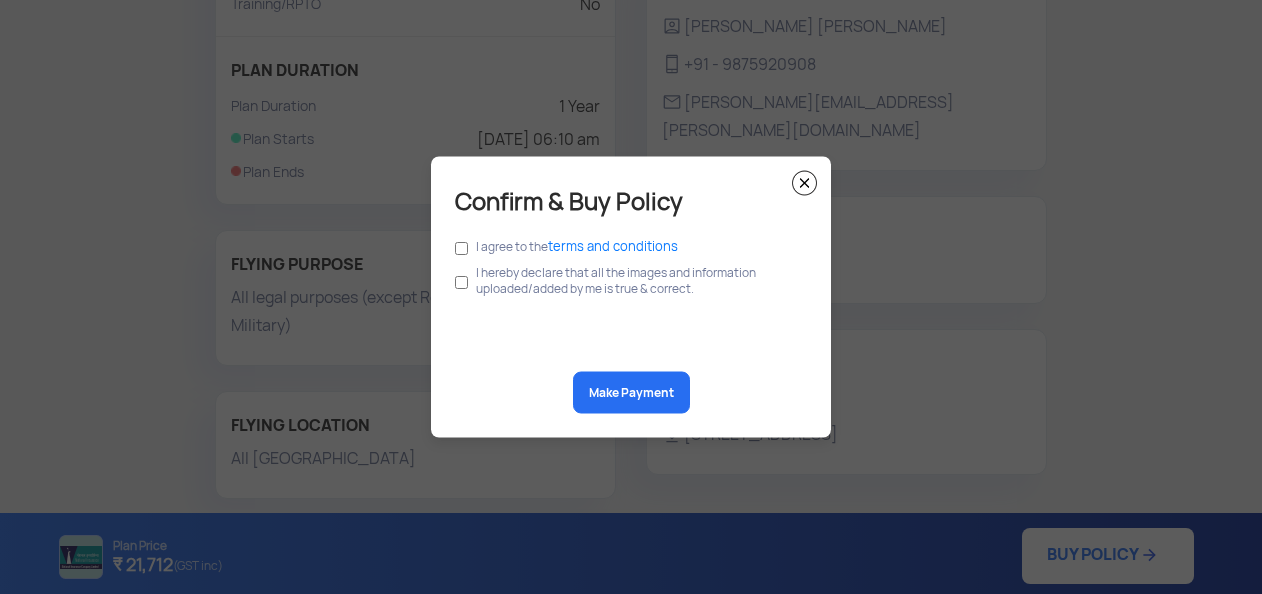 click on "I agree to the  terms and conditions" 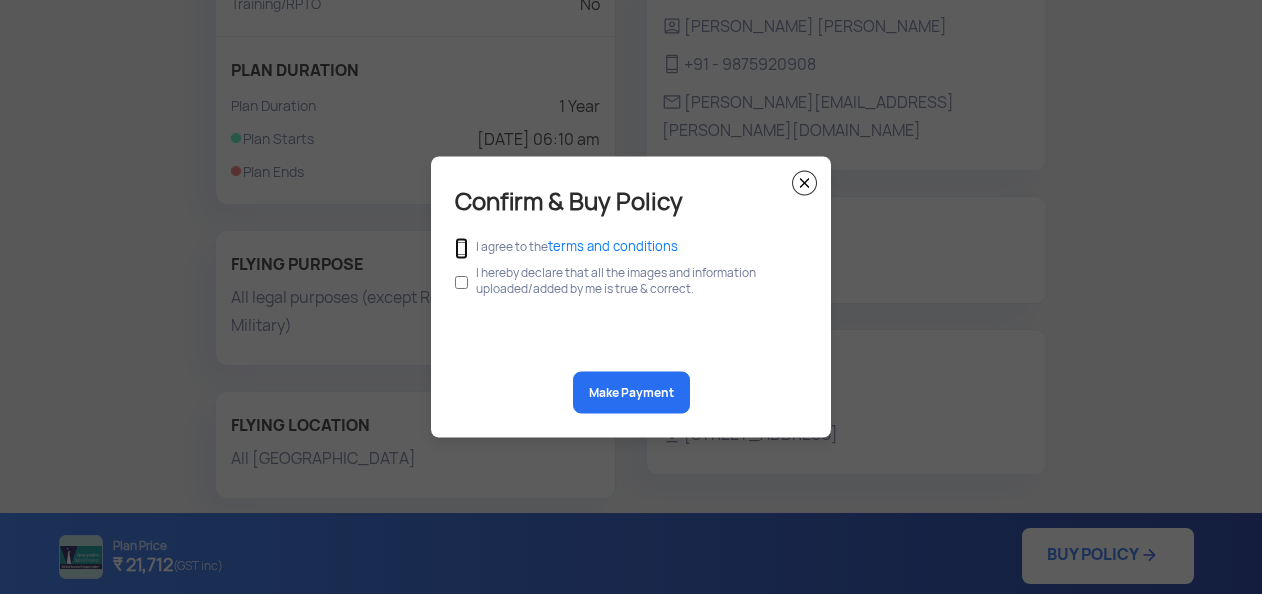 click 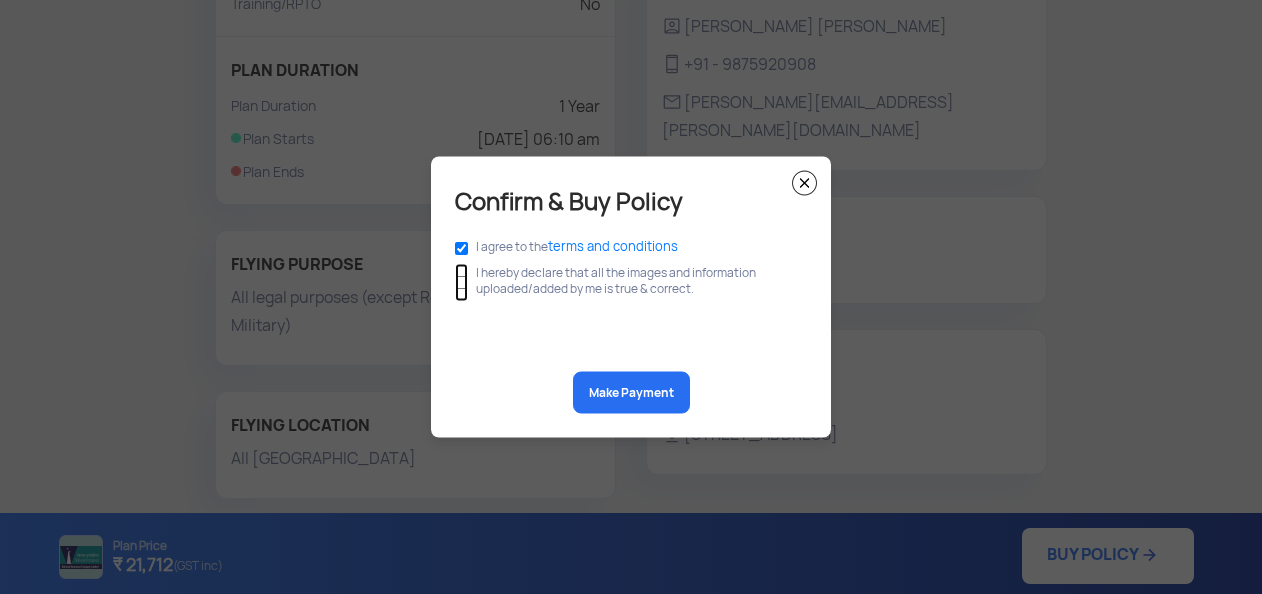 click 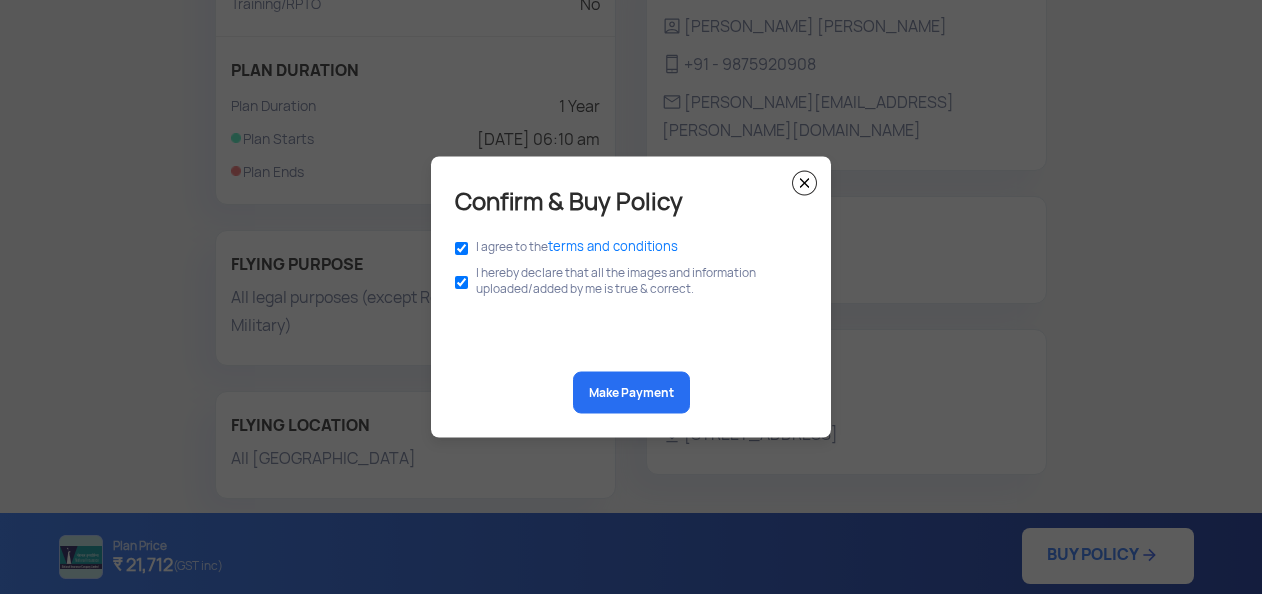 click on "Make Payment" 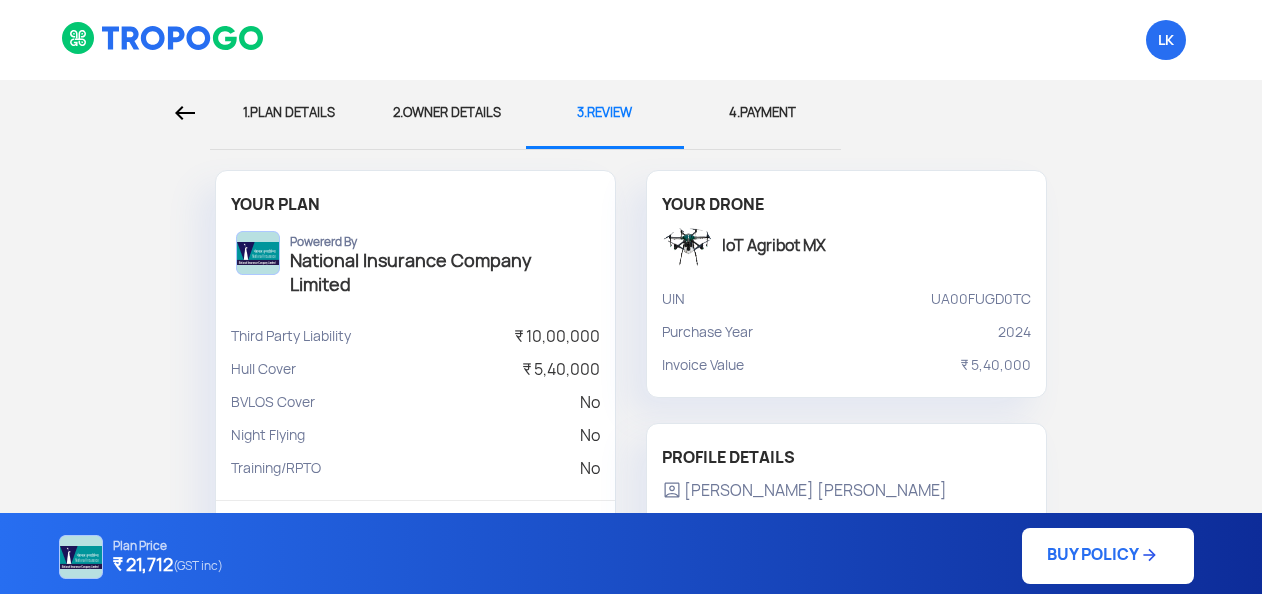scroll, scrollTop: 464, scrollLeft: 0, axis: vertical 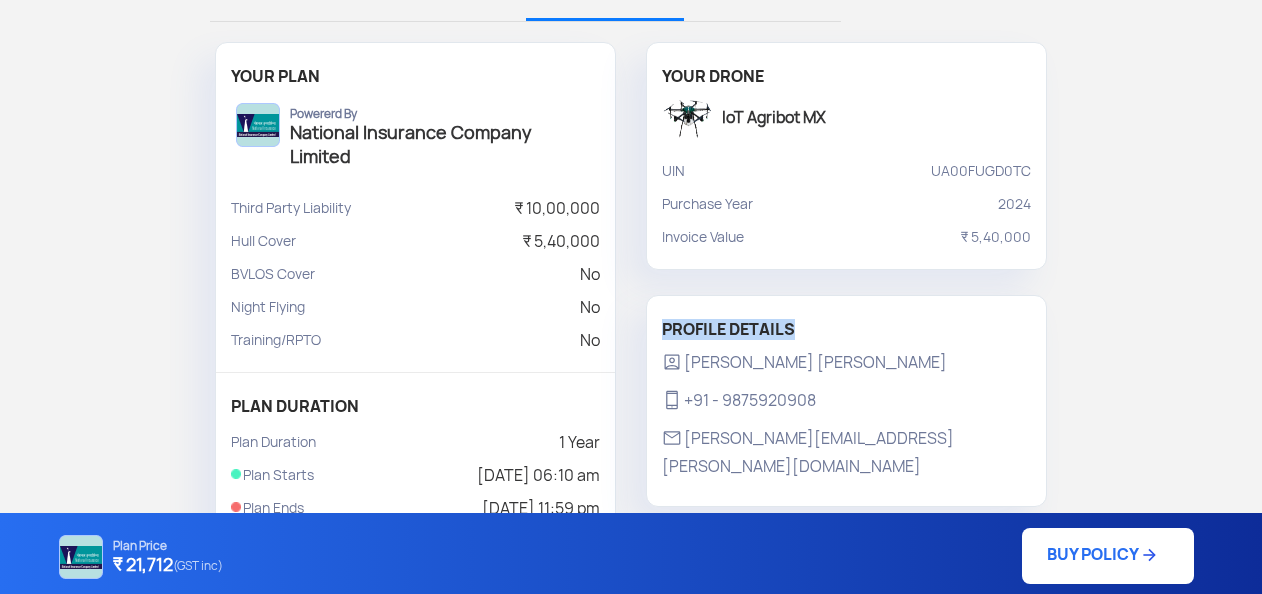 drag, startPoint x: 1245, startPoint y: 262, endPoint x: 1271, endPoint y: 314, distance: 58.137768 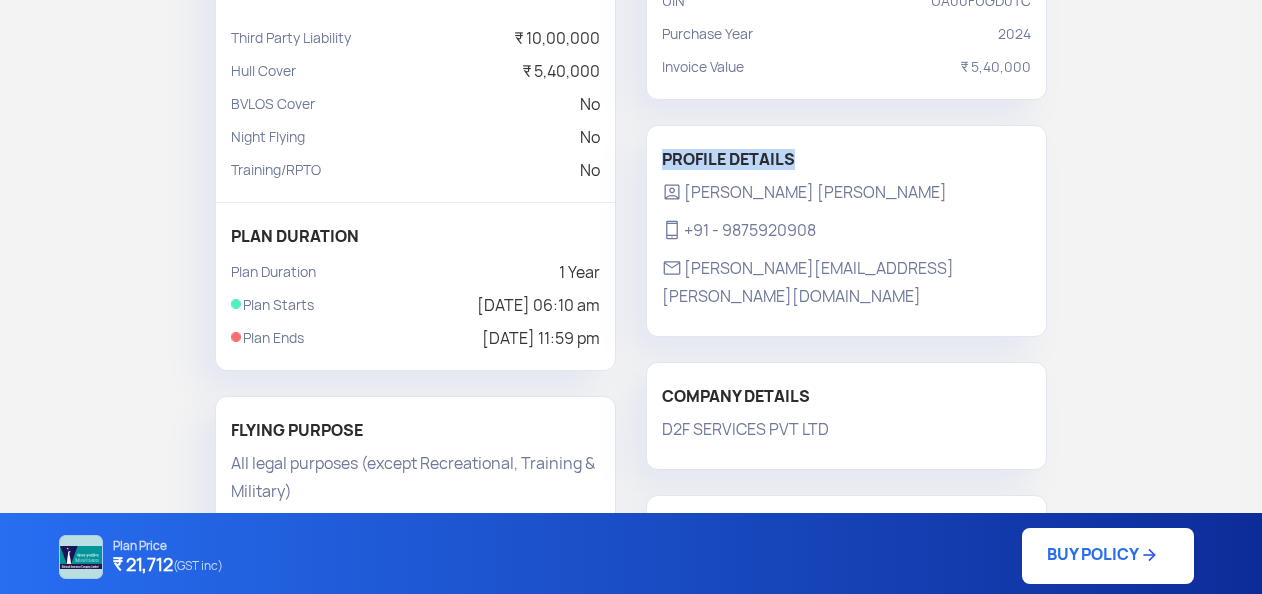 scroll, scrollTop: 342, scrollLeft: 0, axis: vertical 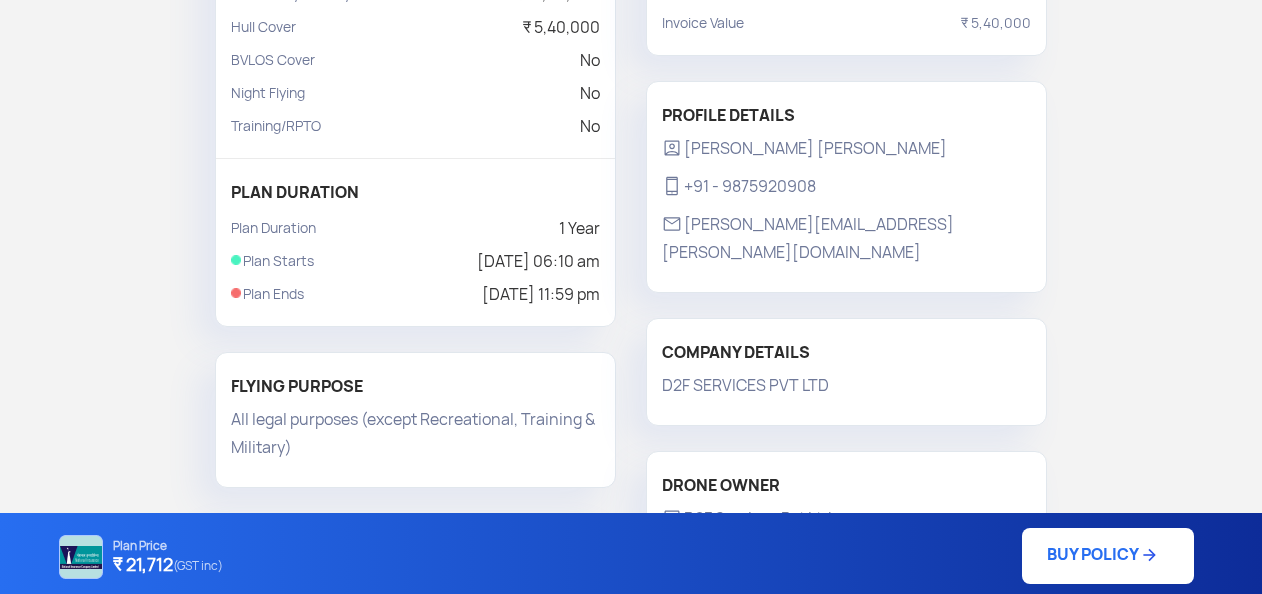 click on "1.  PLAN DETAILS 2.  OWNER DETAILS 3.  REVIEW 4.  PAYMENT YOUR PLAN Powererd By National Insurance Company Limited Third Party Liability ₹ 10,00,000 Hull Cover ₹ 5,40,000 BVLOS Cover No Night Flying No Training/RPTO No PLAN DURATION Plan Duration 1 Year  Plan Starts  [DATE] 06:10 am  Plan Ends  [DATE] 11:59 pm FLYING PURPOSE All legal purposes (except Recreational, Training & Military) FLYING LOCATION All India YOUR DRONE IoT Agribot MX UIN UA00FUGD0TC Purchase Year [DATE] Invoice Value ₹ 5,40,000 PROFILE DETAILS  [PERSON_NAME] [PERSON_NAME]   +91 - 9875920908   [PERSON_NAME][EMAIL_ADDRESS][PERSON_NAME][DOMAIN_NAME]  COMPANY DETAILS D2F SERVICES PVT LTD DRONE OWNER  D2F Services Pvt Ltd   [STREET_ADDRESS]" 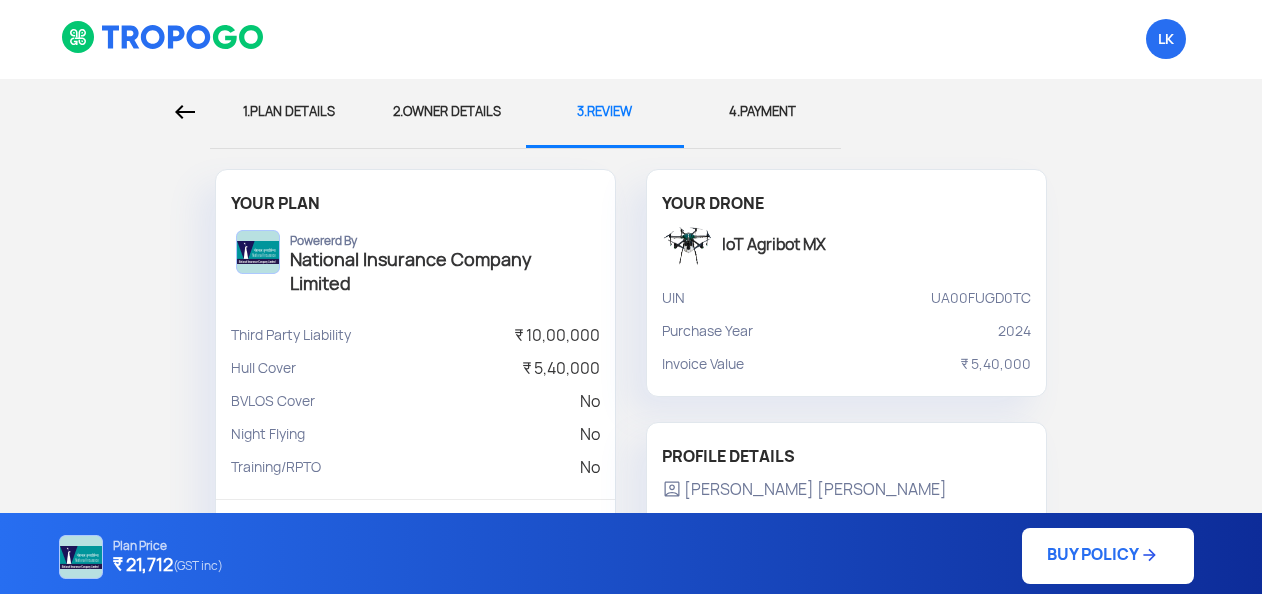 scroll, scrollTop: 0, scrollLeft: 0, axis: both 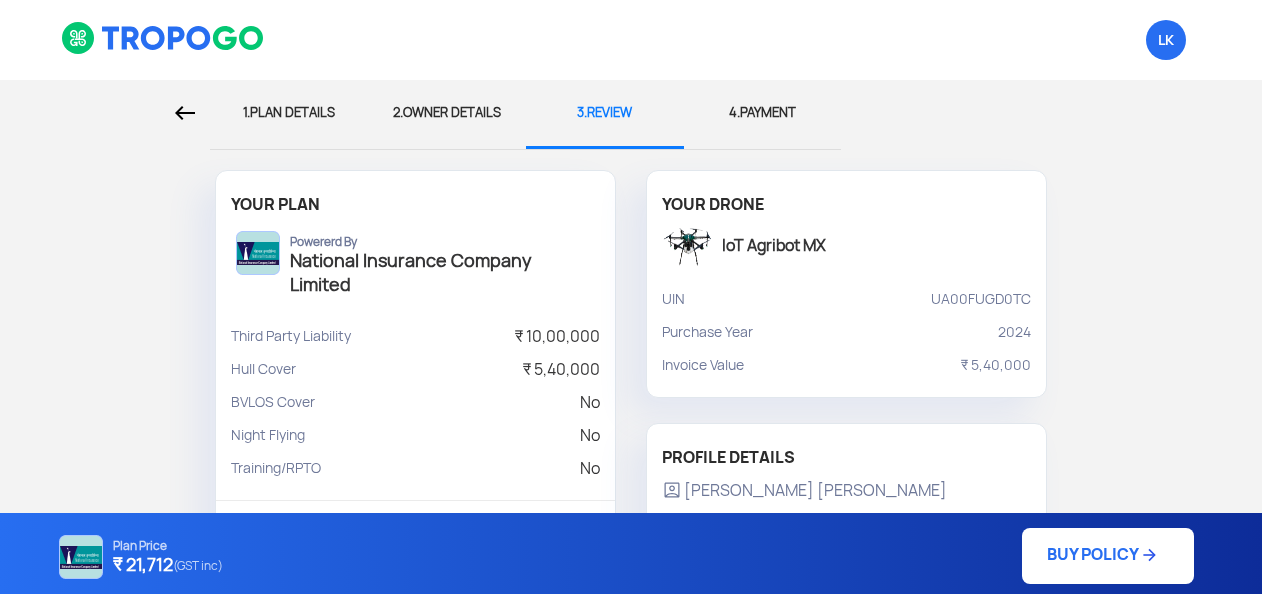 click on "4.  PAYMENT" 